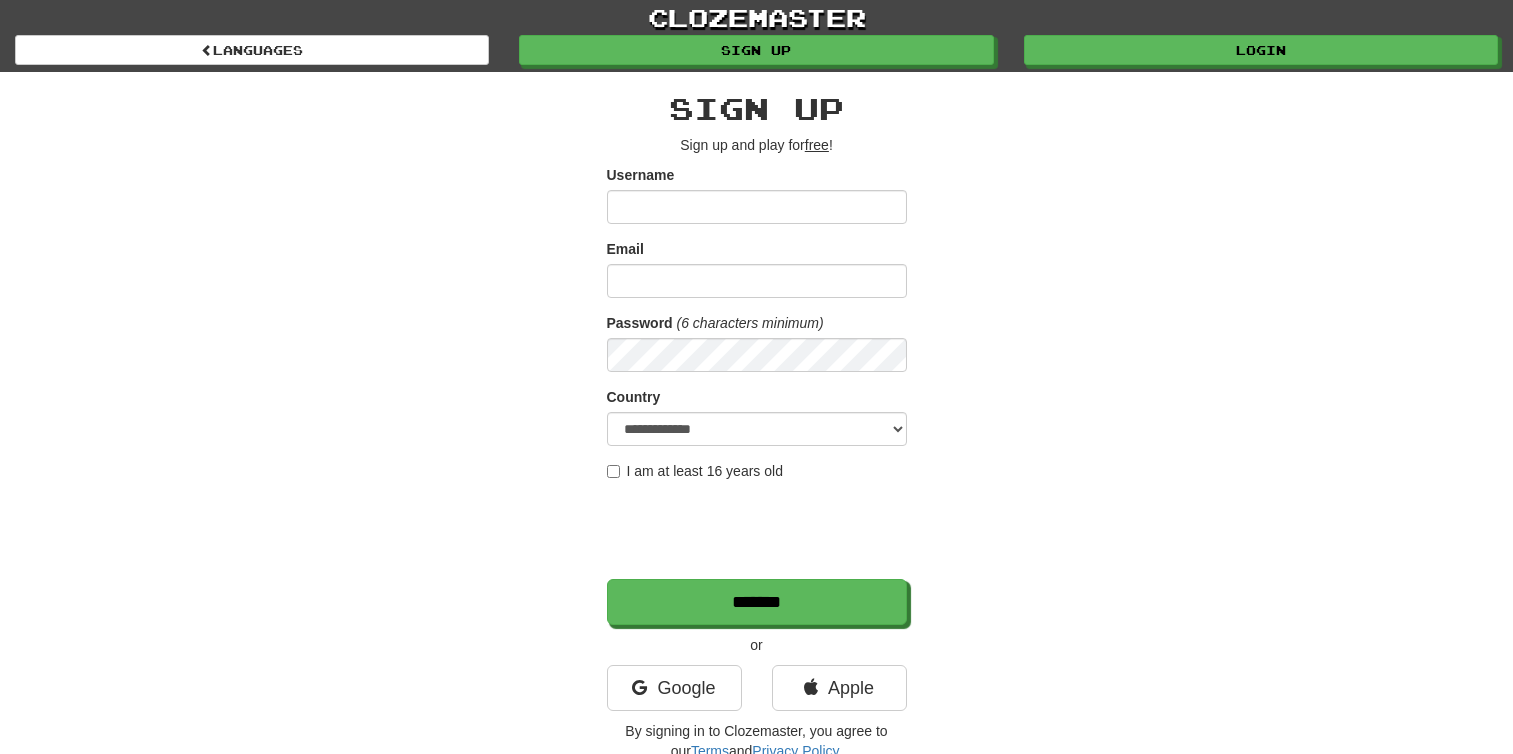 scroll, scrollTop: 0, scrollLeft: 0, axis: both 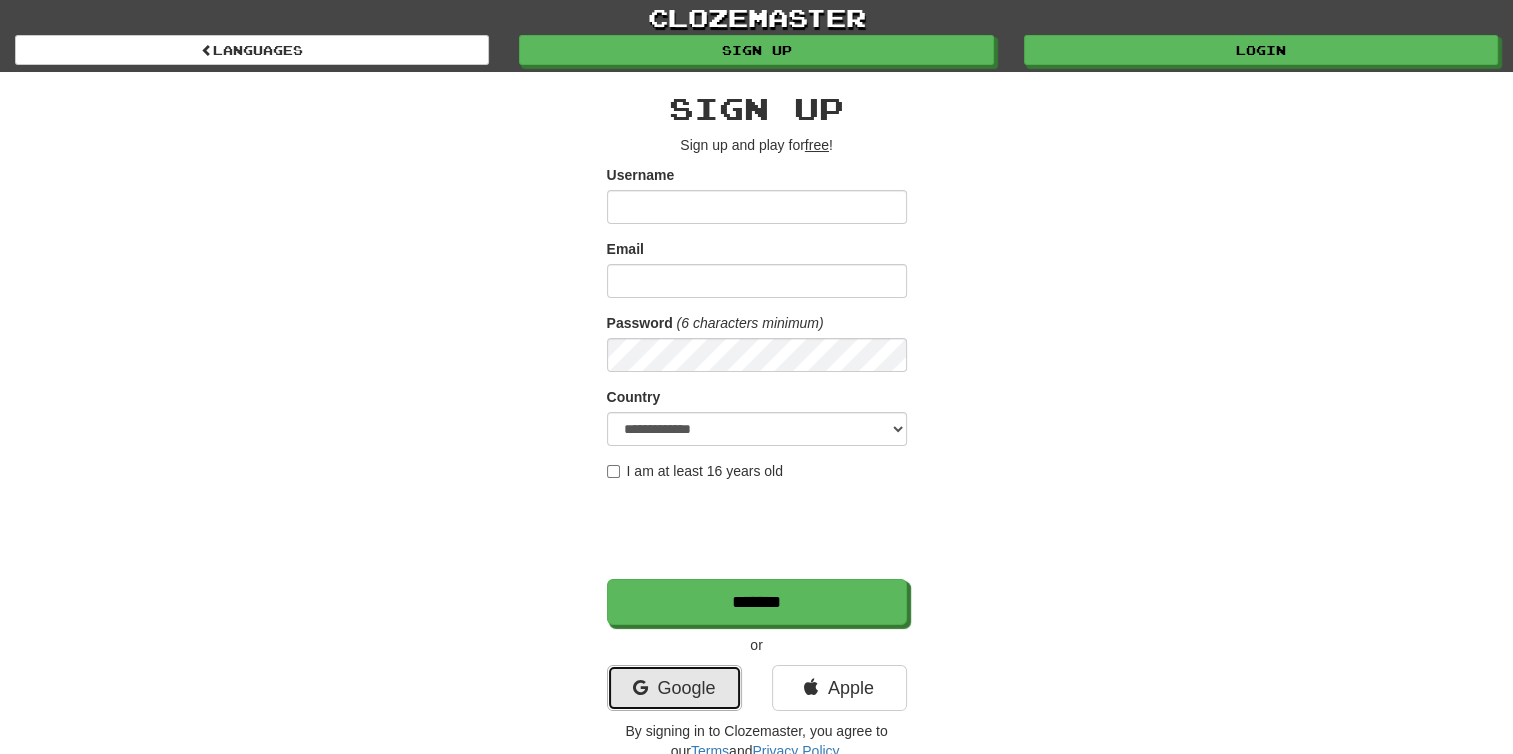 click on "Google" at bounding box center (674, 688) 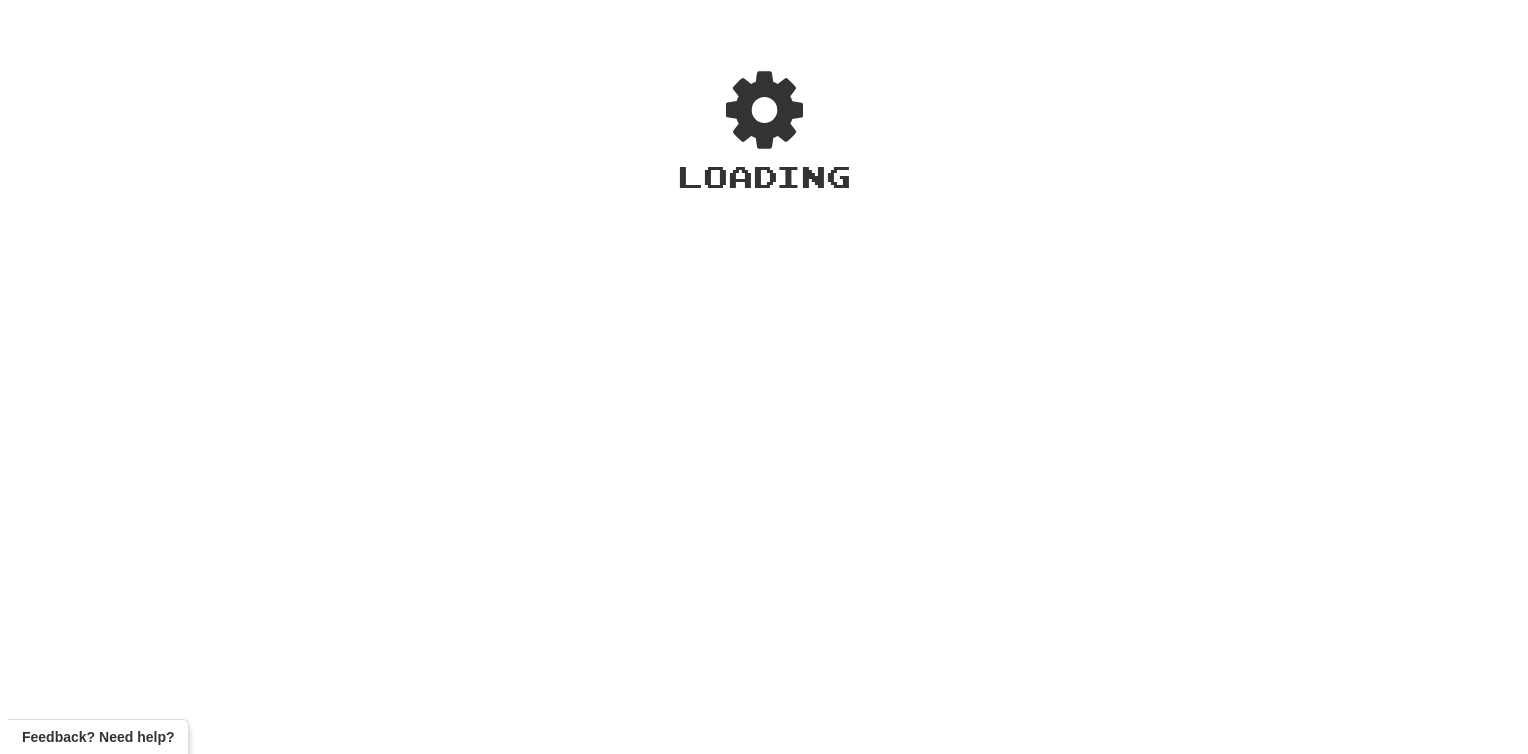 scroll, scrollTop: 0, scrollLeft: 0, axis: both 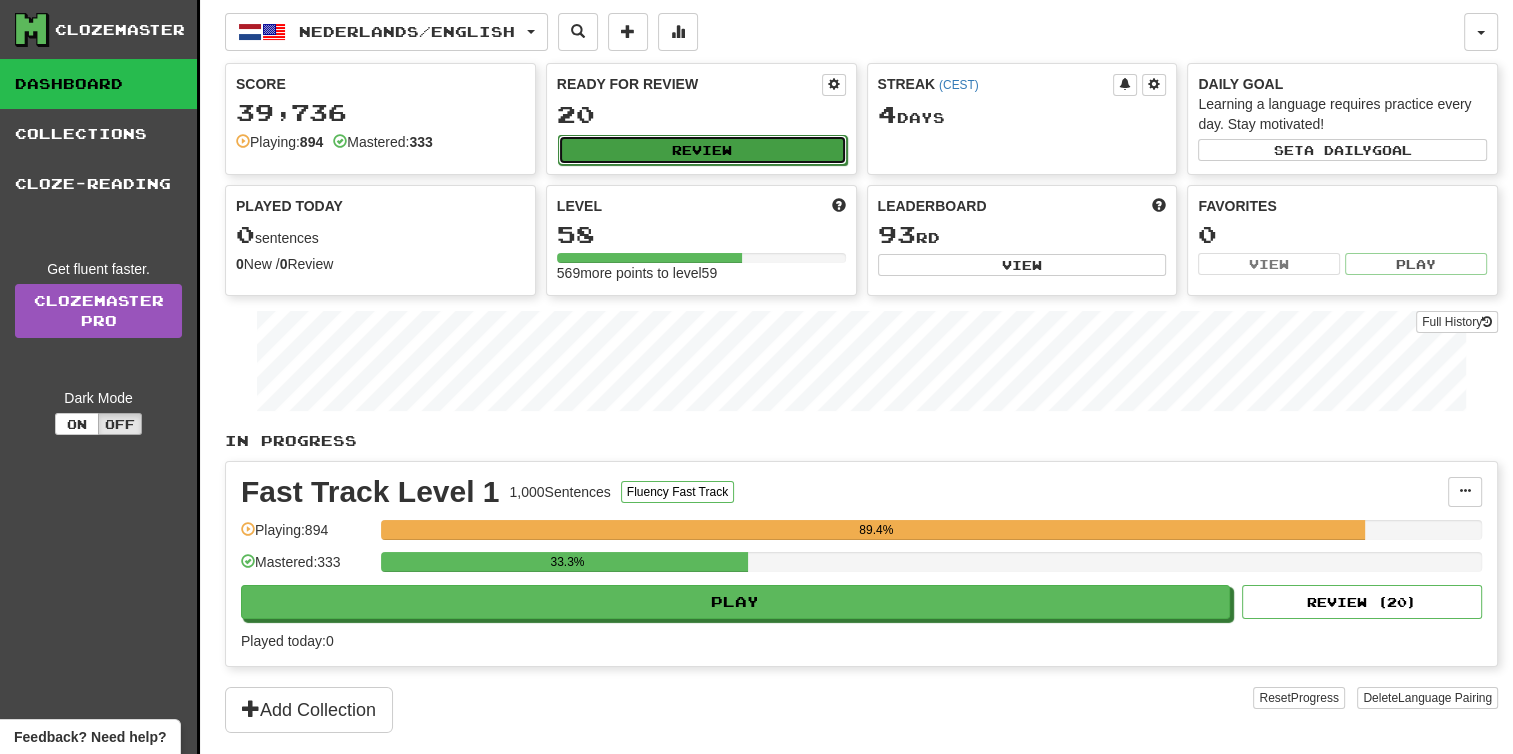 click on "Review" at bounding box center (702, 150) 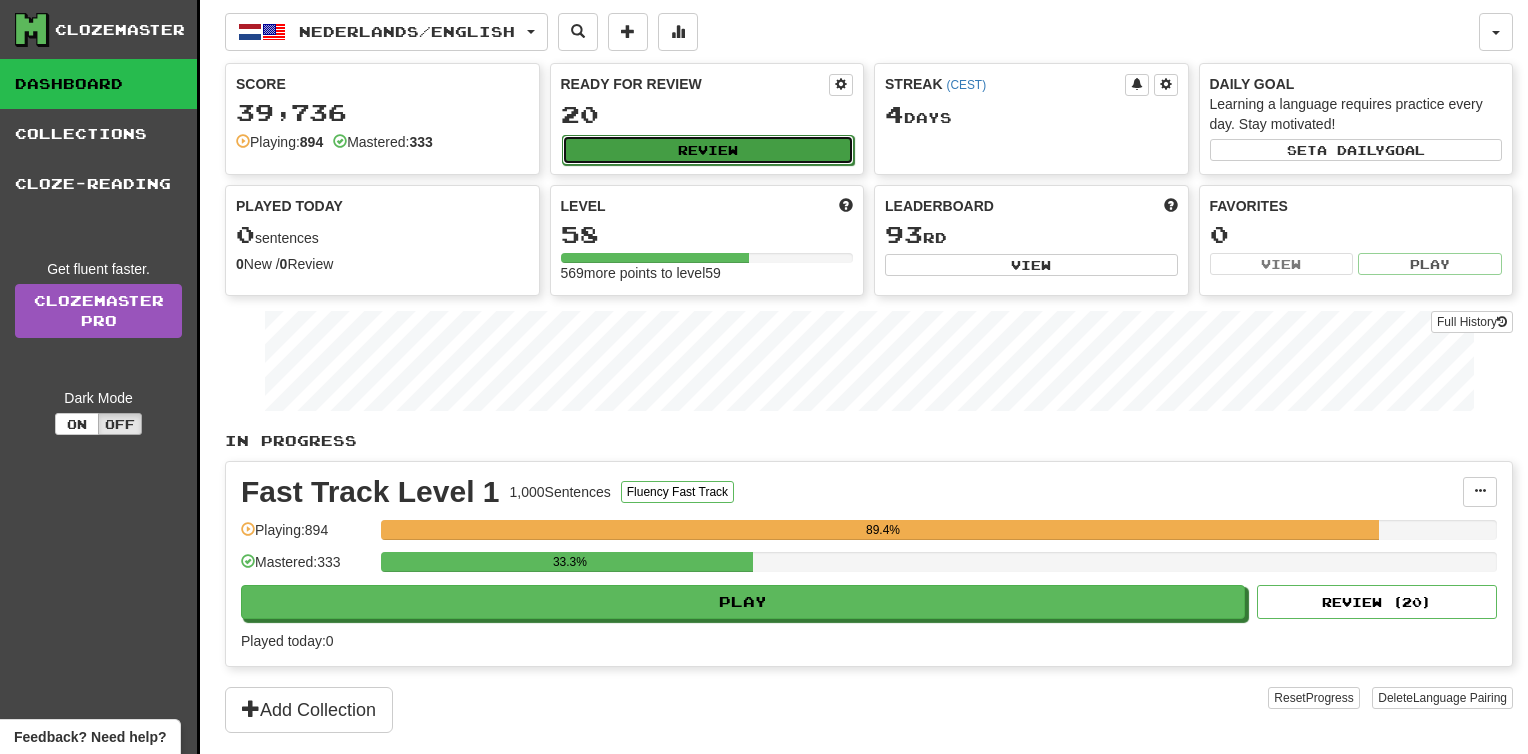 select on "**" 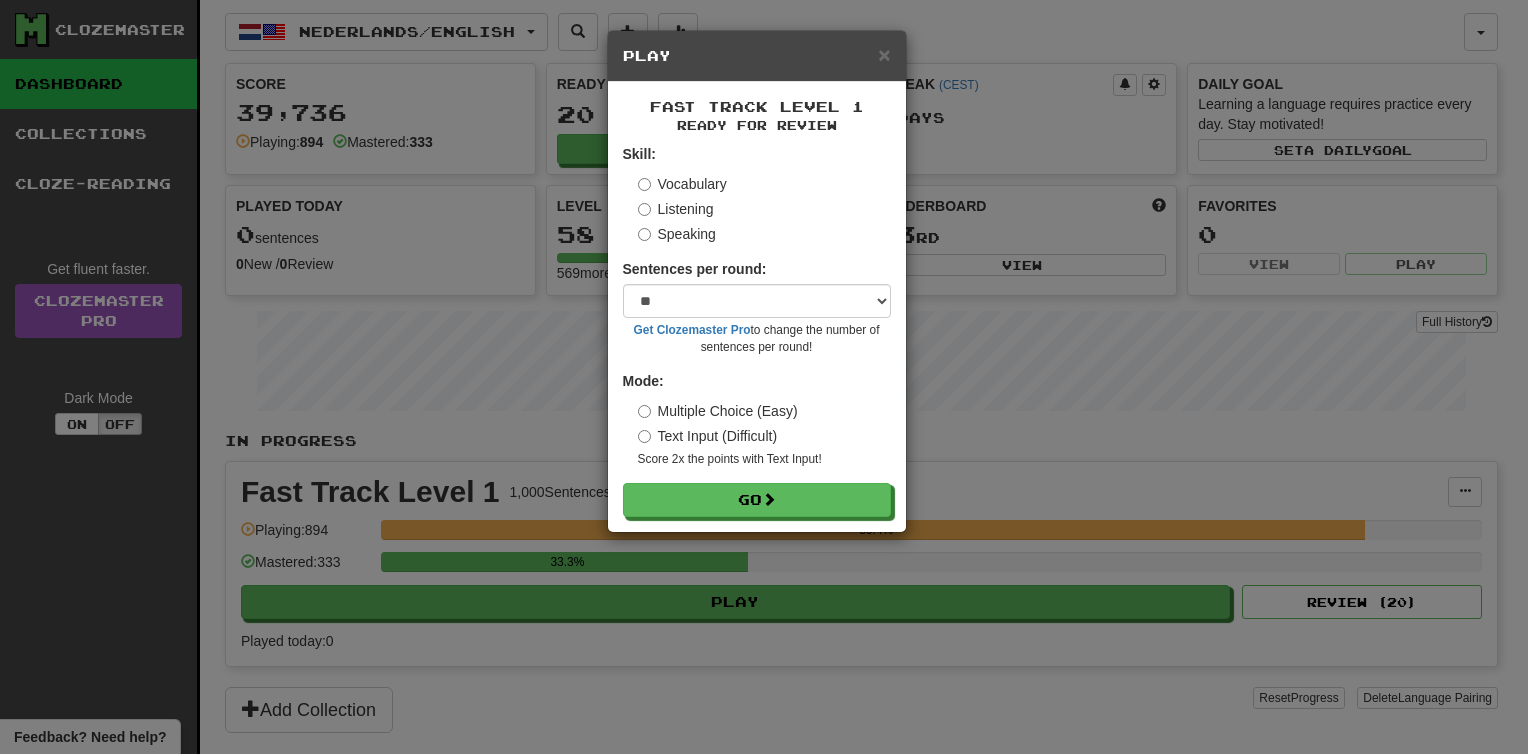 click on "Speaking" at bounding box center [677, 234] 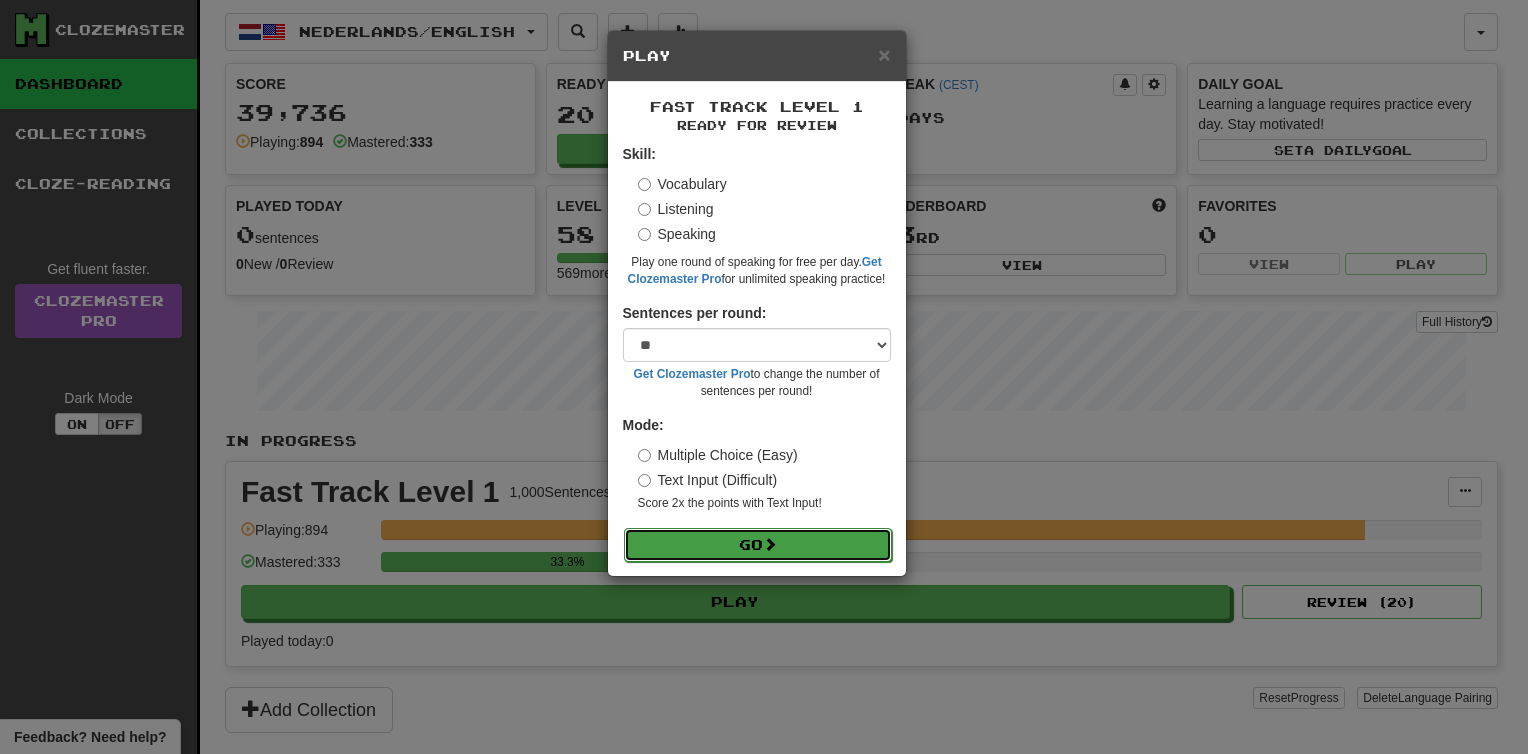 click at bounding box center (770, 544) 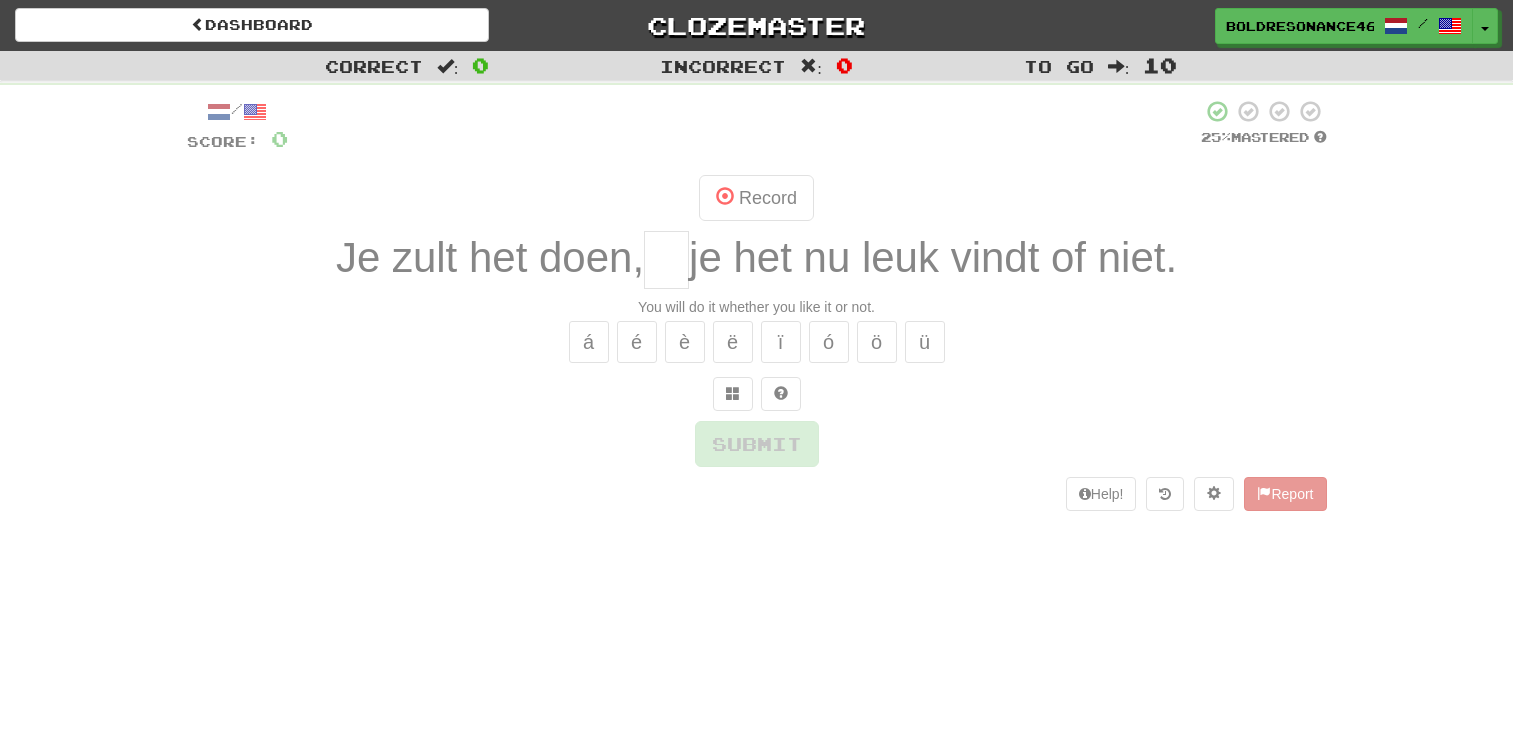 scroll, scrollTop: 0, scrollLeft: 0, axis: both 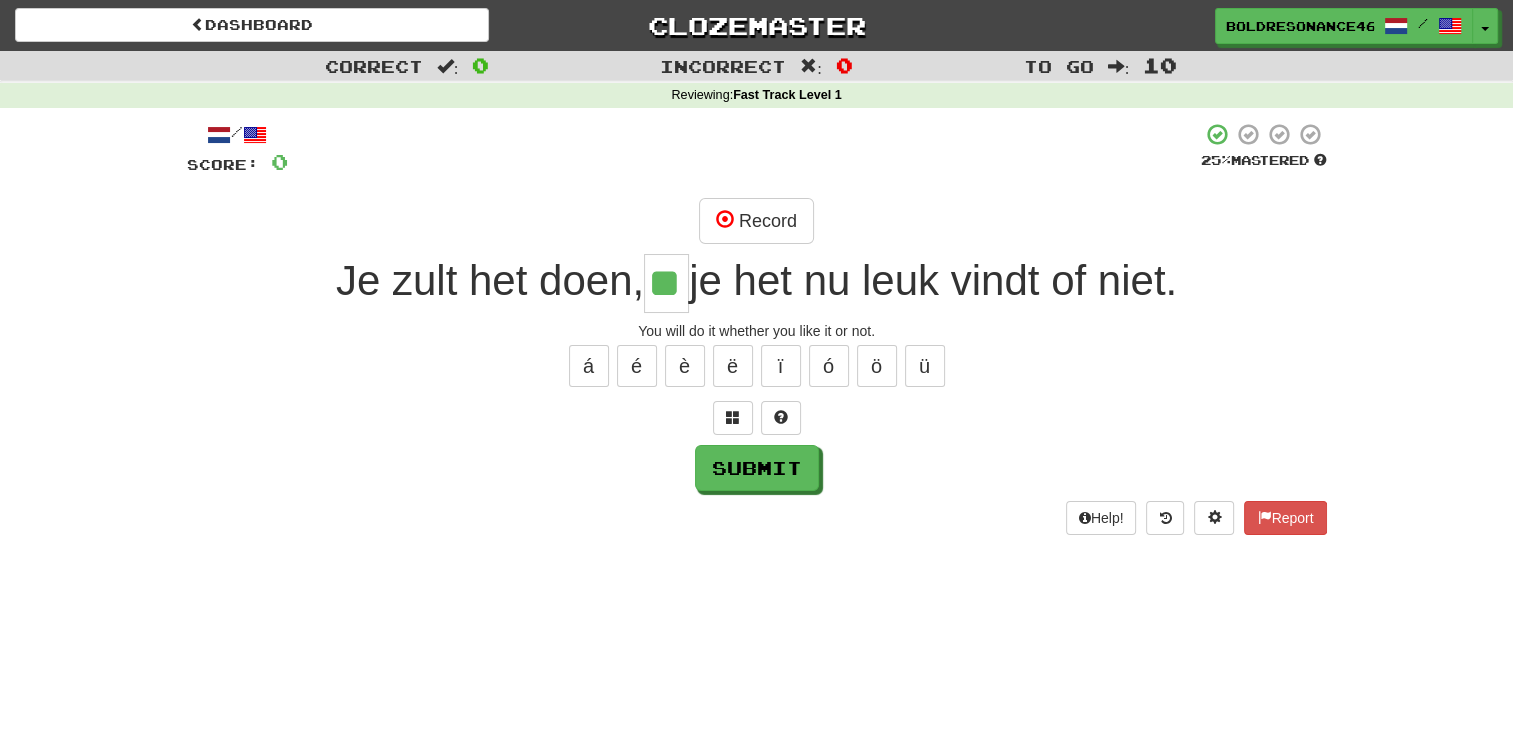 type on "**" 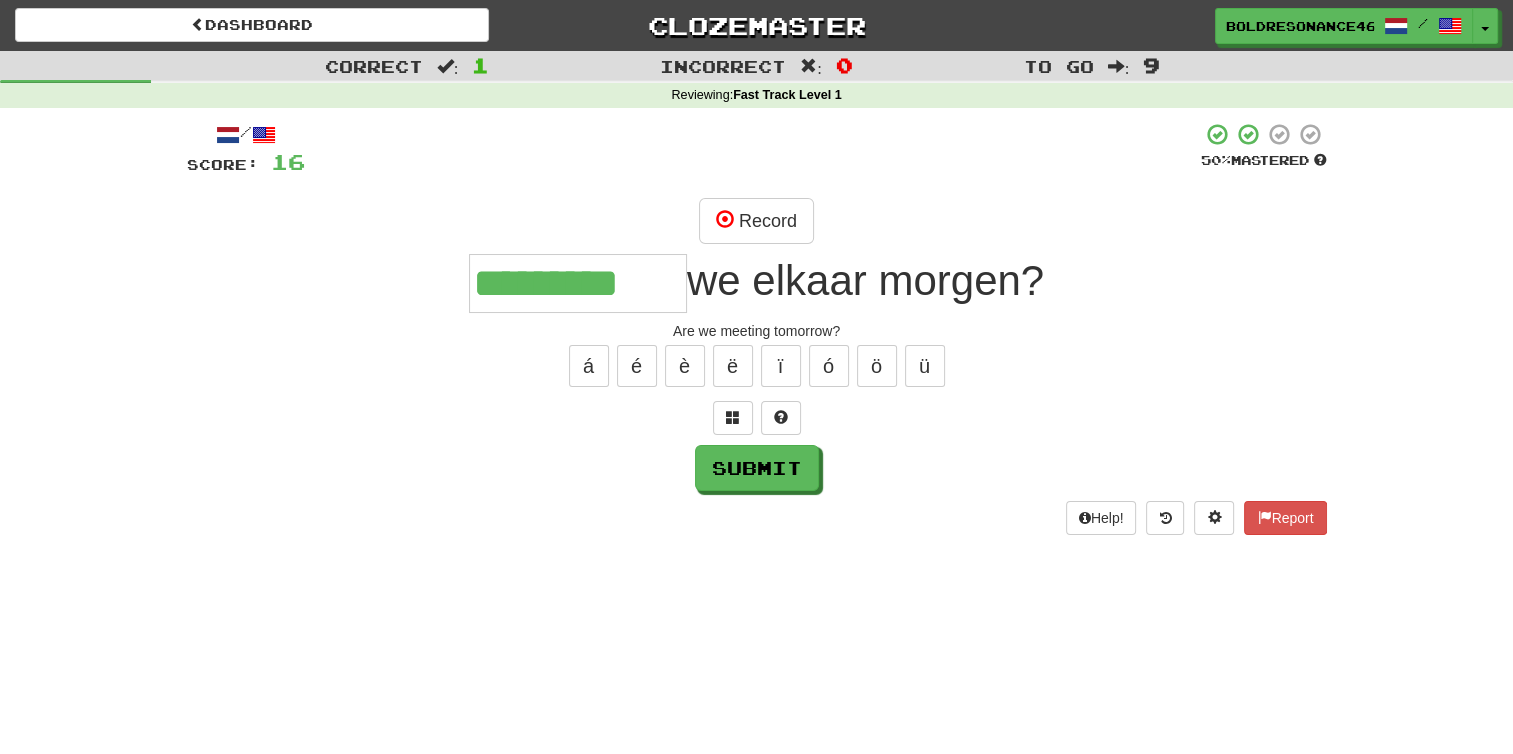 type on "*********" 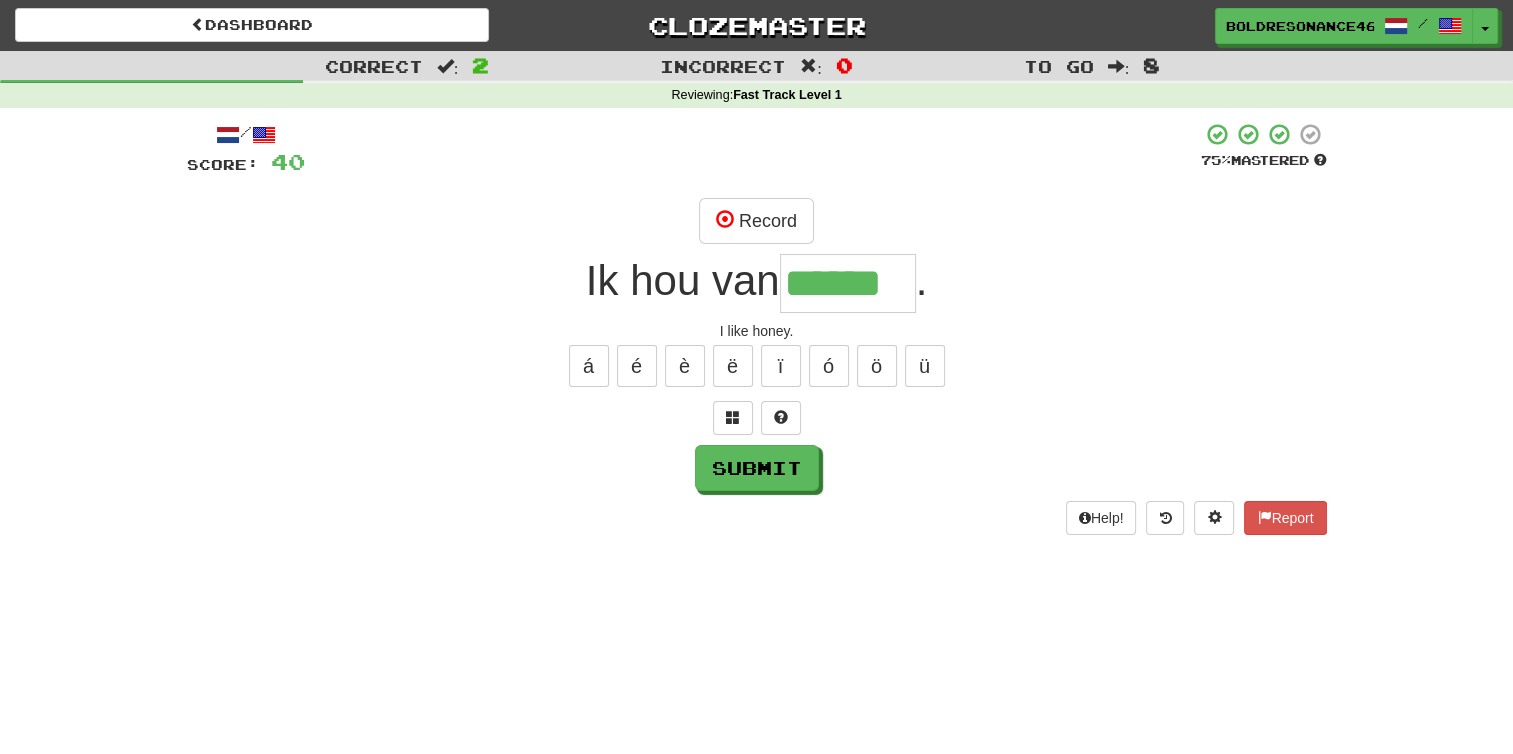 type on "******" 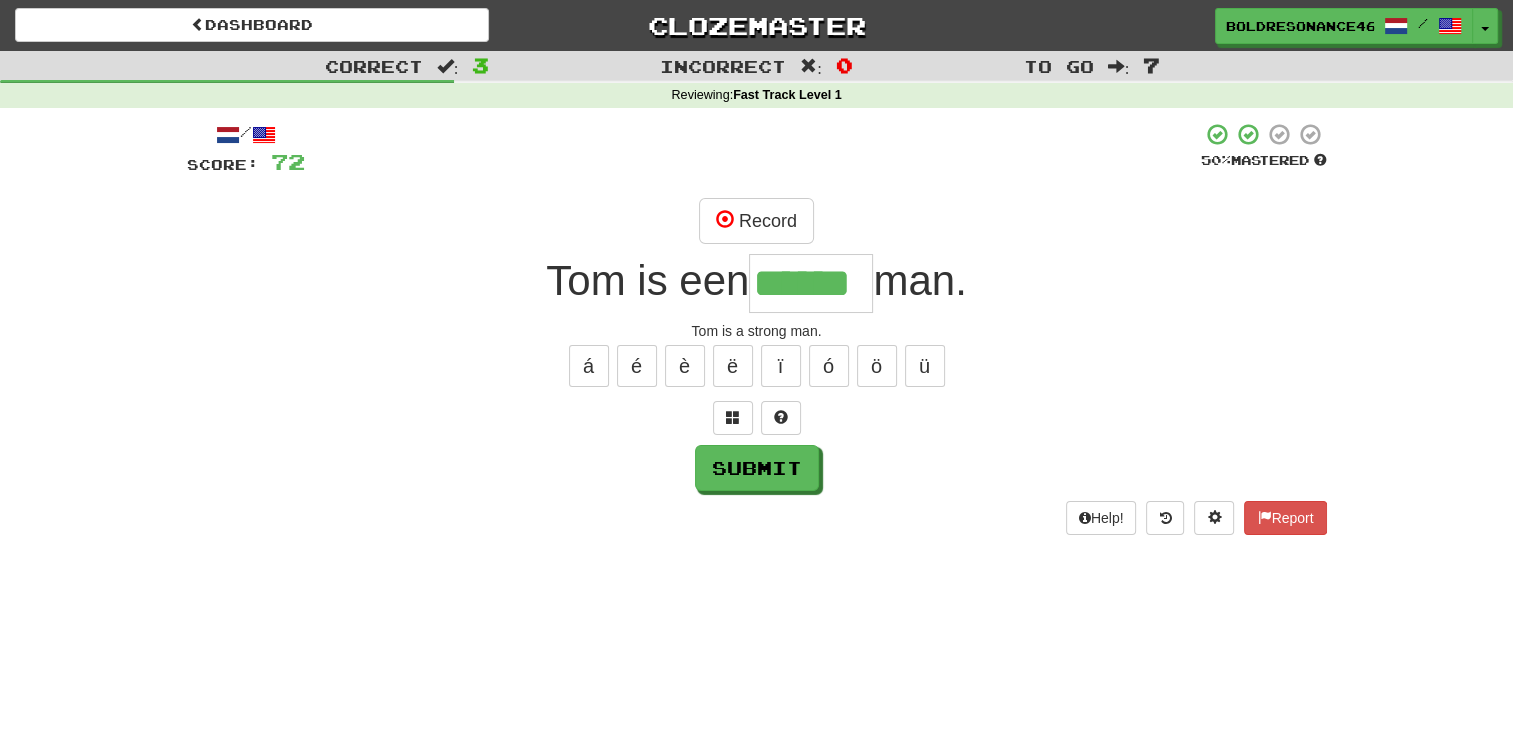 type on "******" 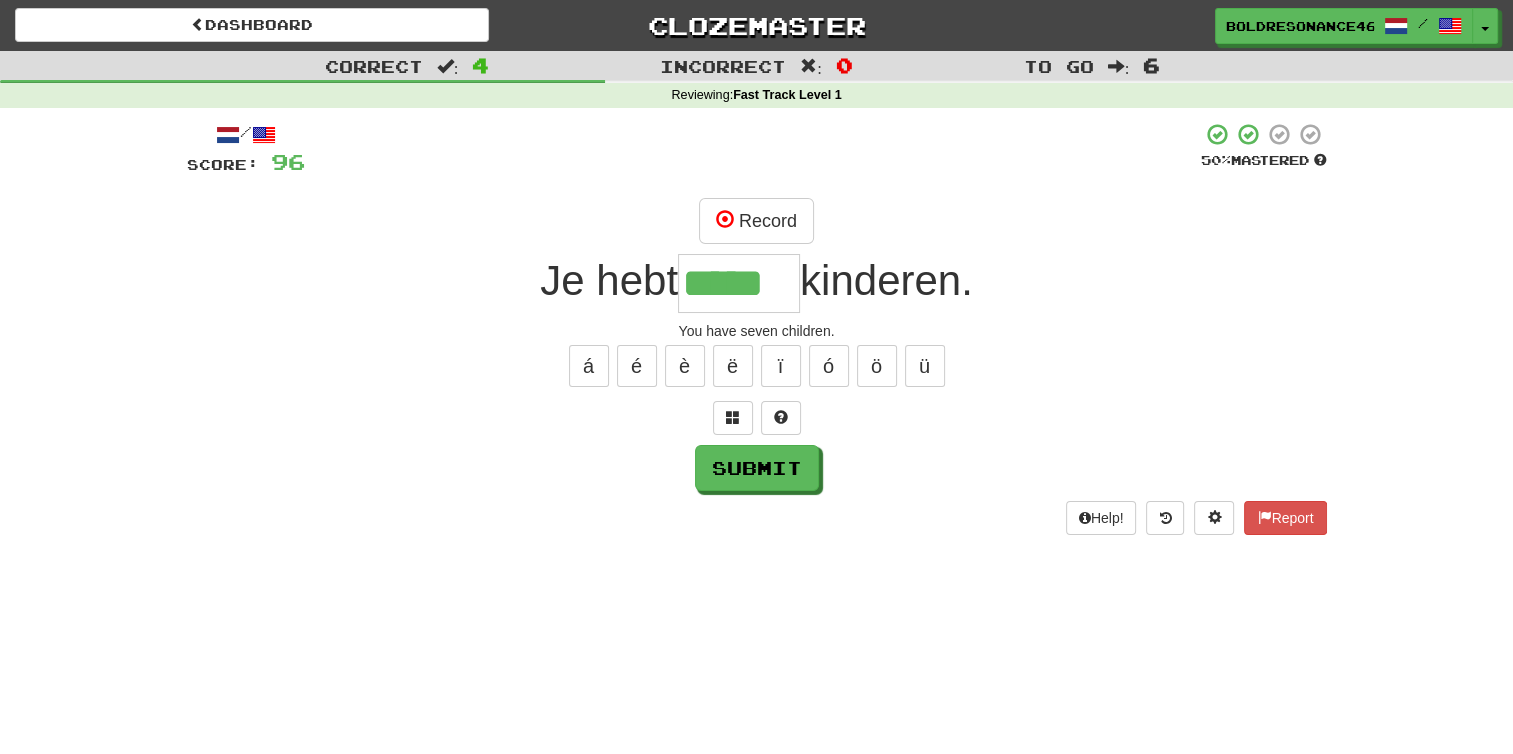 type on "*****" 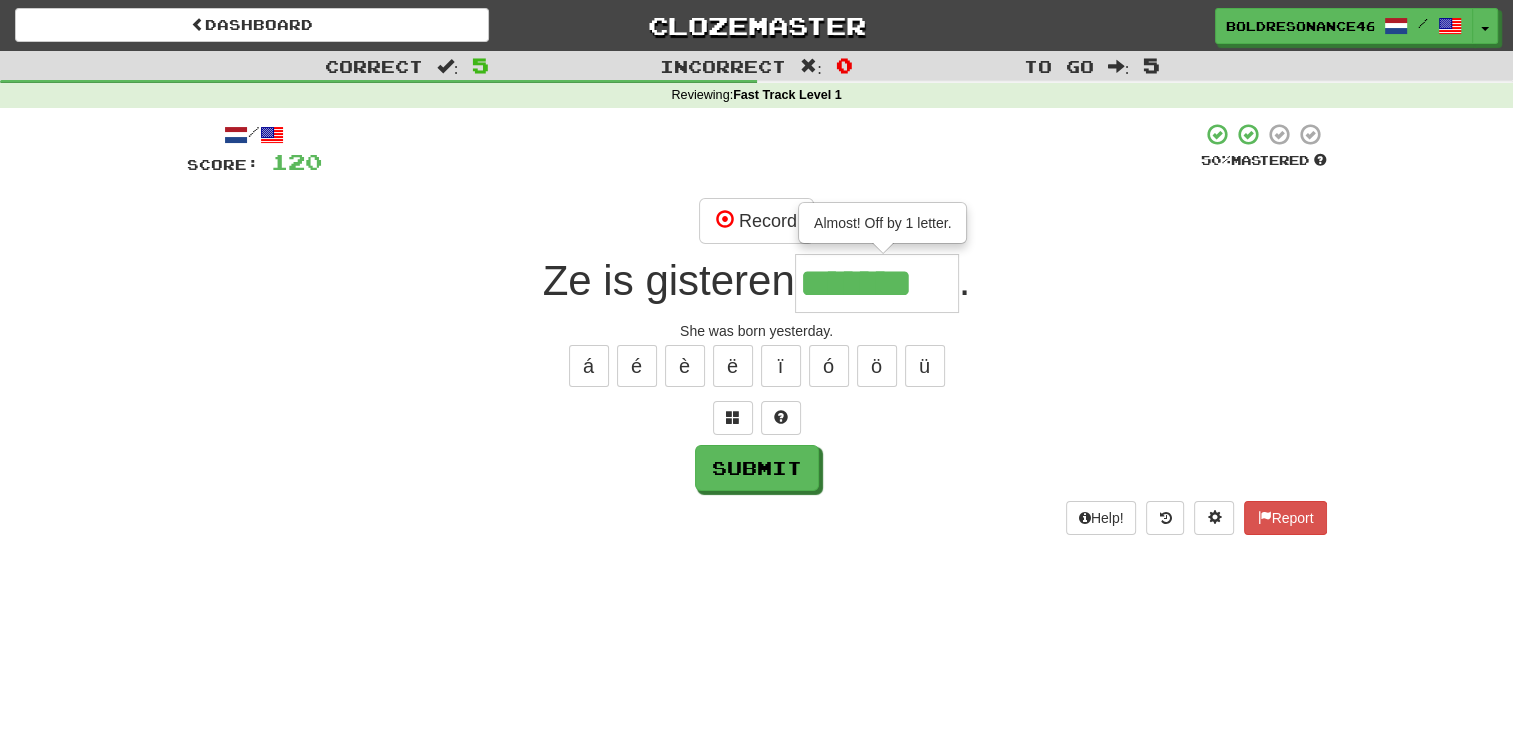type on "*******" 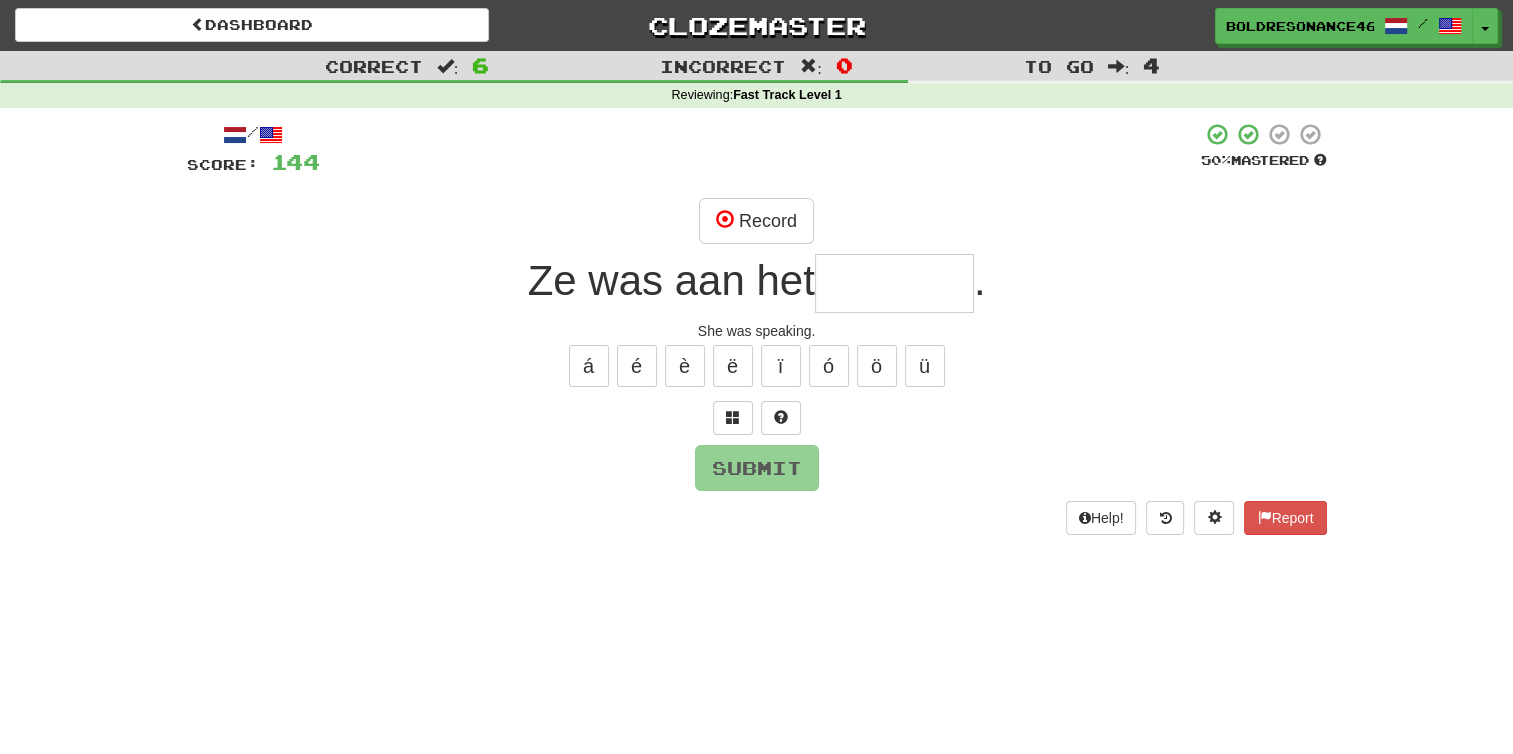 type on "*" 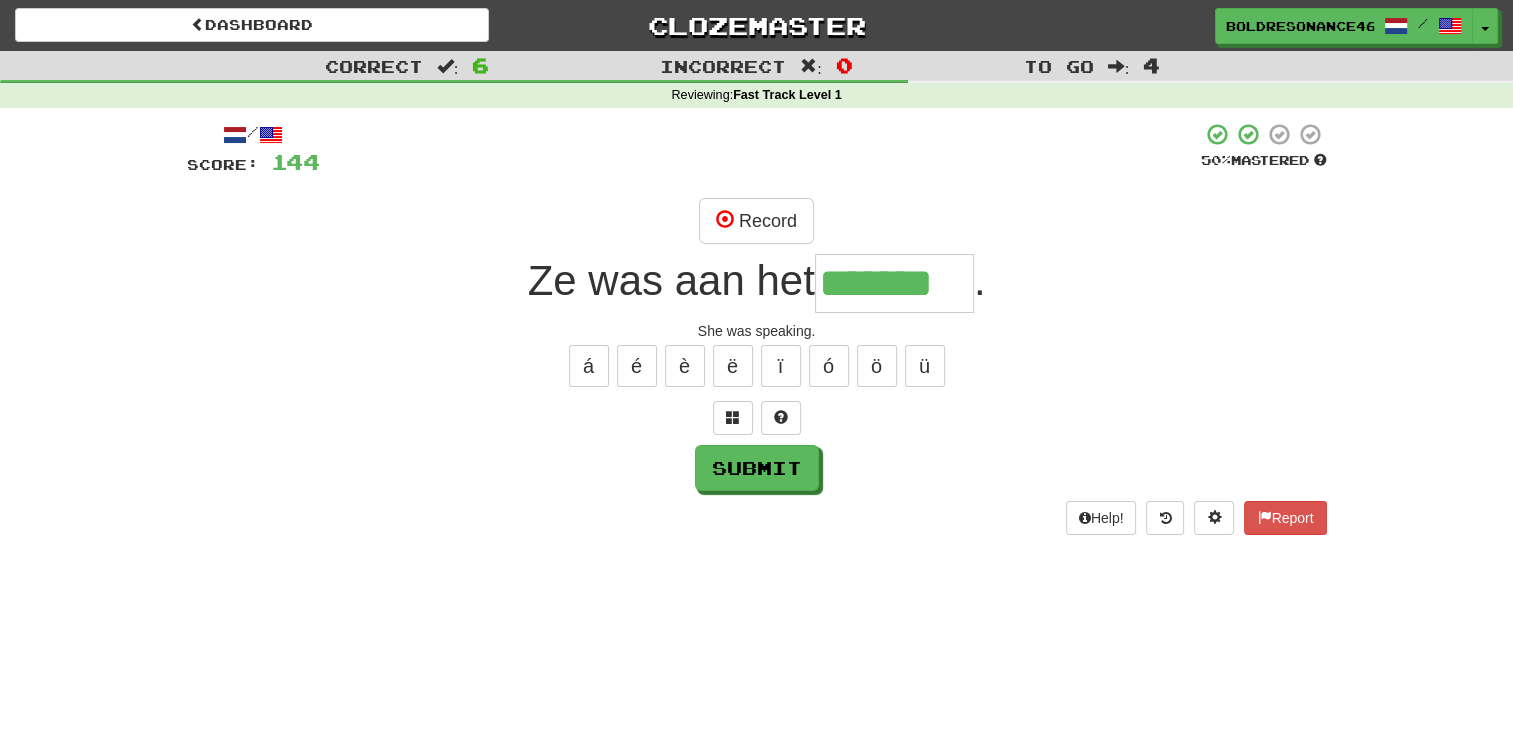 type on "*******" 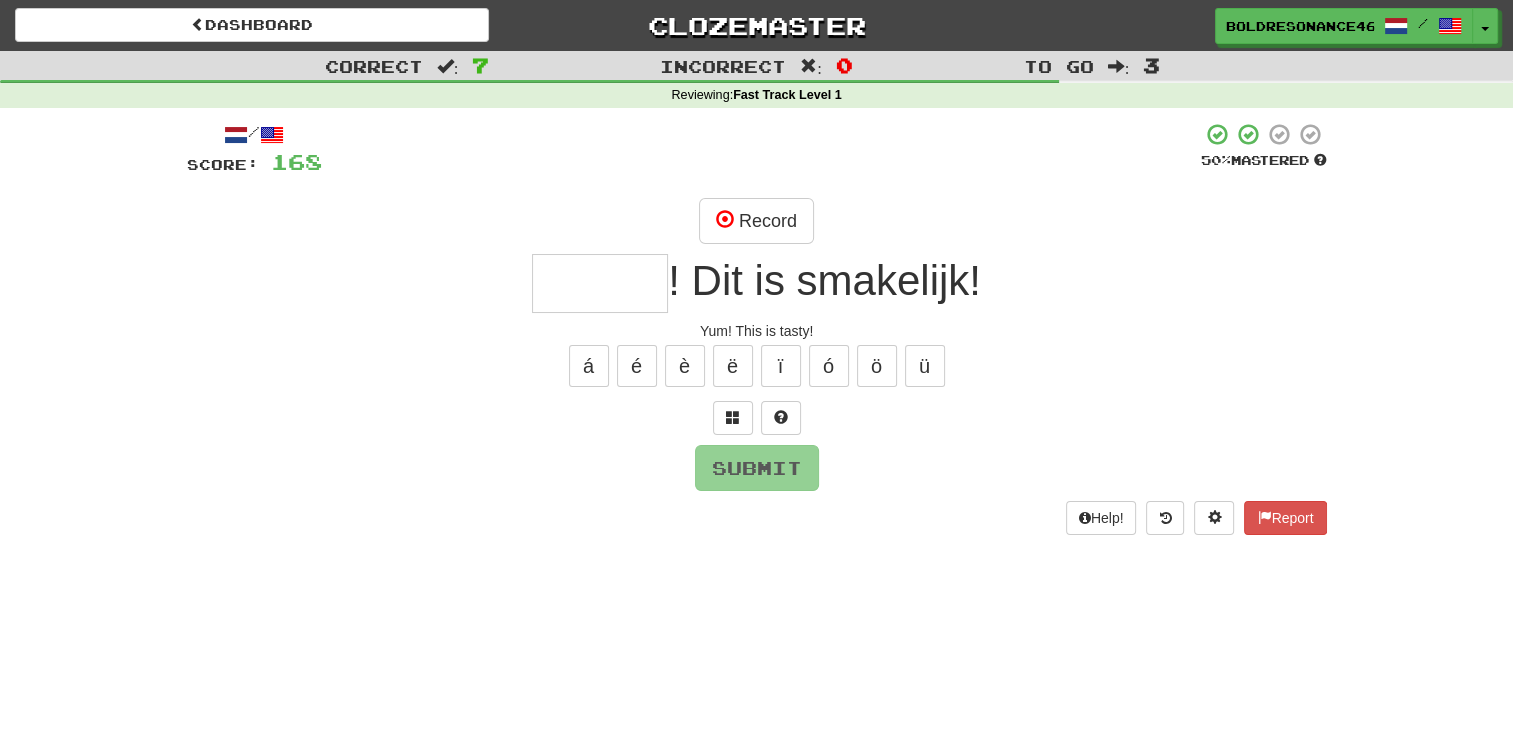 type on "*" 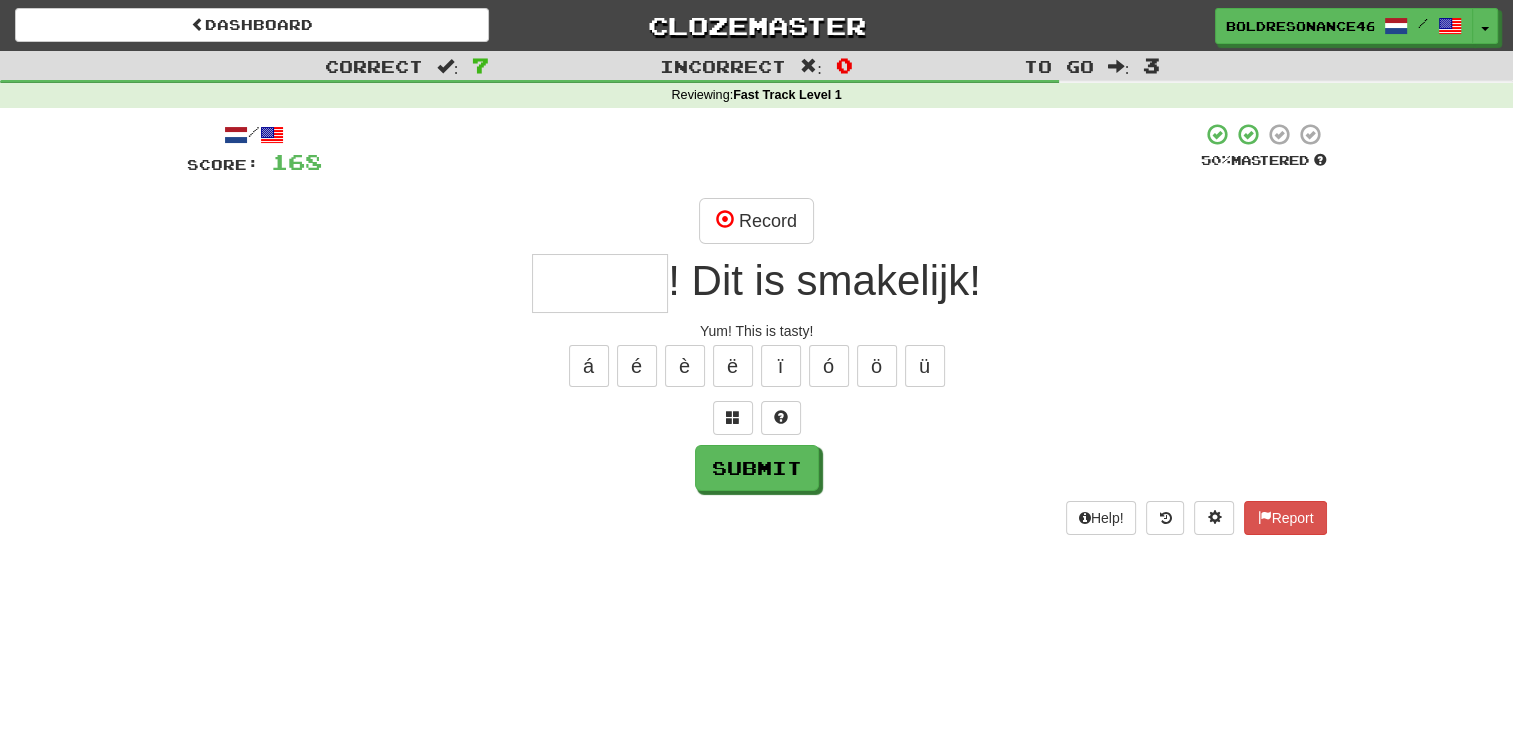 type on "*" 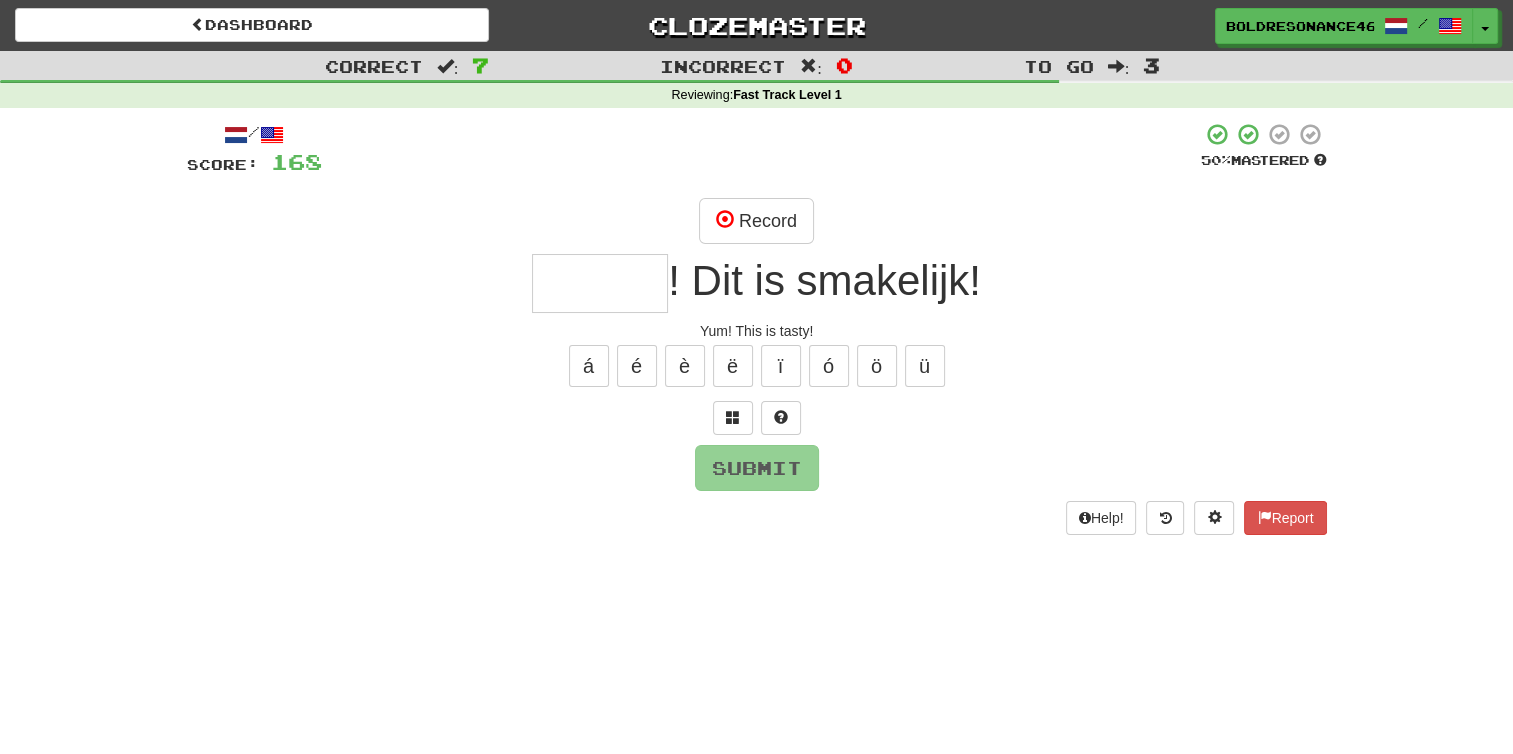 type on "*" 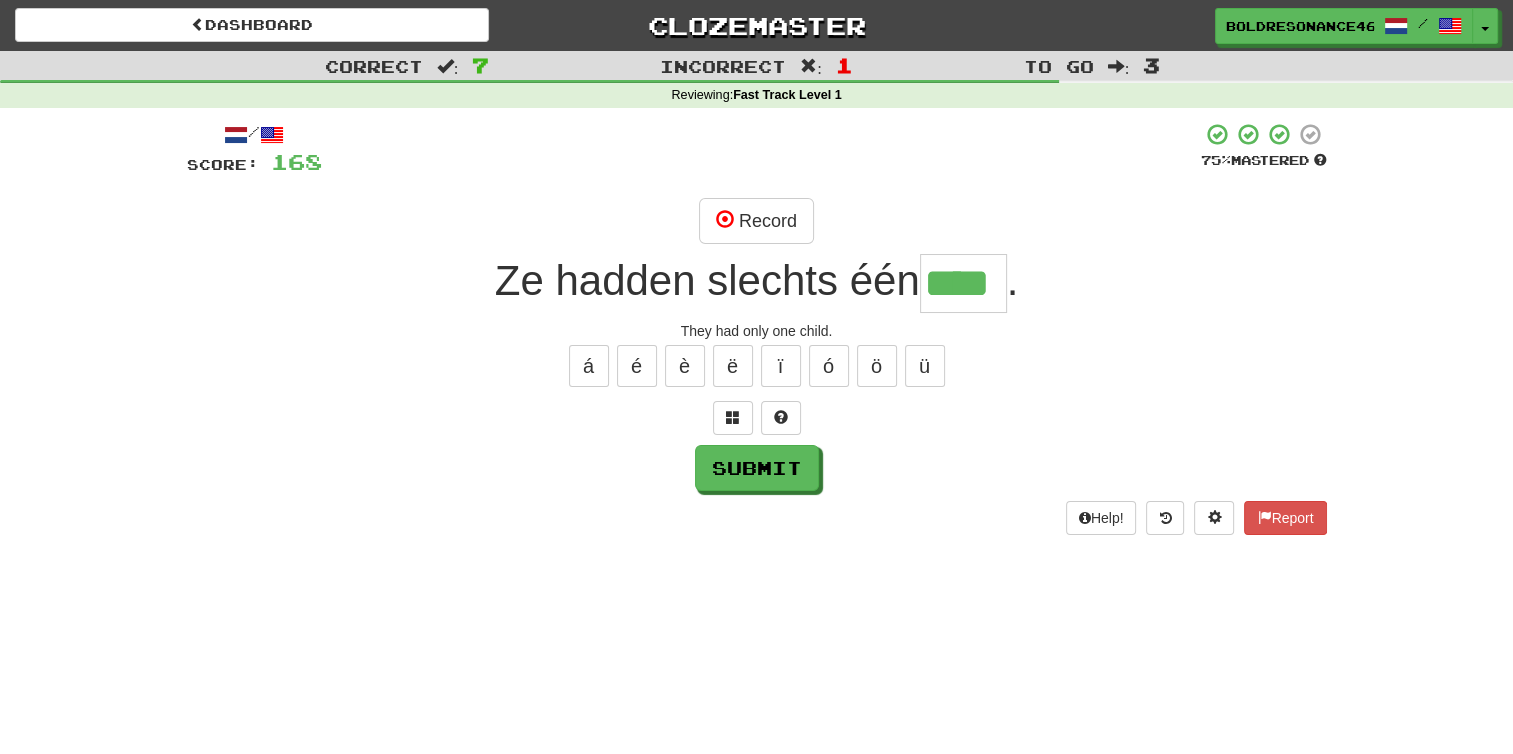 type on "****" 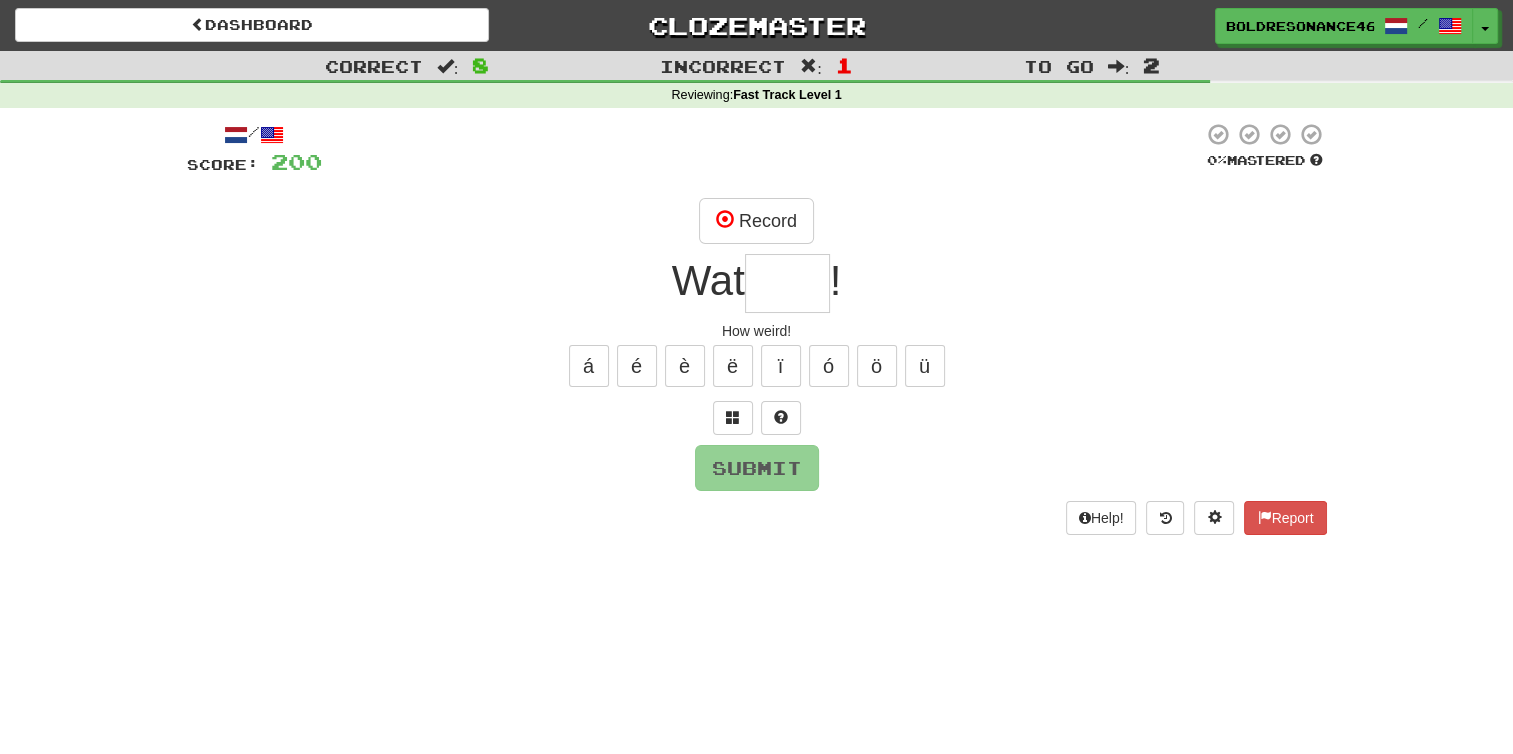 type on "****" 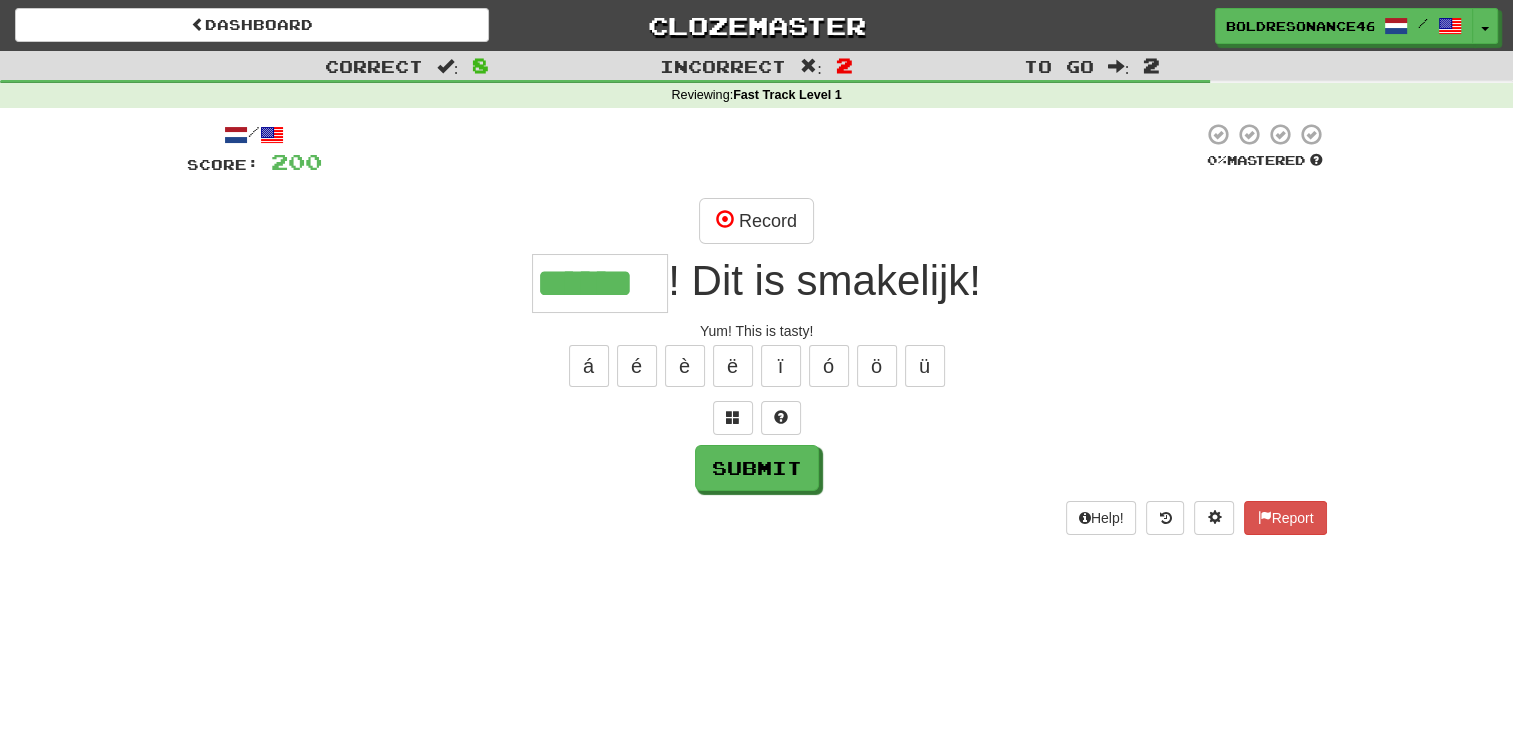 type on "******" 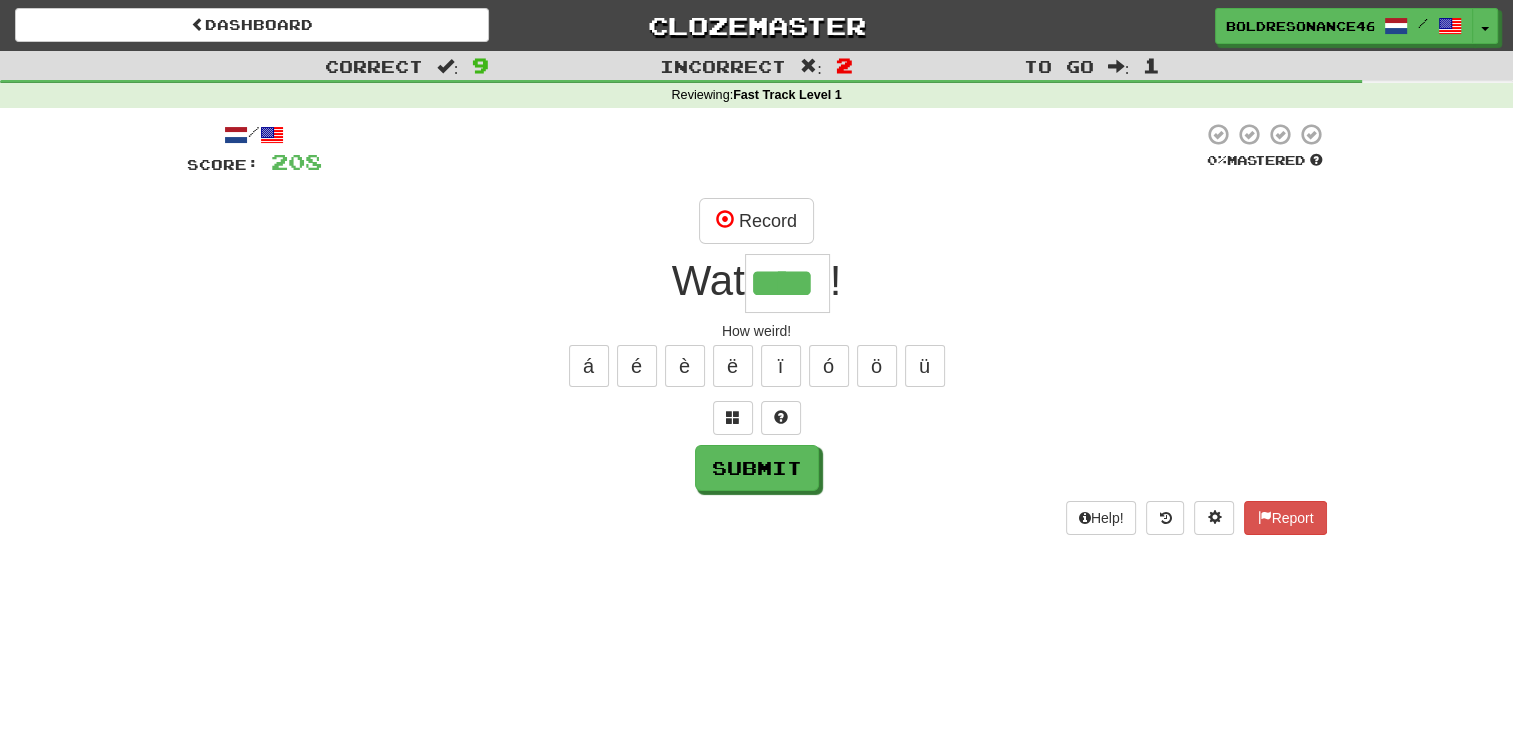 type on "****" 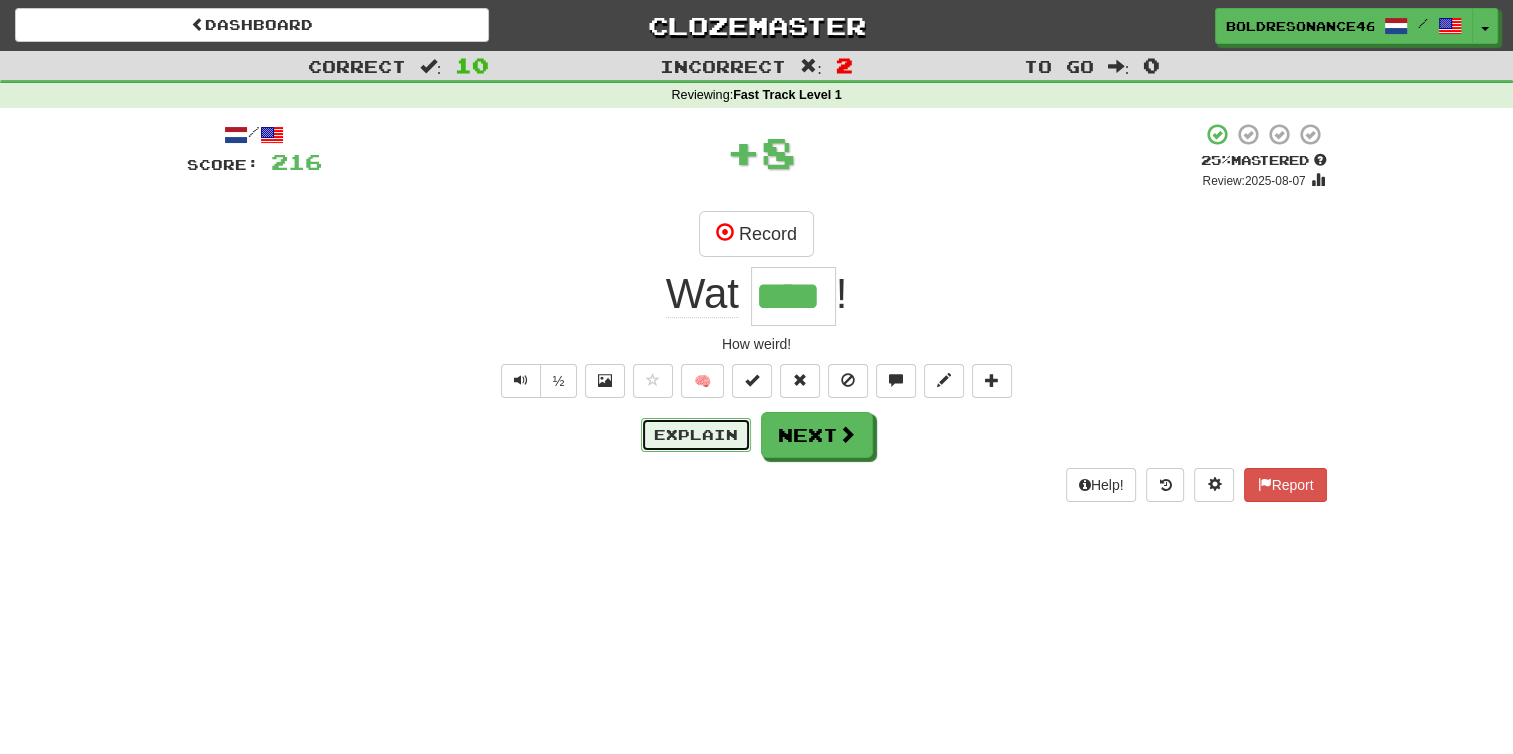 click on "Explain" at bounding box center [696, 435] 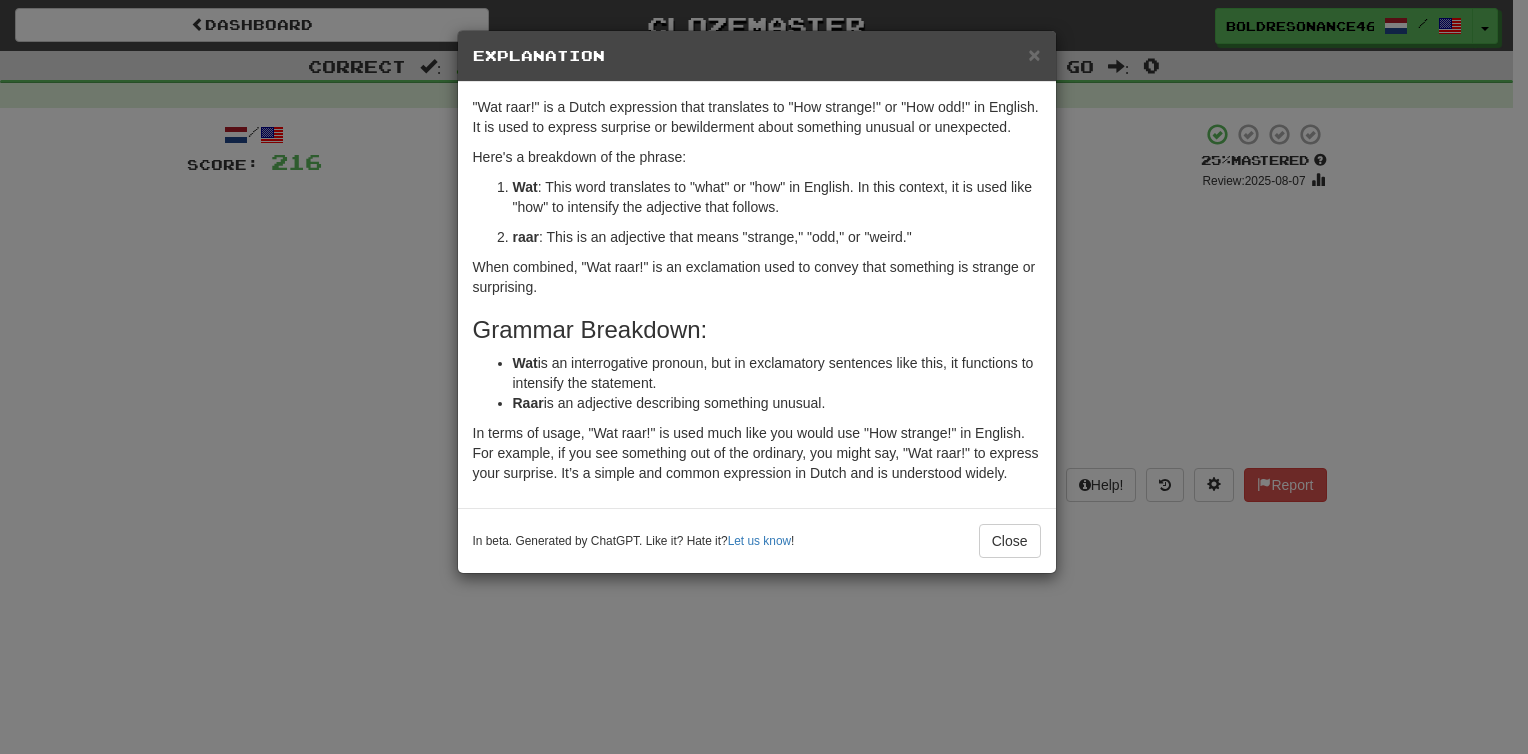 click on "× Explanation "Wat raar!" is a Dutch expression that translates to "How strange!" or "How odd!" in English. It is used to express surprise or bewilderment about something unusual or unexpected.
Here's a breakdown of the phrase:
Wat : This word translates to "what" or "how" in English. In this context, it is used like "how" to intensify the adjective that follows.
raar : This is an adjective that means "strange," "odd," or "weird."
When combined, "Wat raar!" is an exclamation used to convey that something is strange or surprising.
Grammar Breakdown:
Wat  is an interrogative pronoun, but in exclamatory sentences like this, it functions to intensify the statement.
Raar  is an adjective describing something unusual.
In beta. Generated by ChatGPT. Like it? Hate it?  Let us know ! Close" at bounding box center [764, 377] 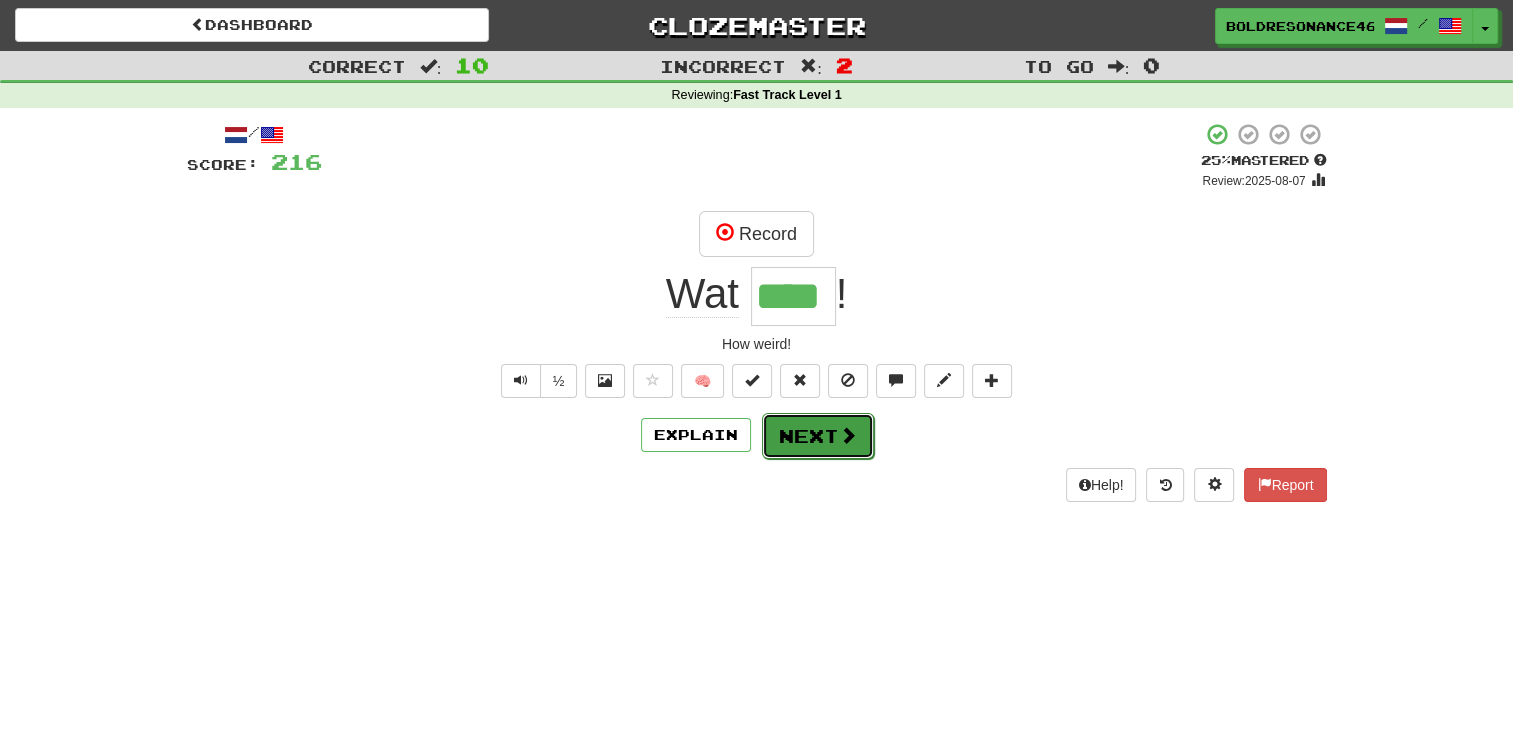 click on "Next" at bounding box center (818, 436) 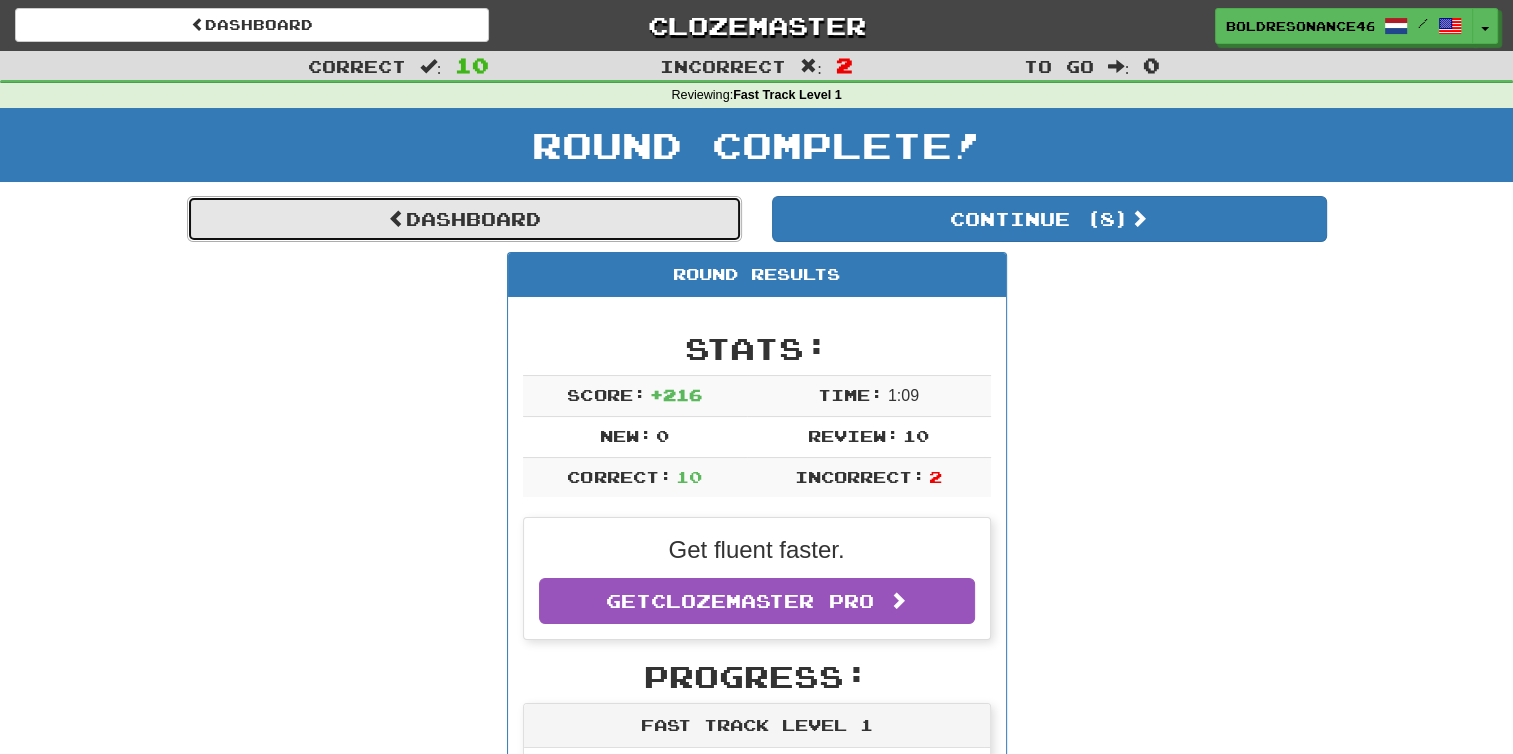 click on "Dashboard" at bounding box center (464, 219) 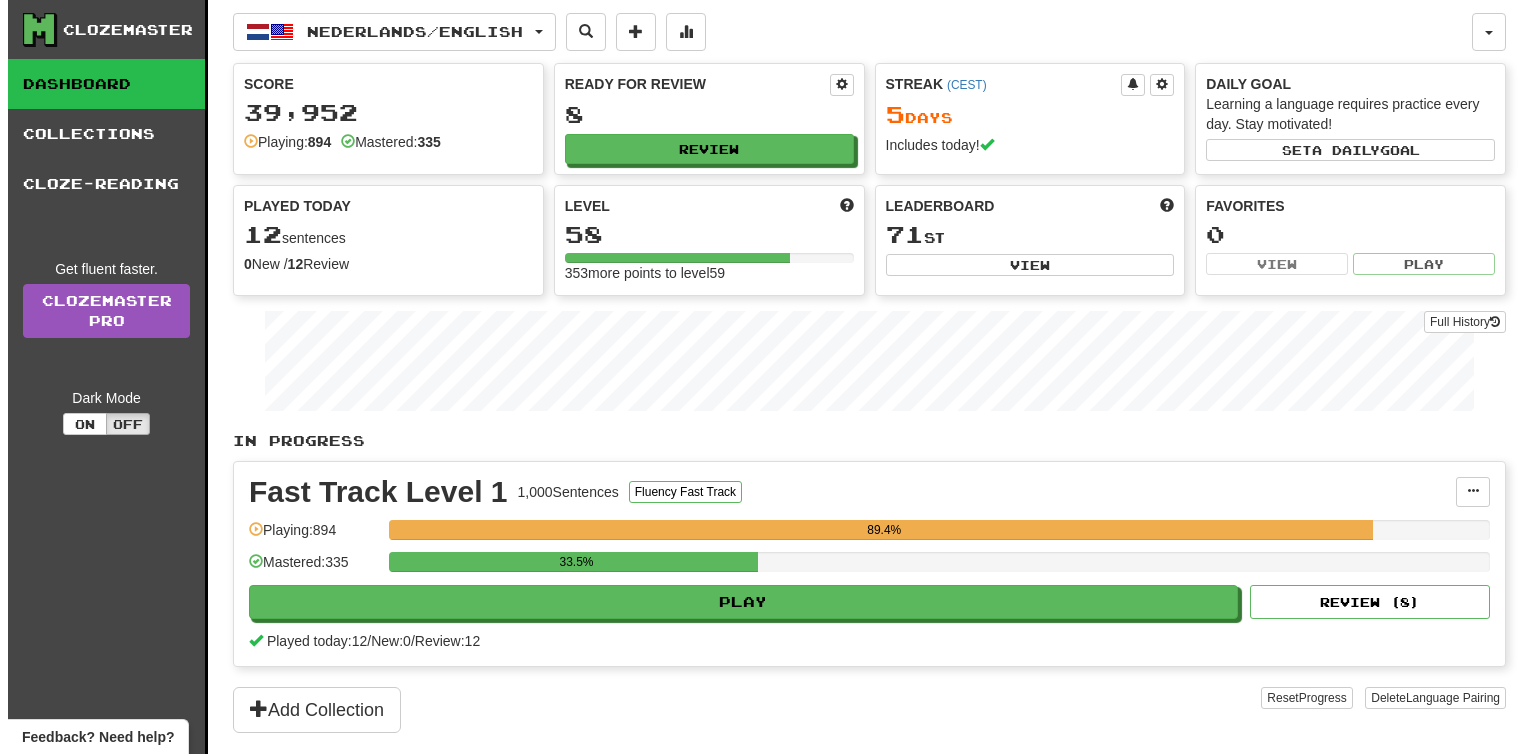 scroll, scrollTop: 0, scrollLeft: 0, axis: both 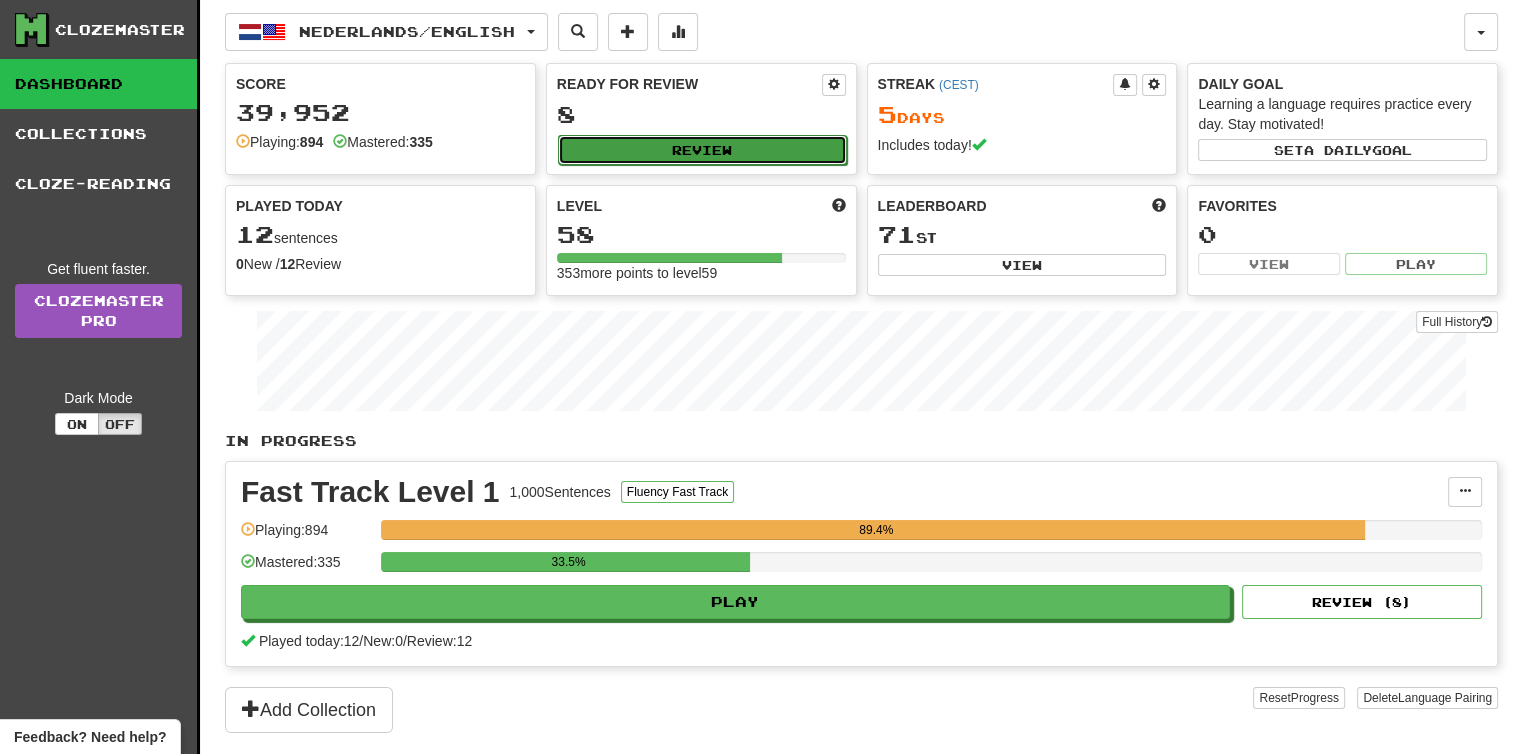 click on "Review" at bounding box center [702, 150] 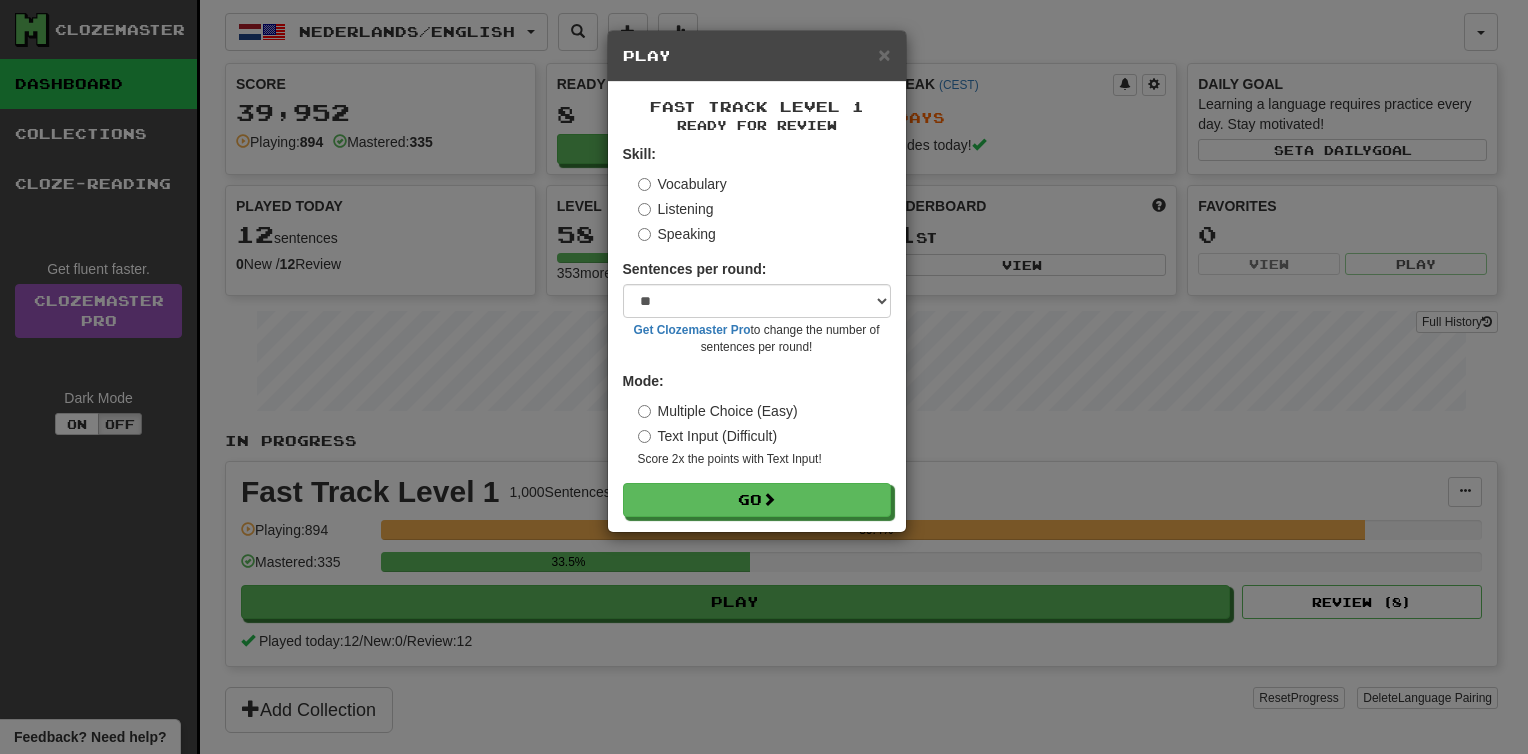 click on "Listening" at bounding box center (676, 209) 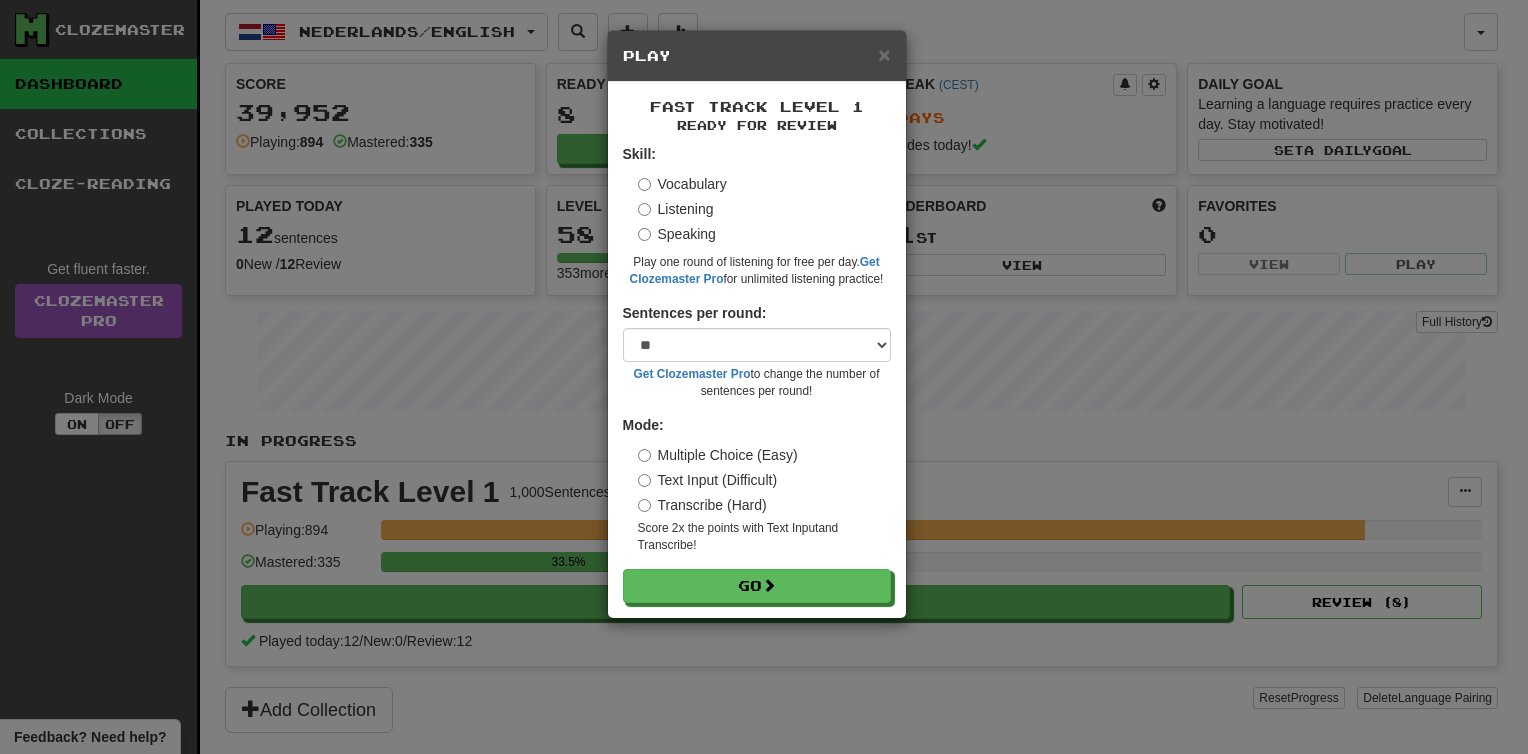 click on "Transcribe (Hard)" at bounding box center (702, 505) 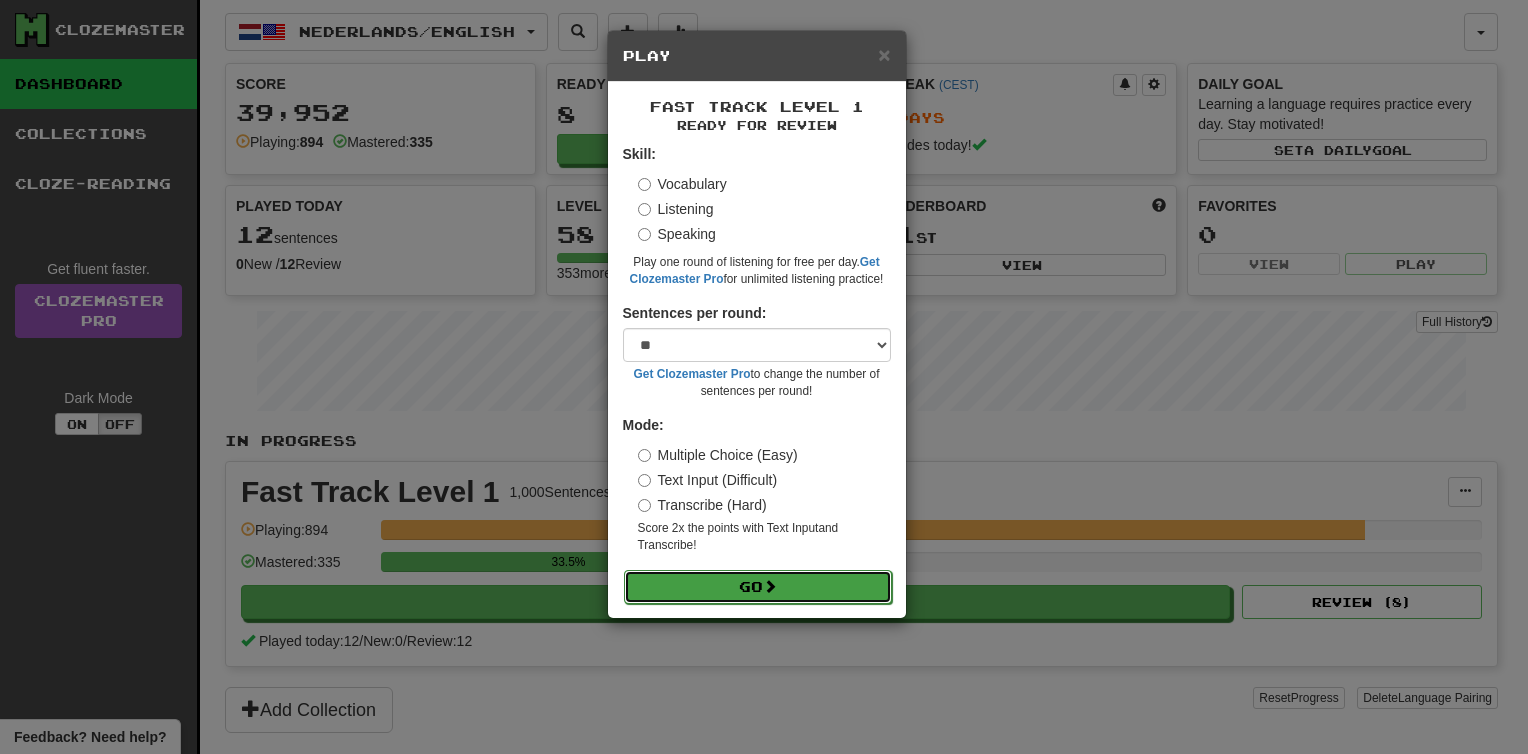 click on "Go" at bounding box center [758, 587] 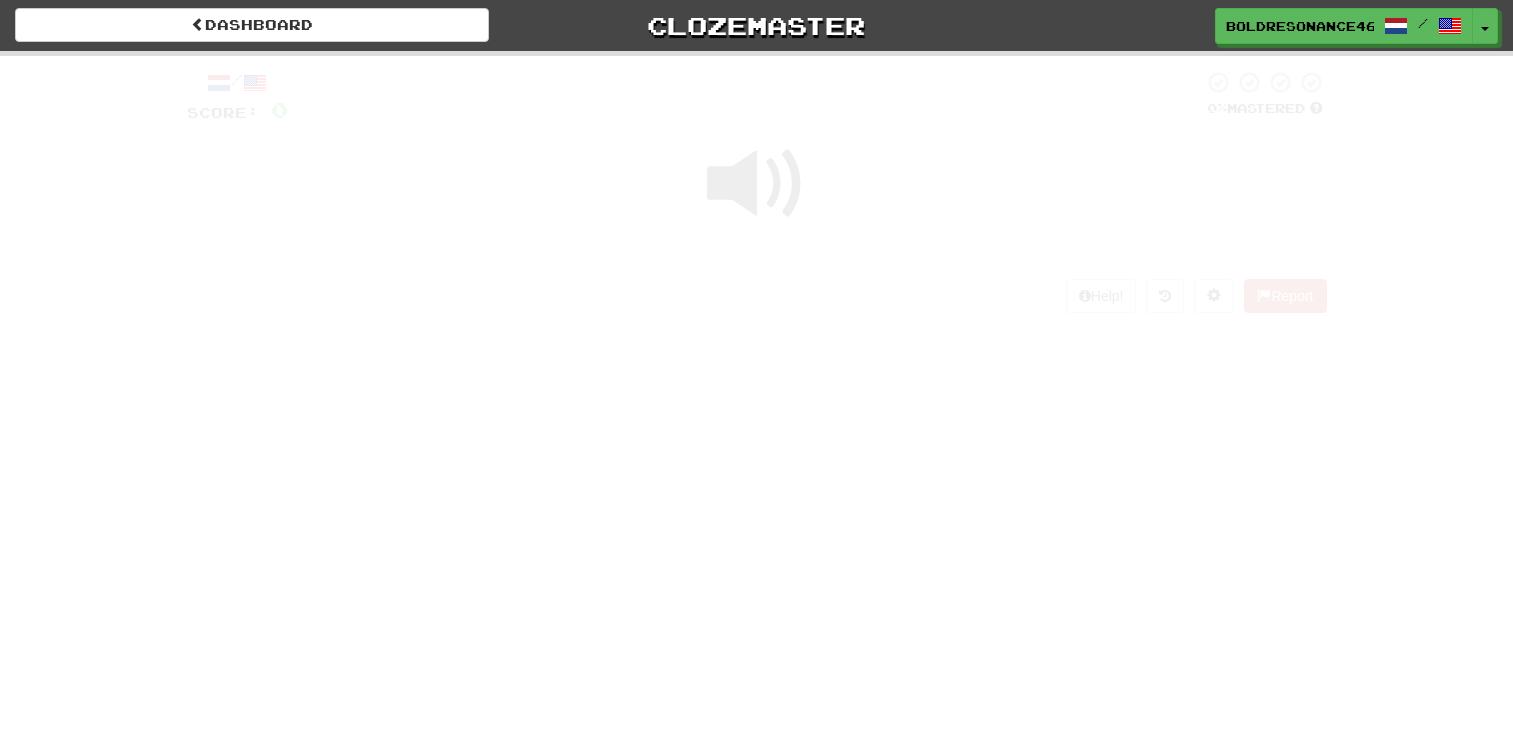 scroll, scrollTop: 0, scrollLeft: 0, axis: both 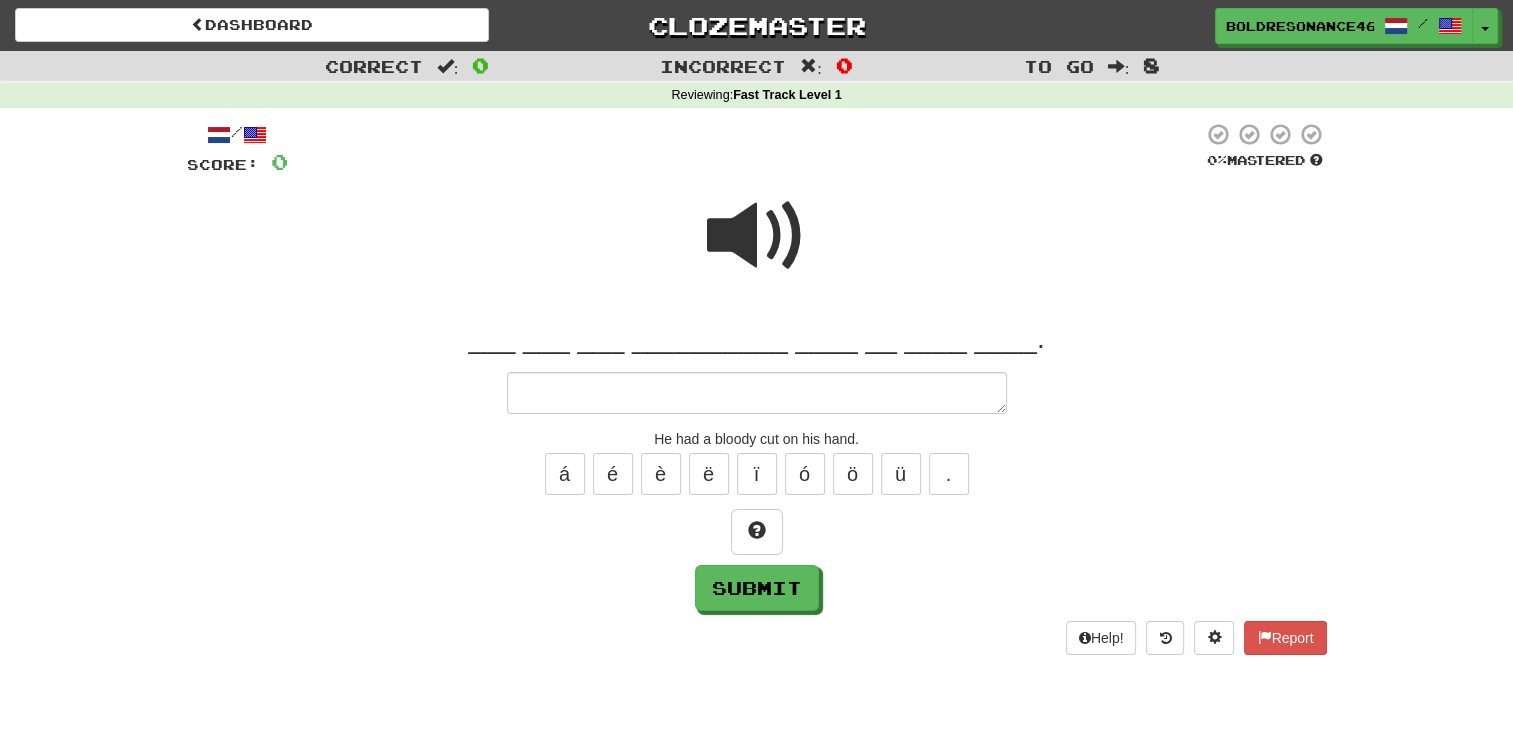 type on "*" 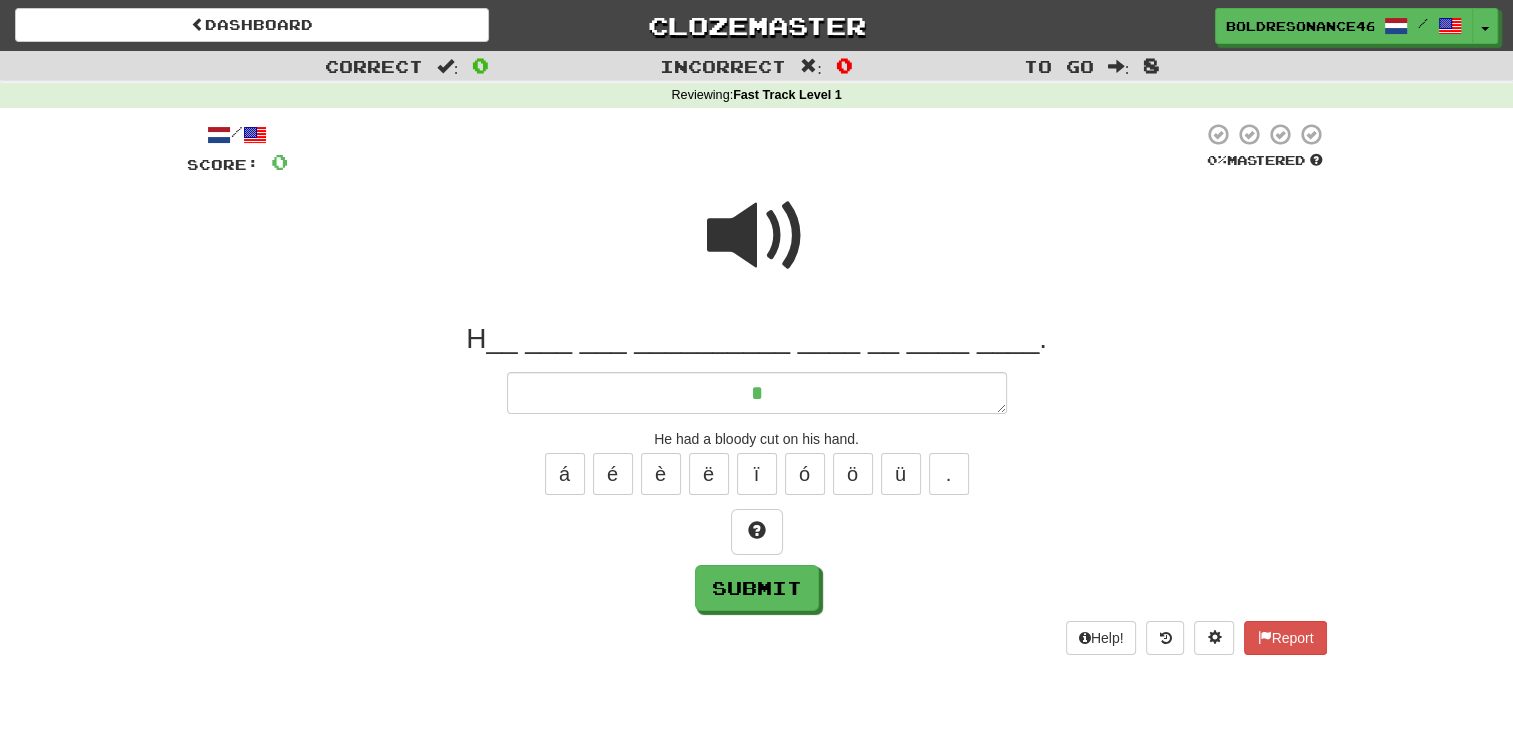 type on "*" 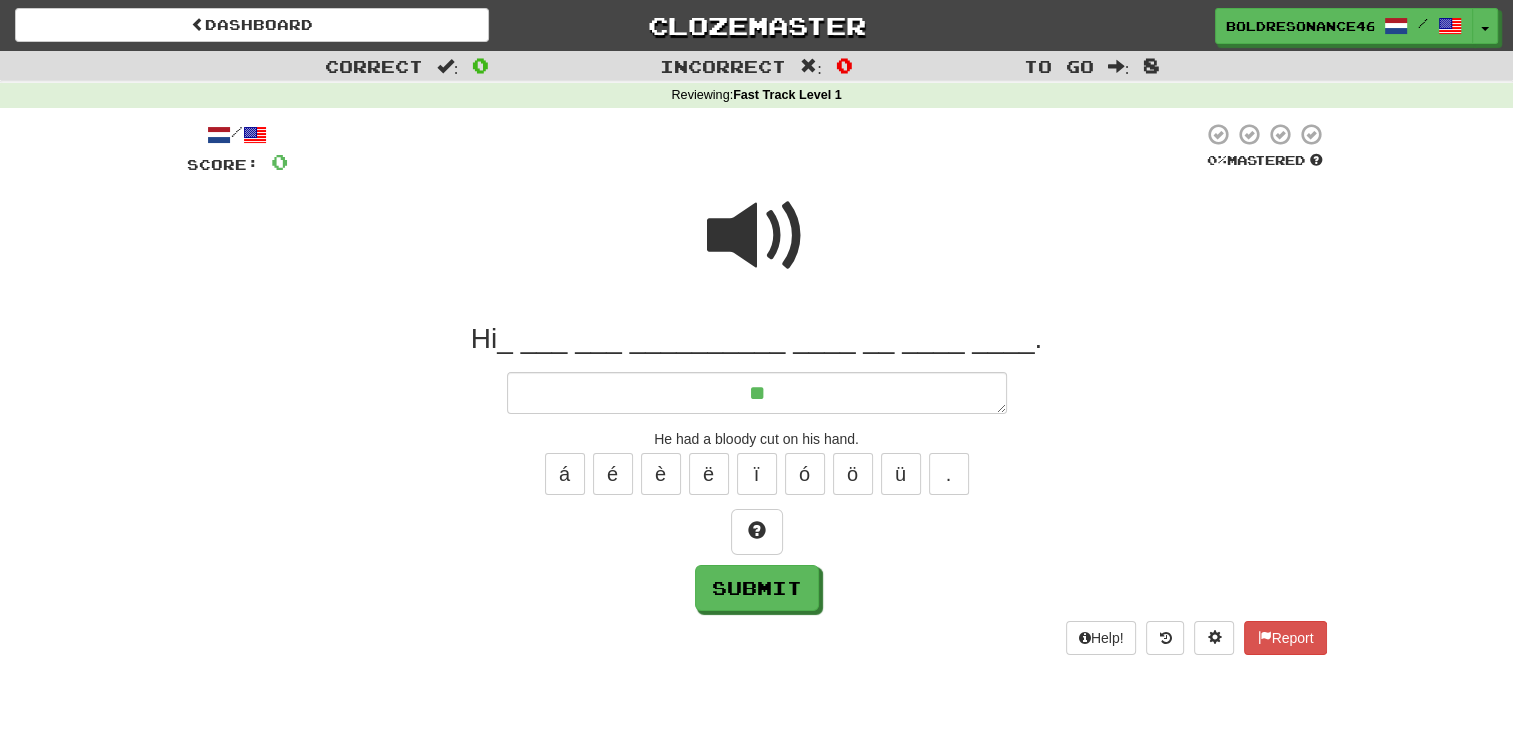 type on "*" 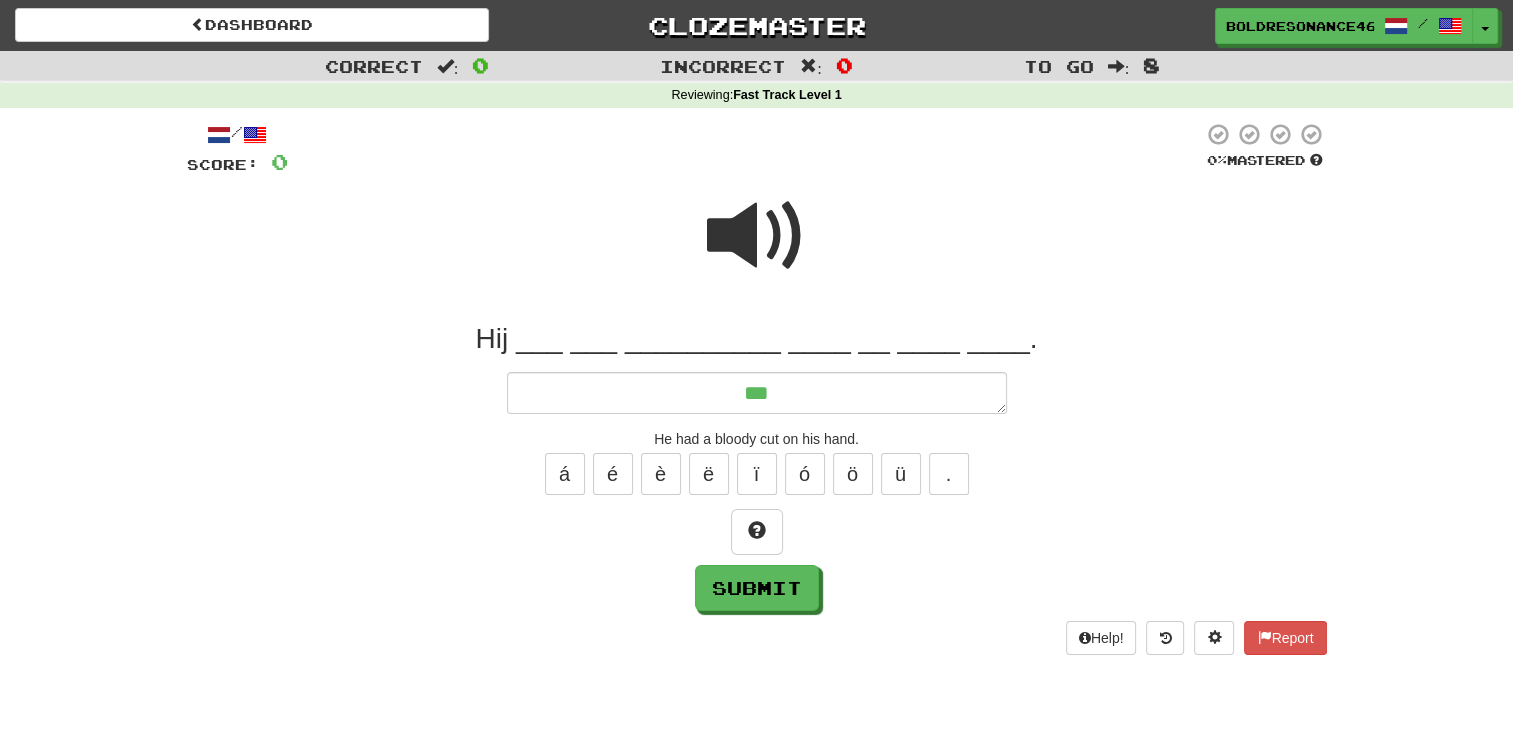 type on "*" 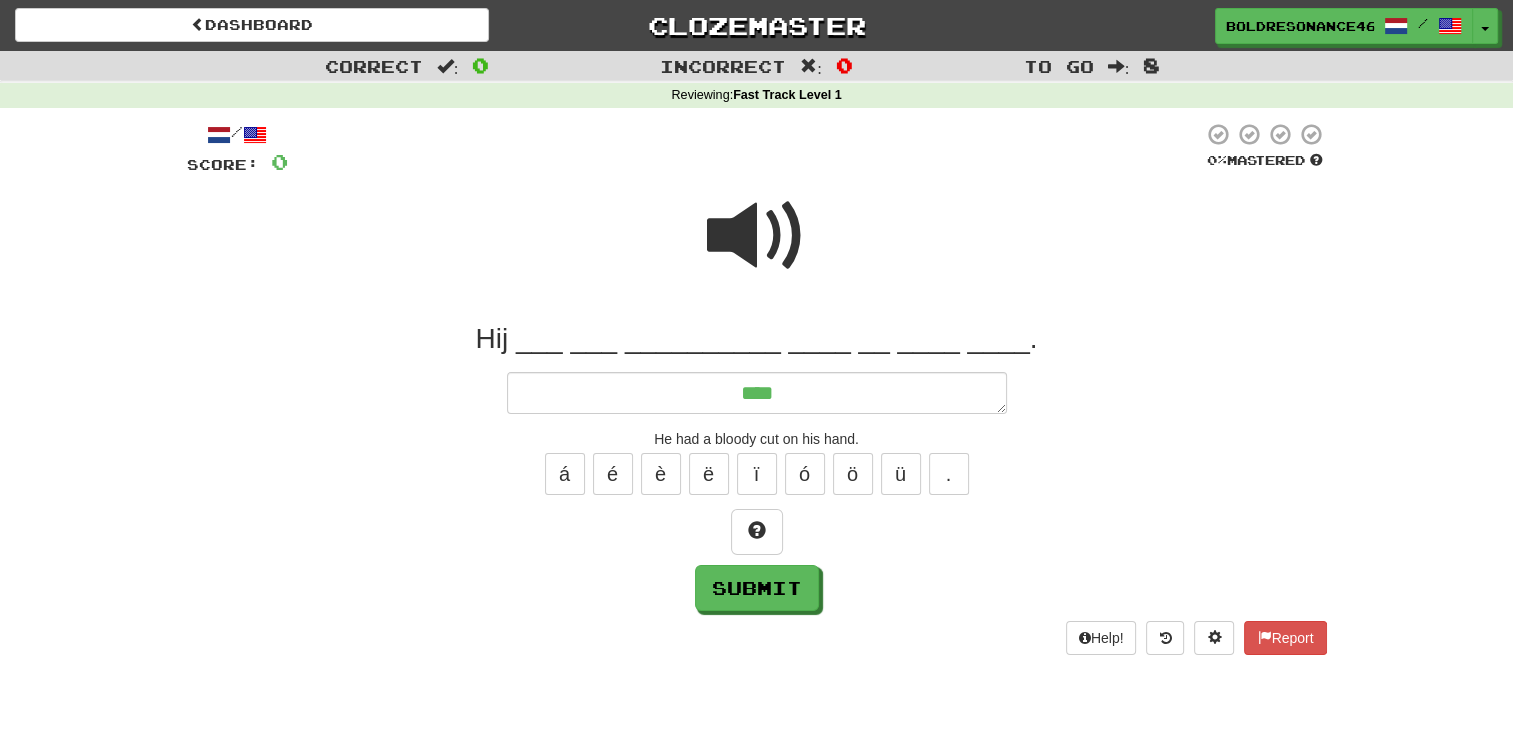type on "*" 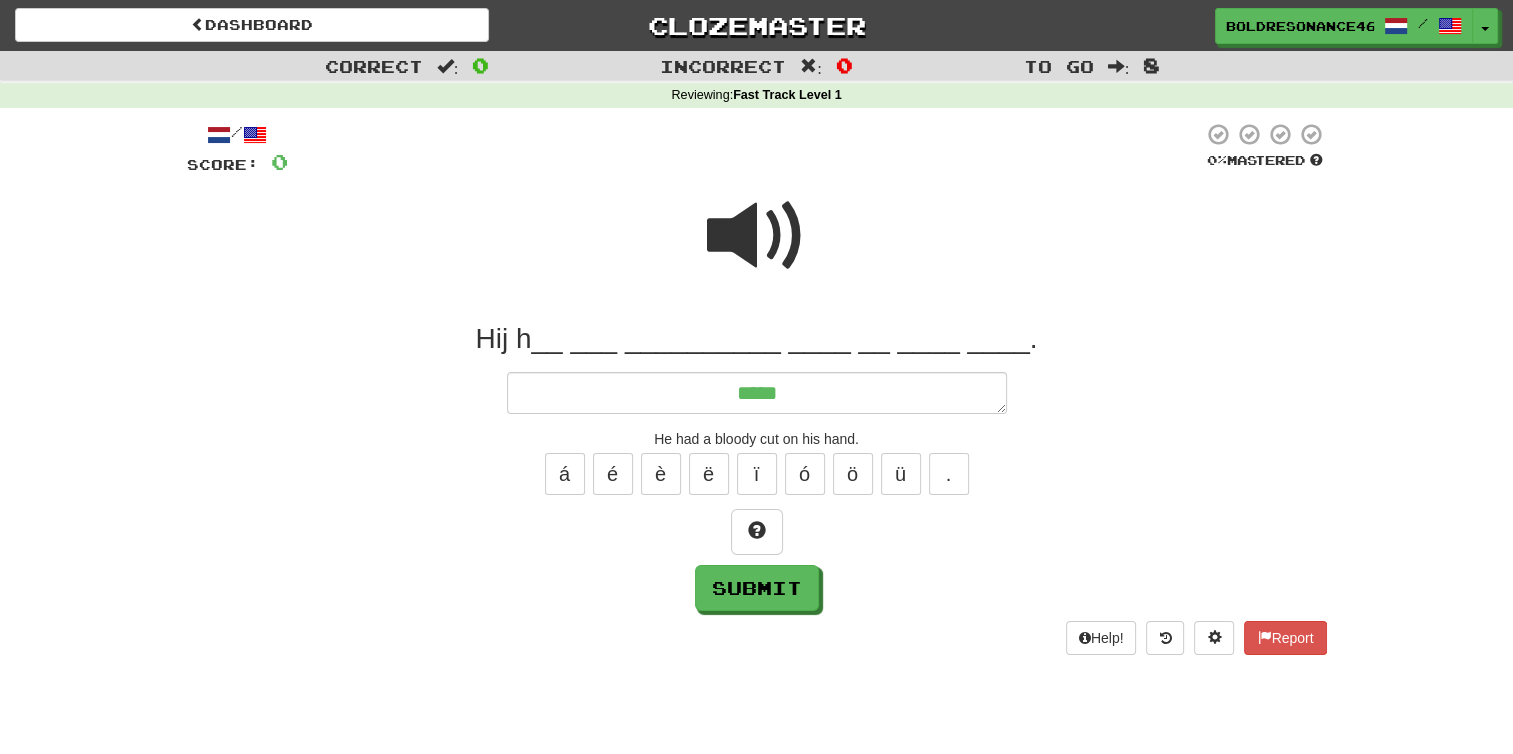 type on "*" 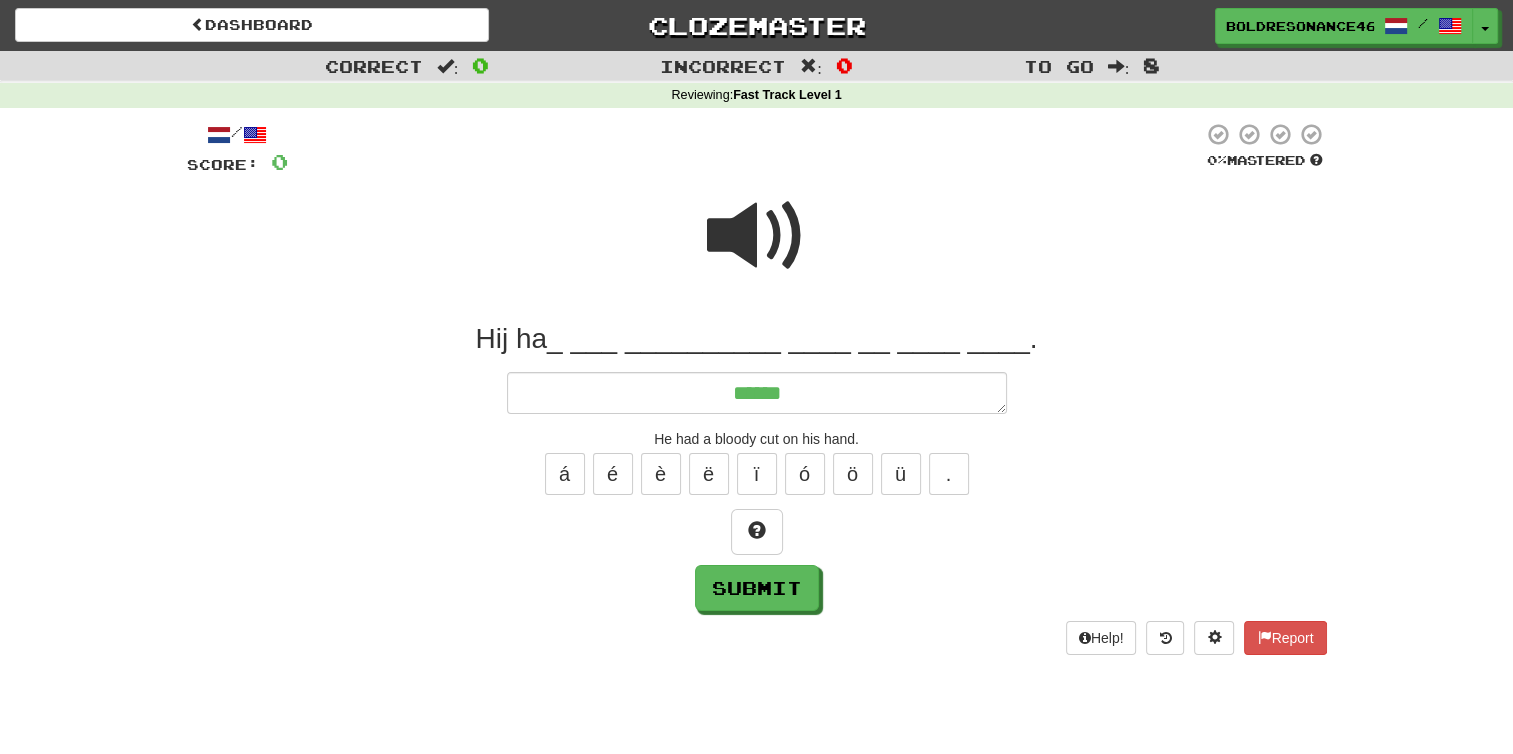 type on "*" 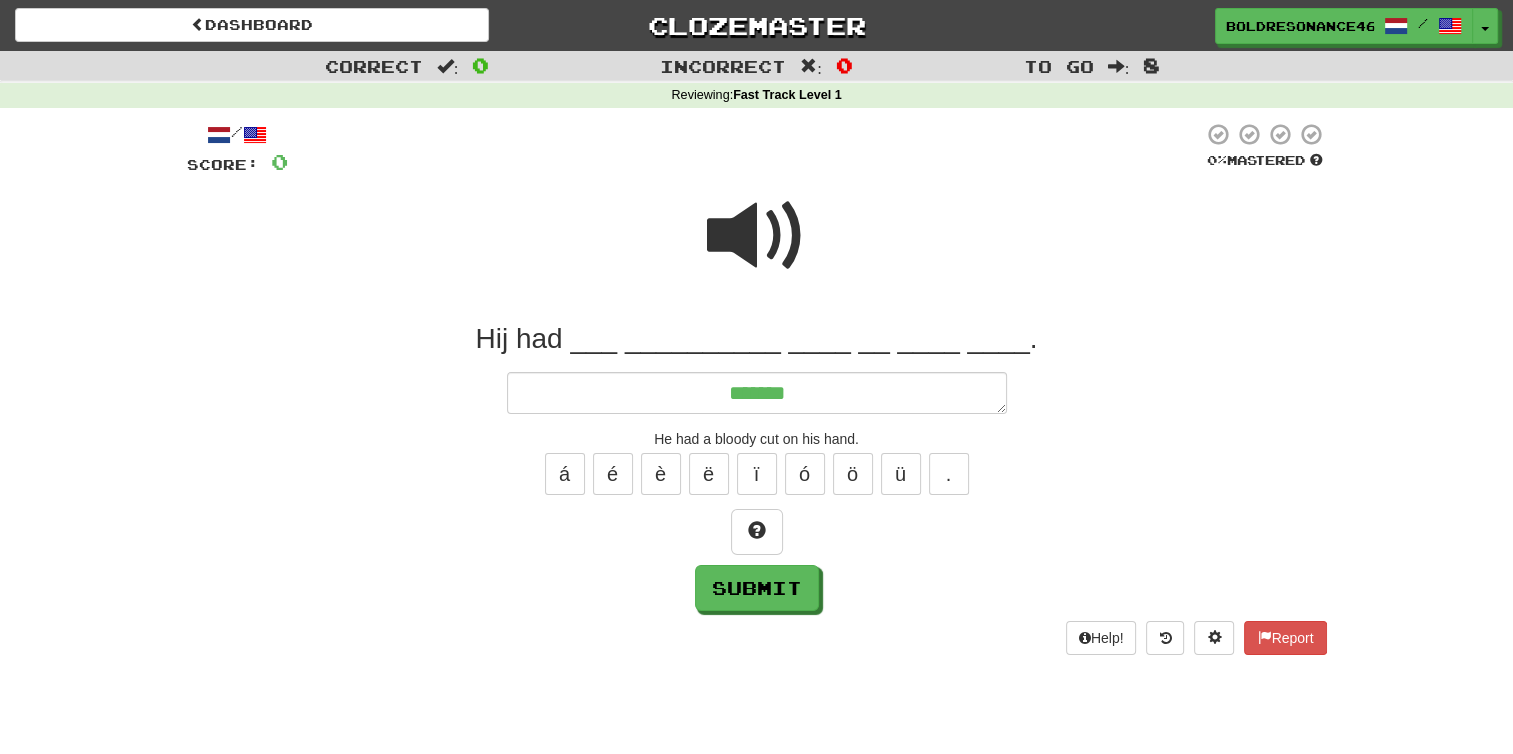 type on "*" 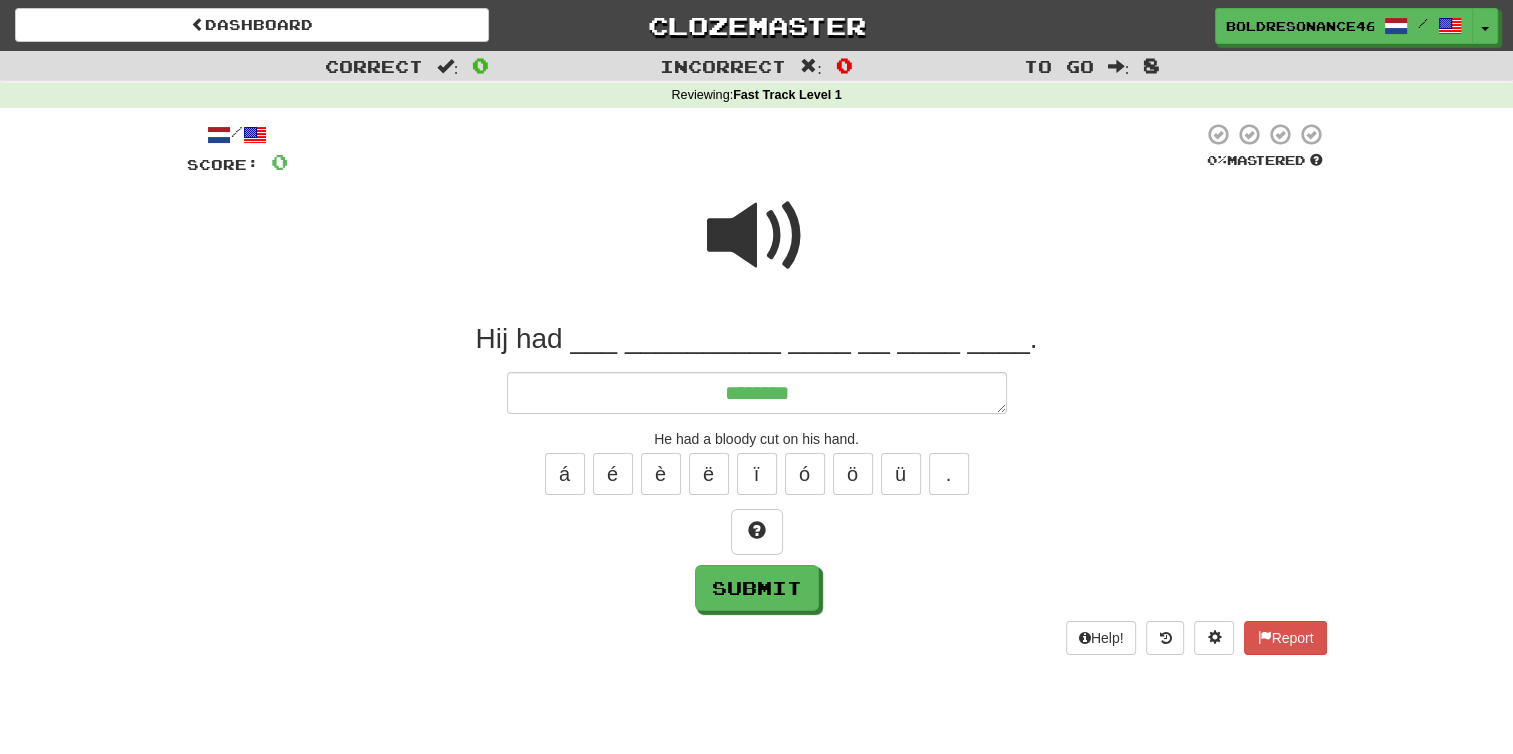 type on "*" 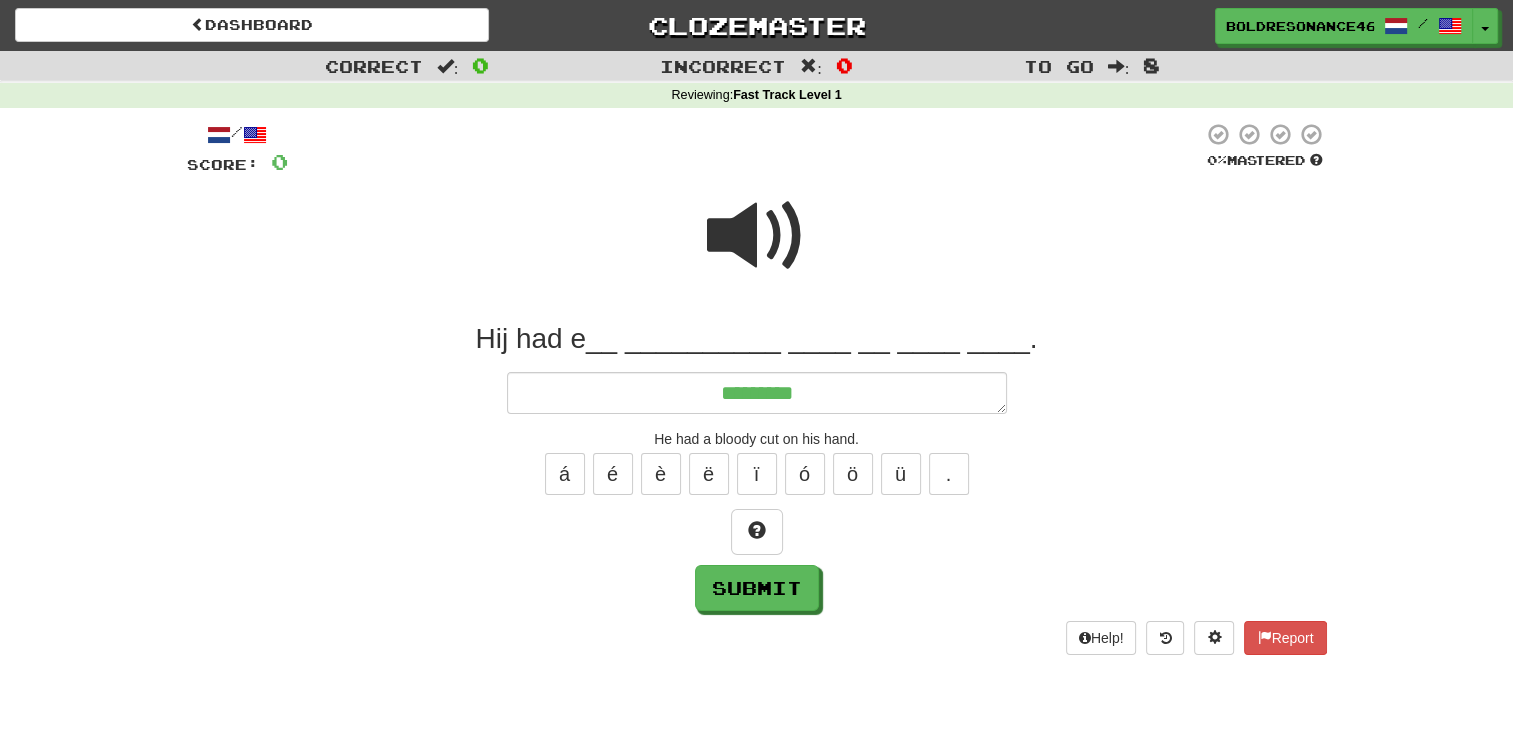type on "*" 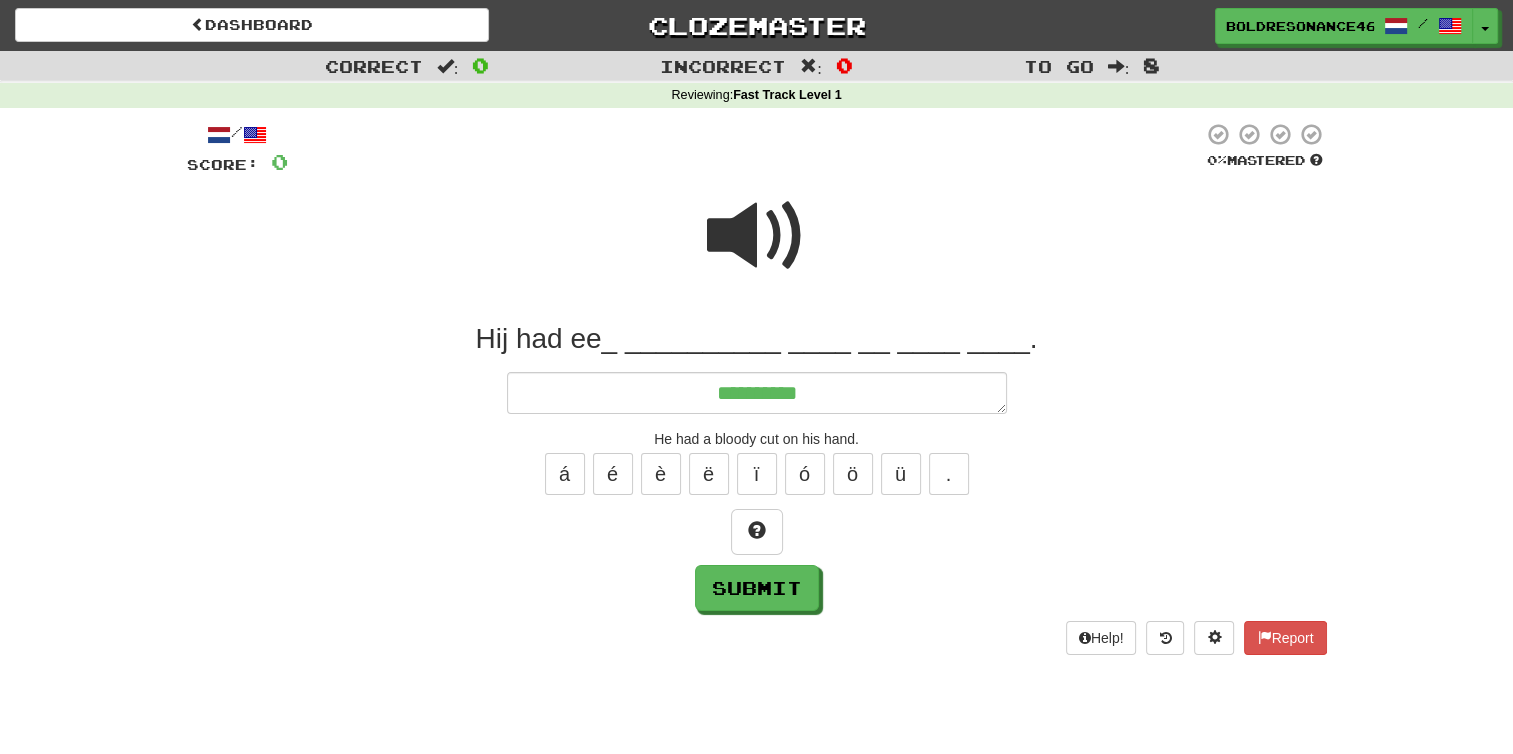 type on "*" 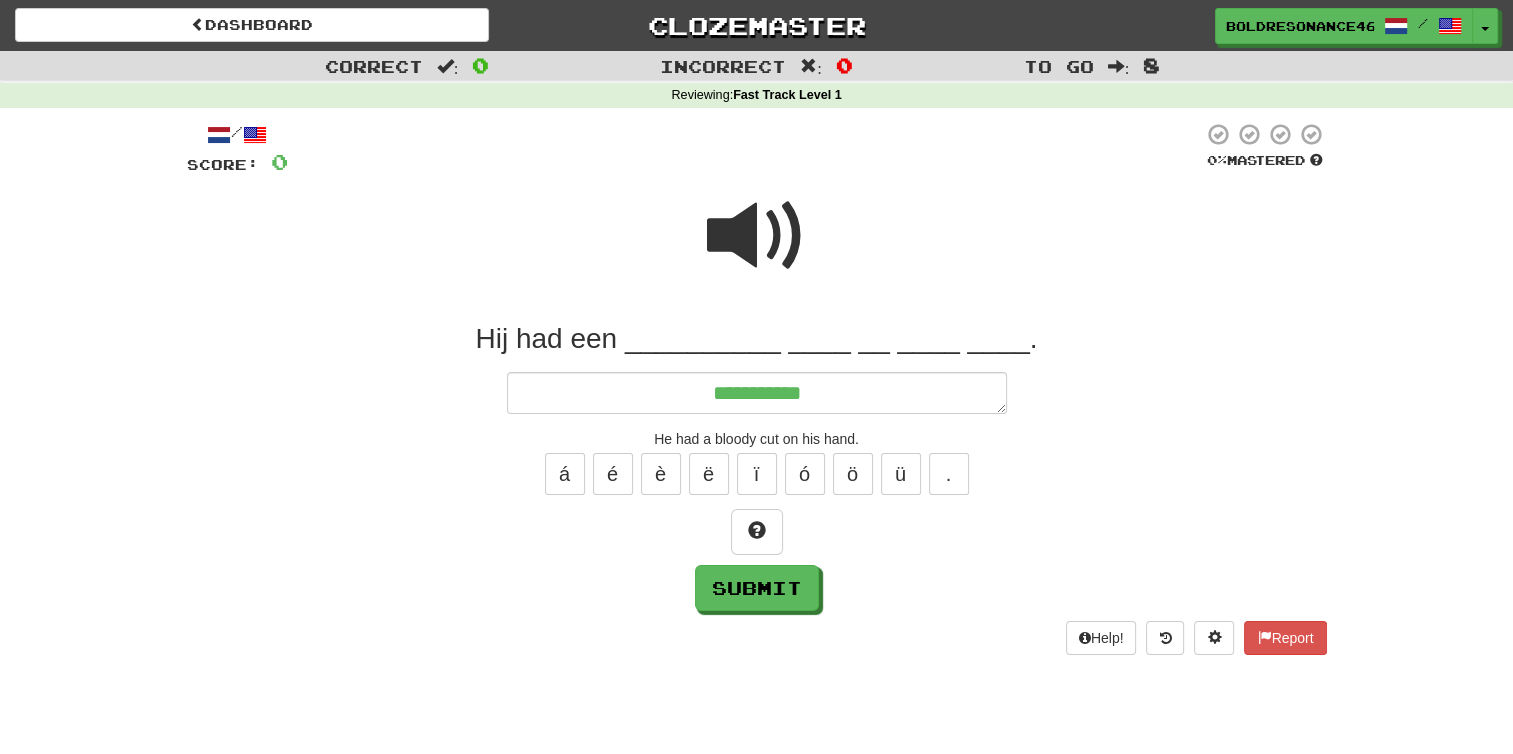 type on "*" 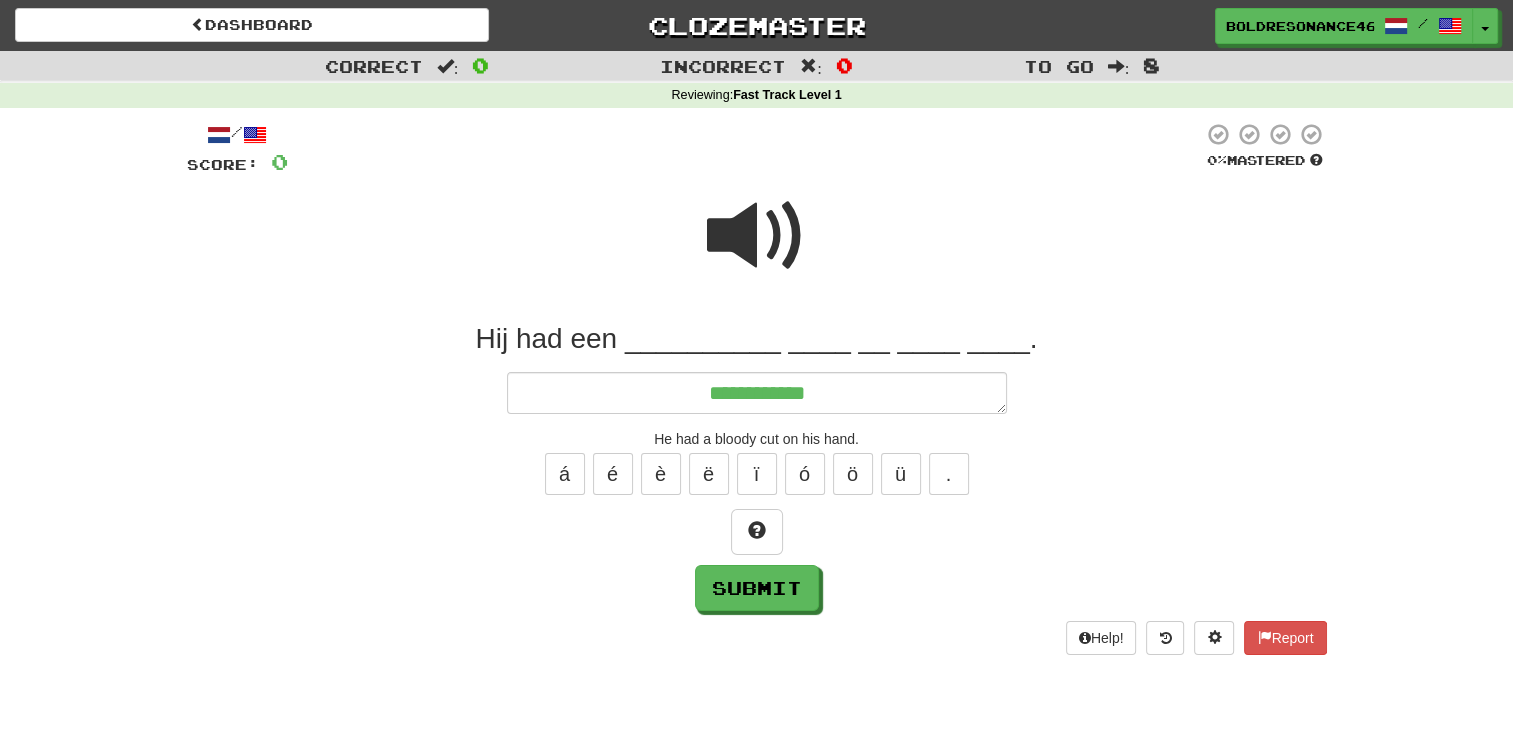 type on "*" 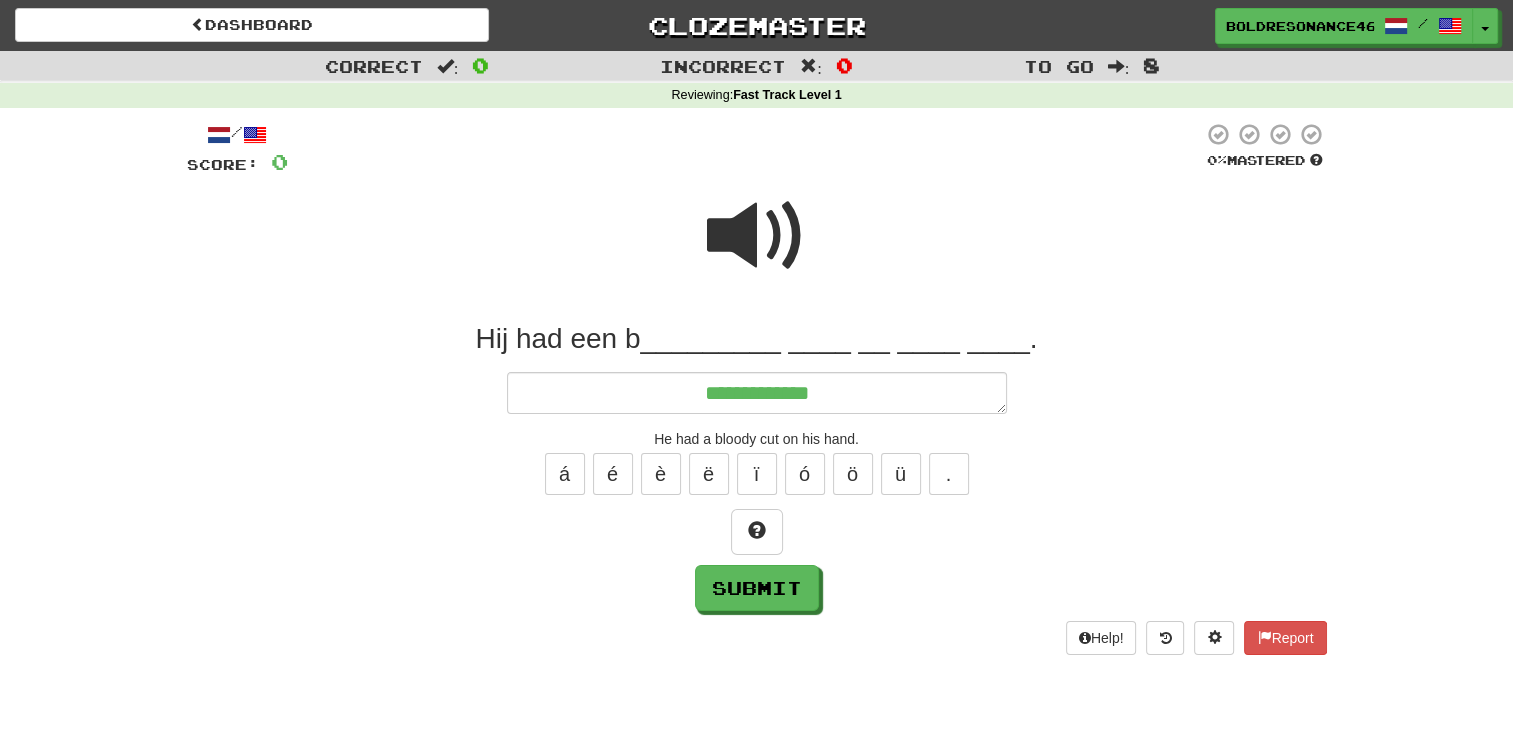 type on "*" 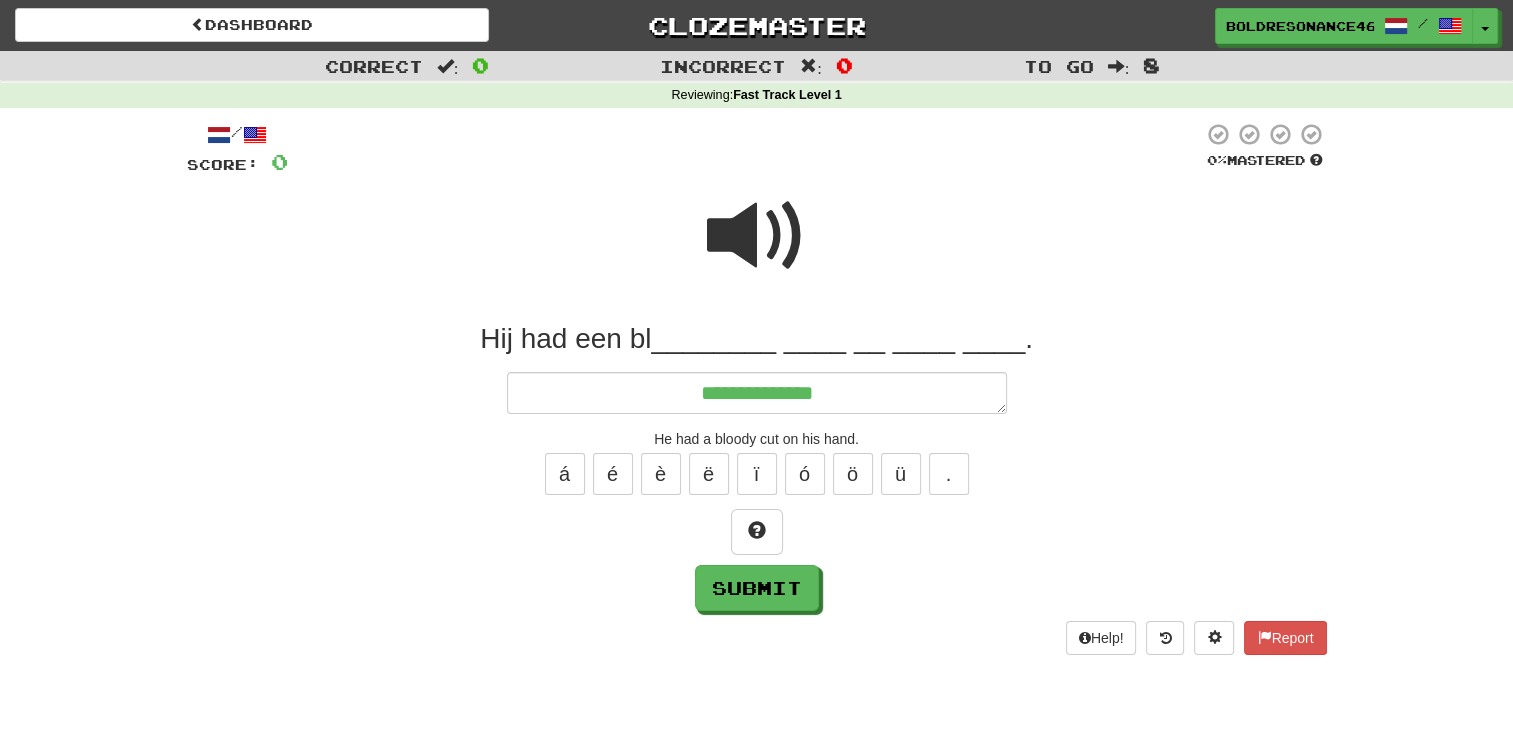 type on "*" 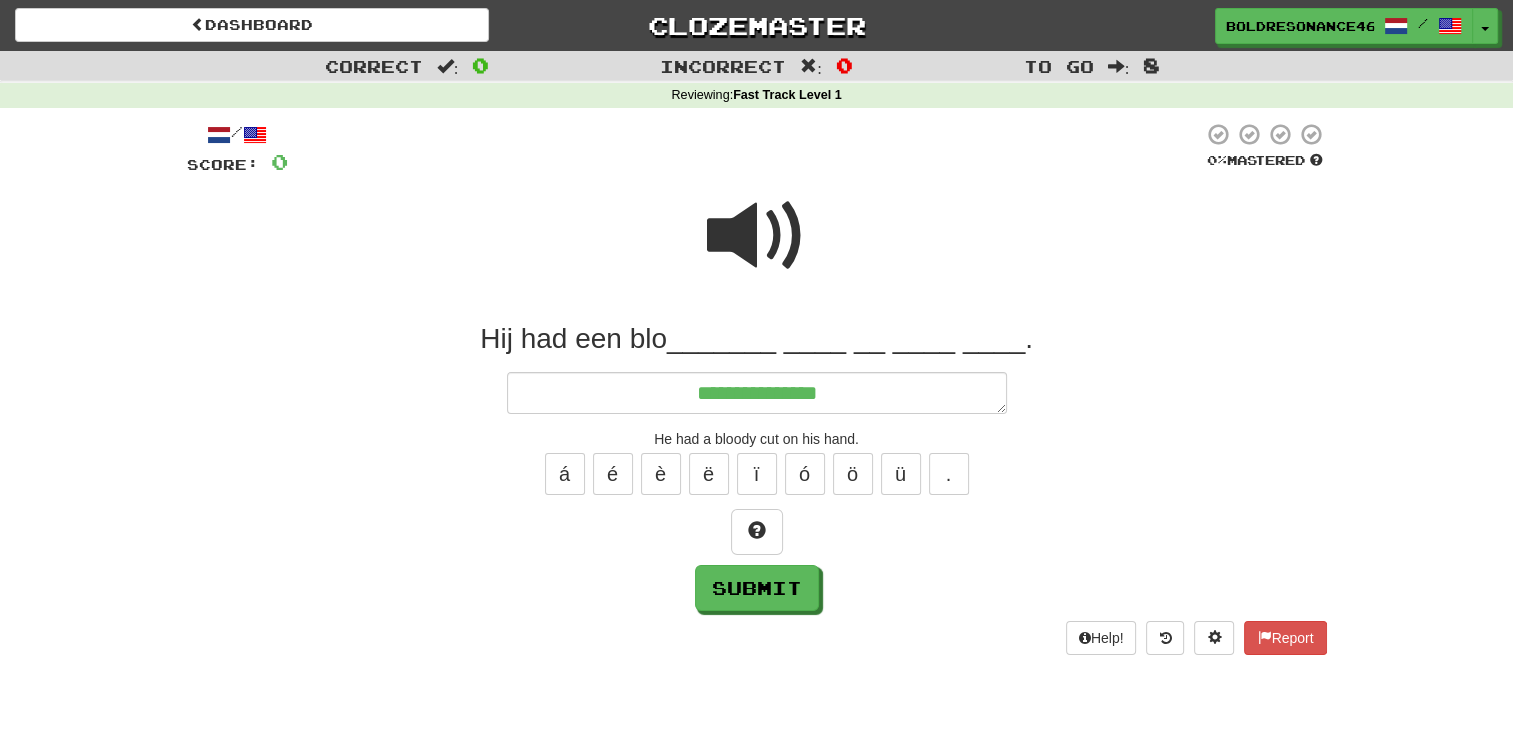 type on "*" 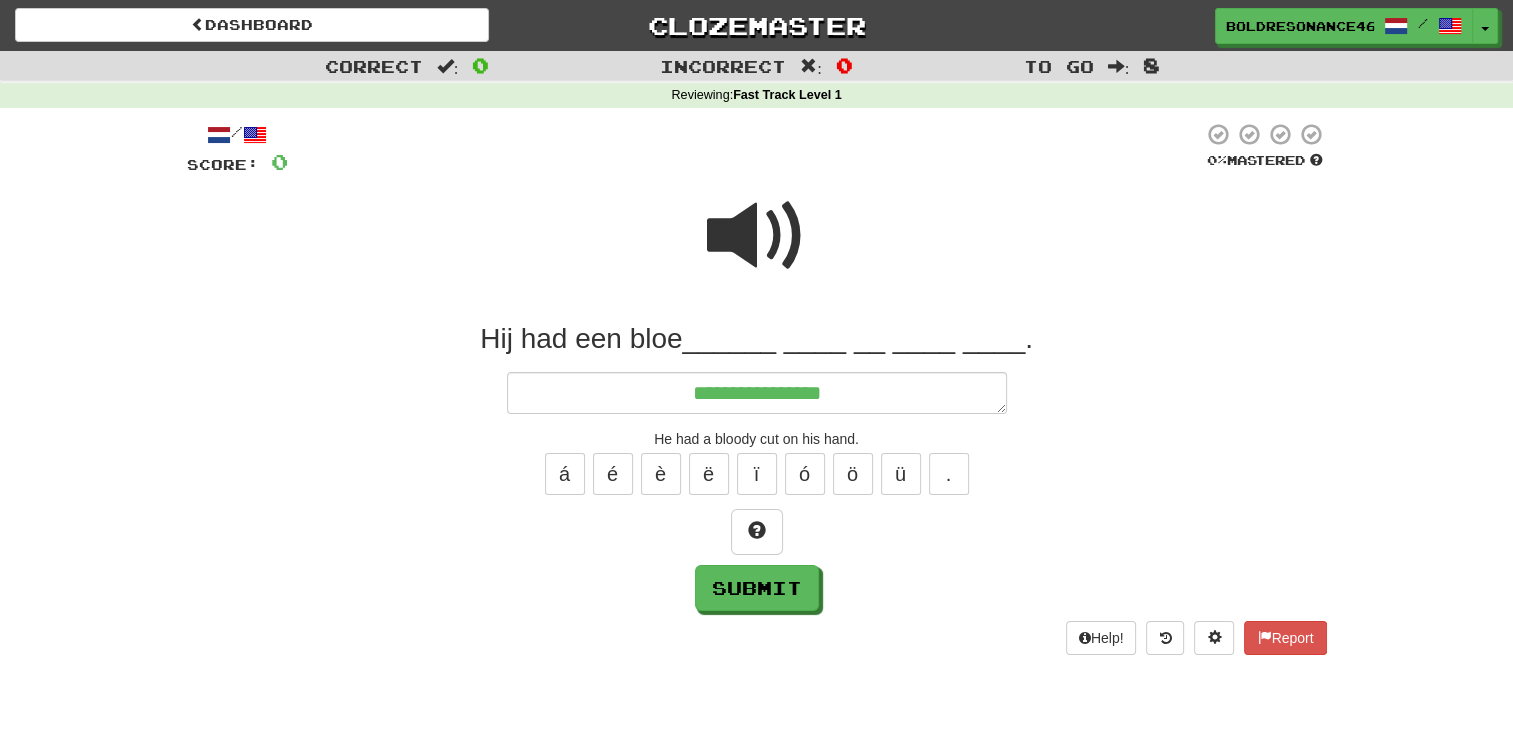 type on "*" 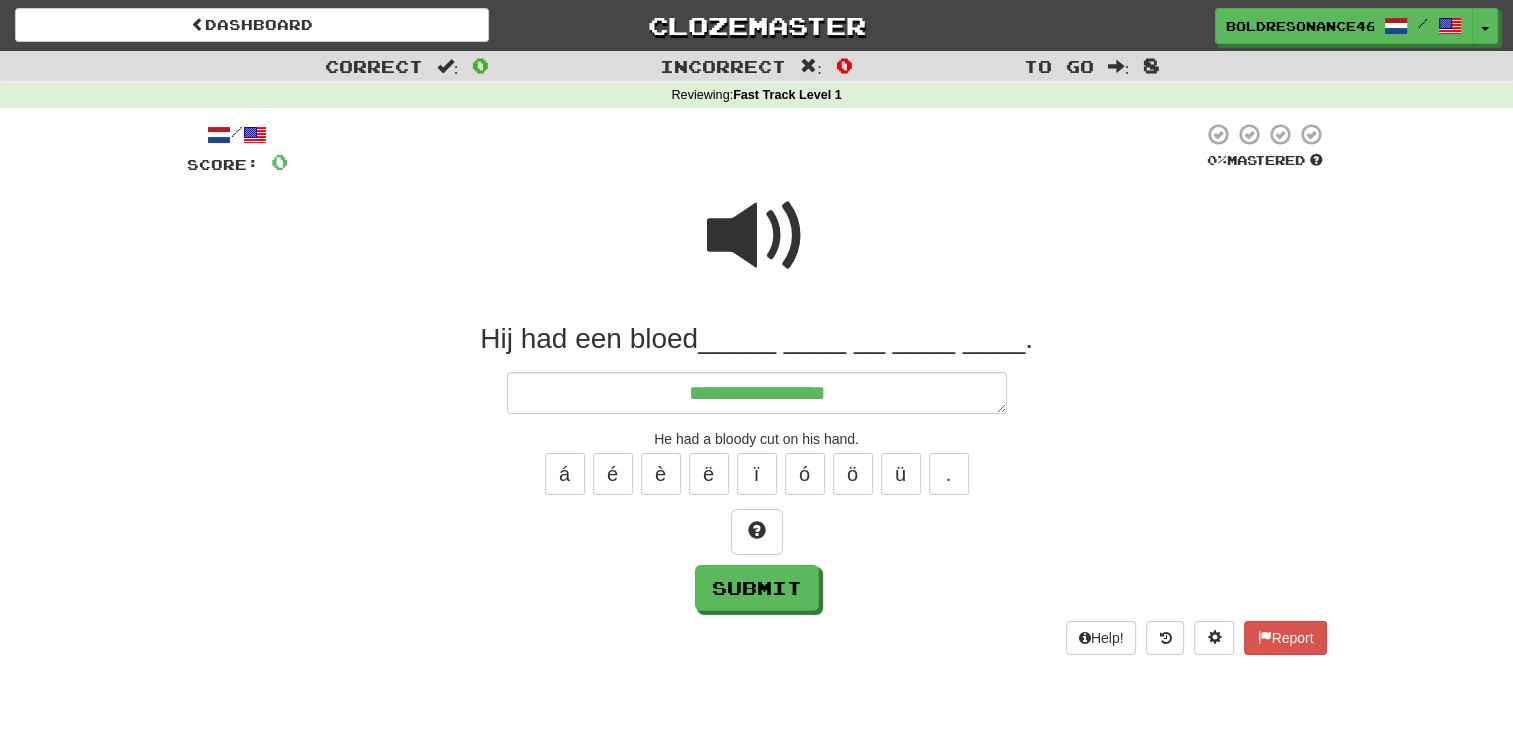 type on "*" 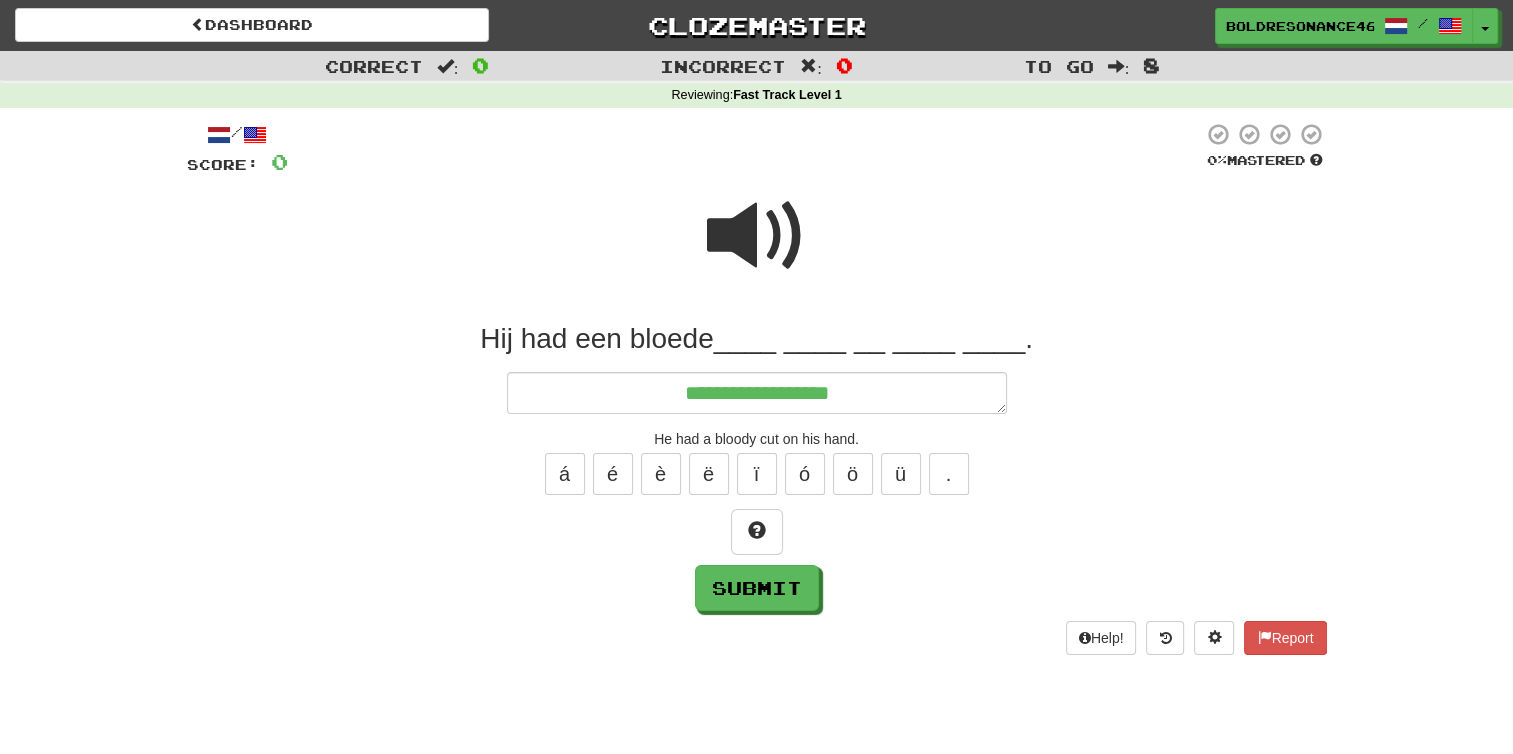 type on "*" 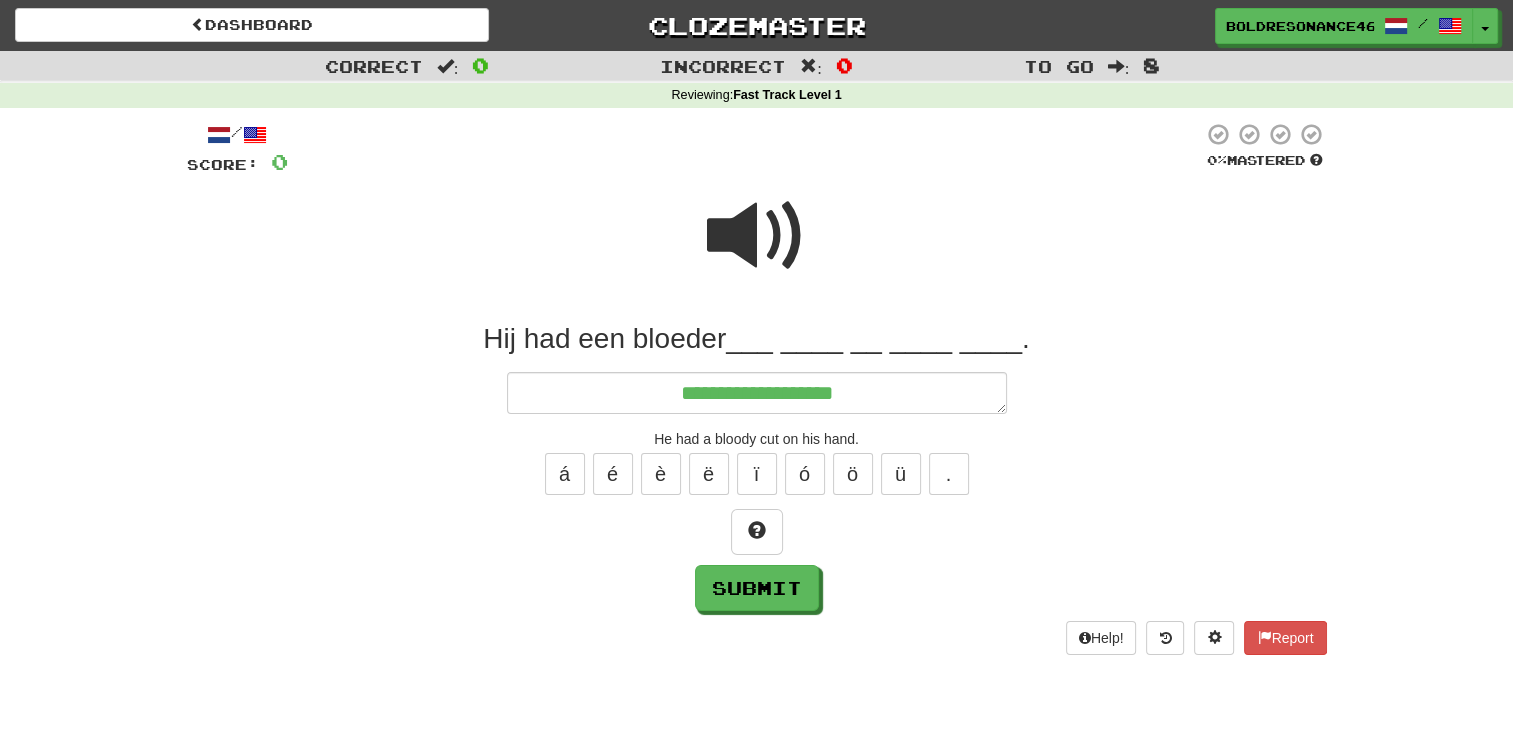 type on "*" 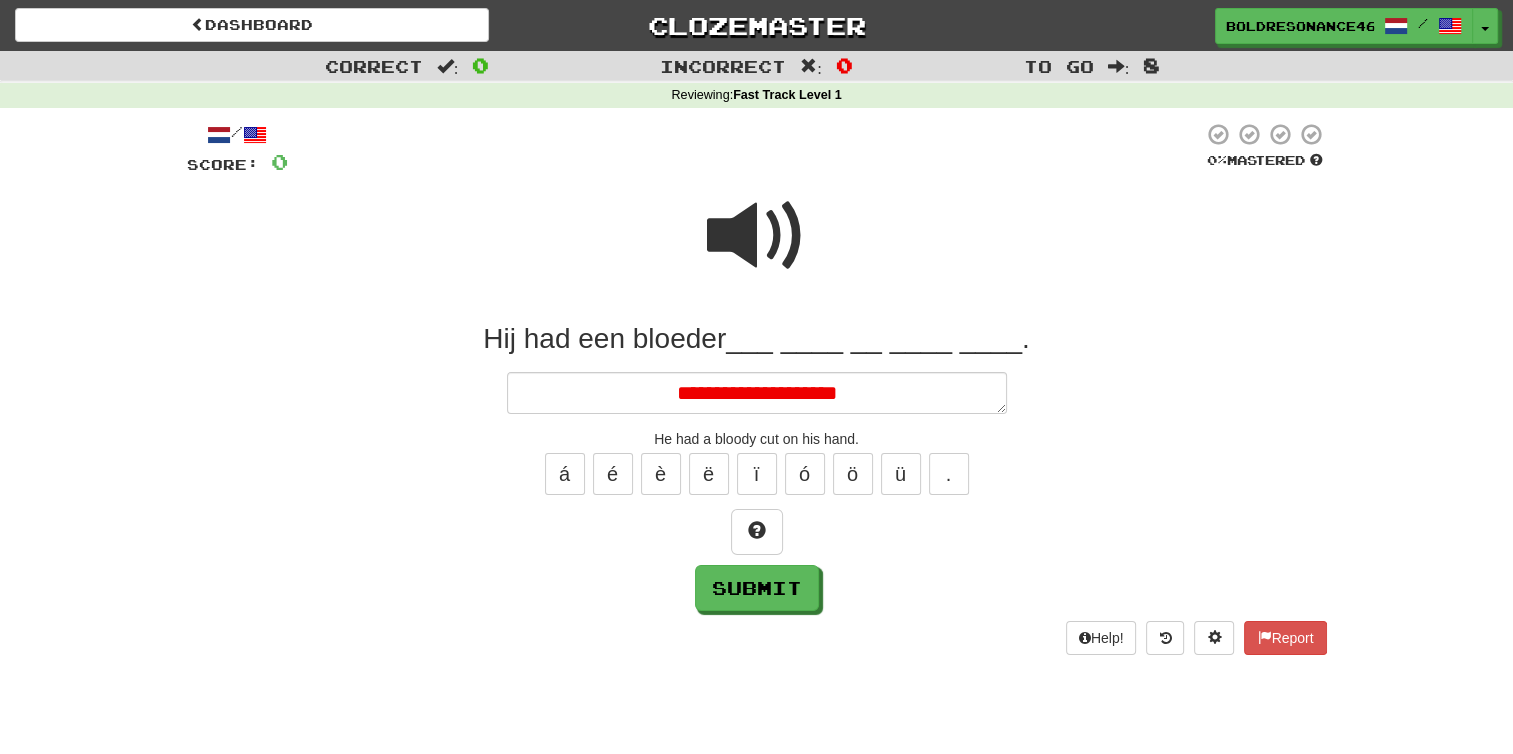 type on "*" 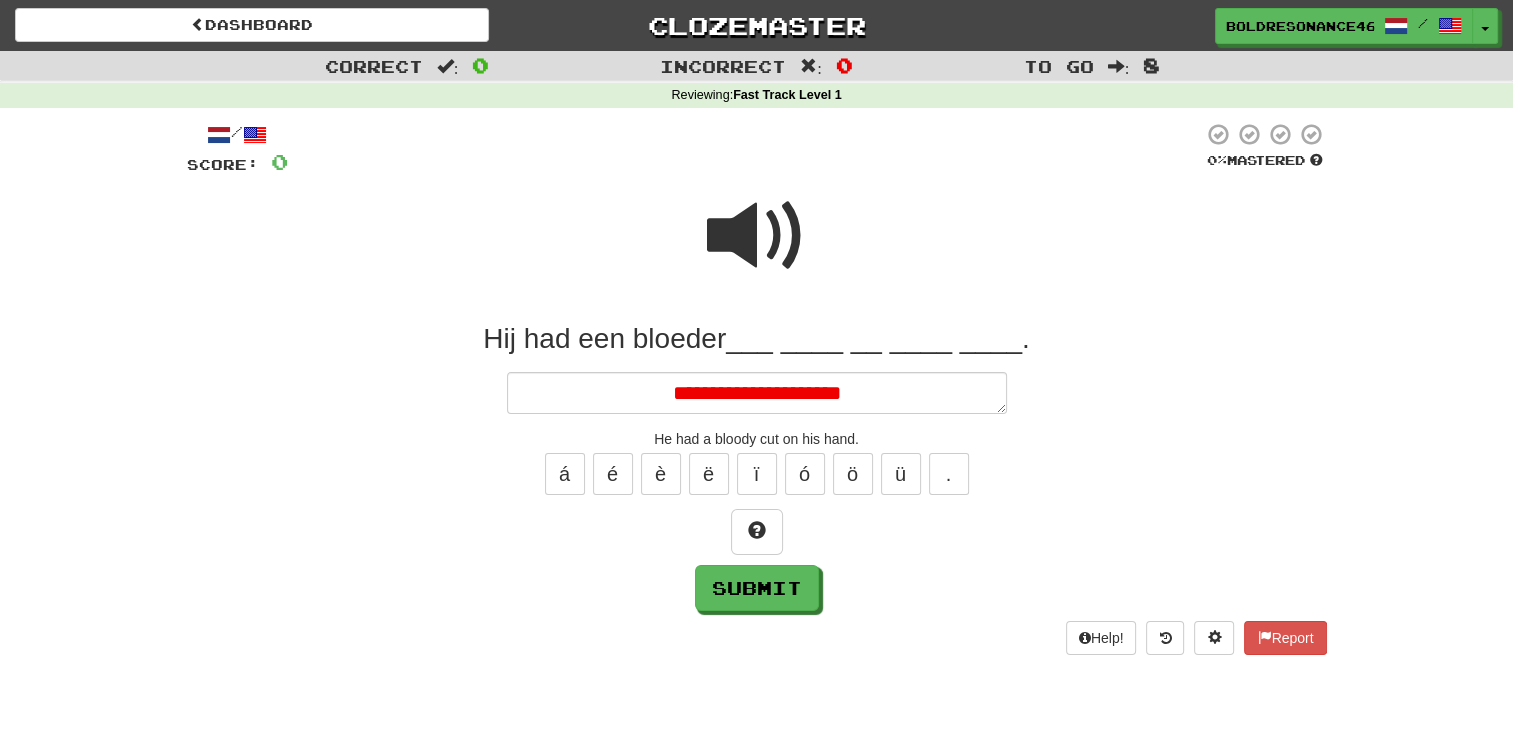 type on "*" 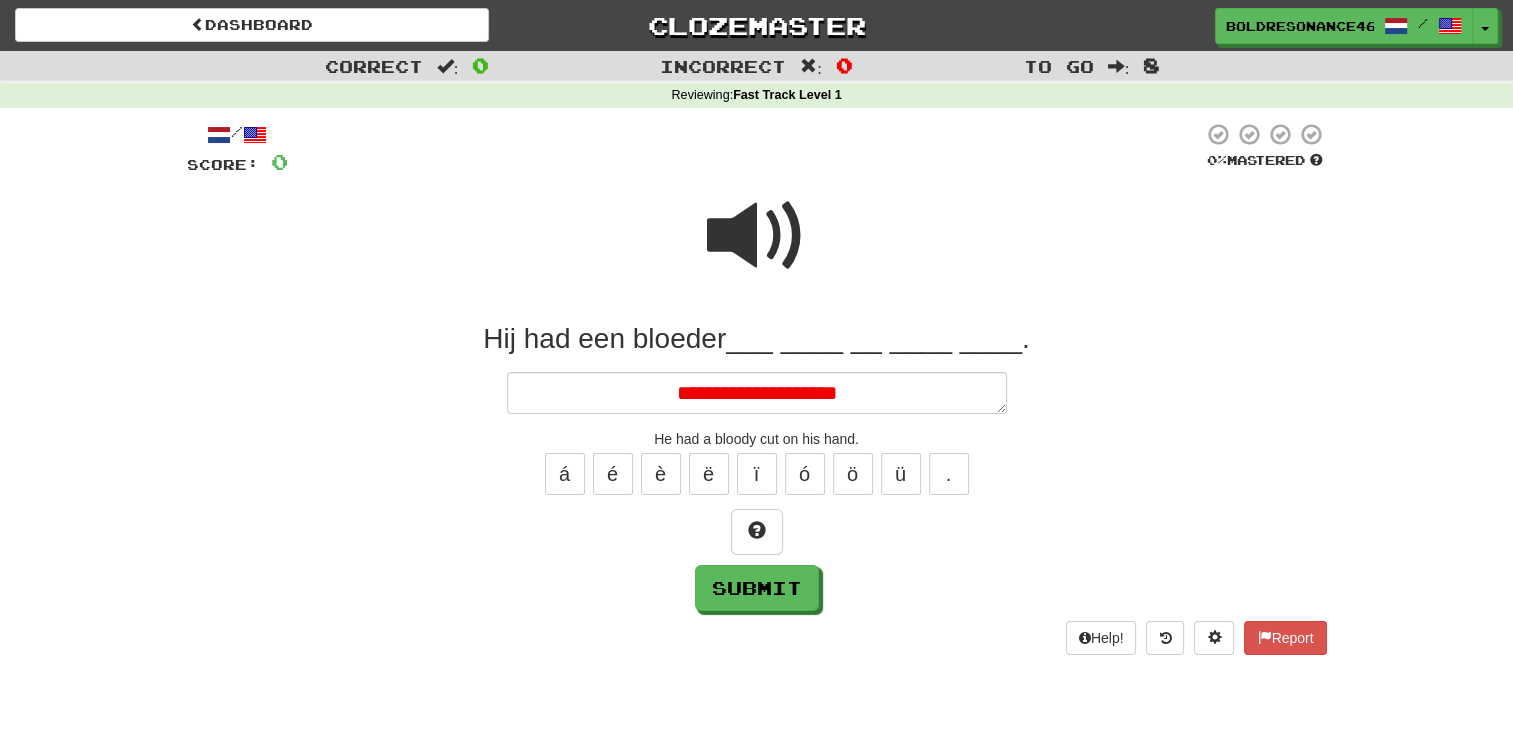 type on "*" 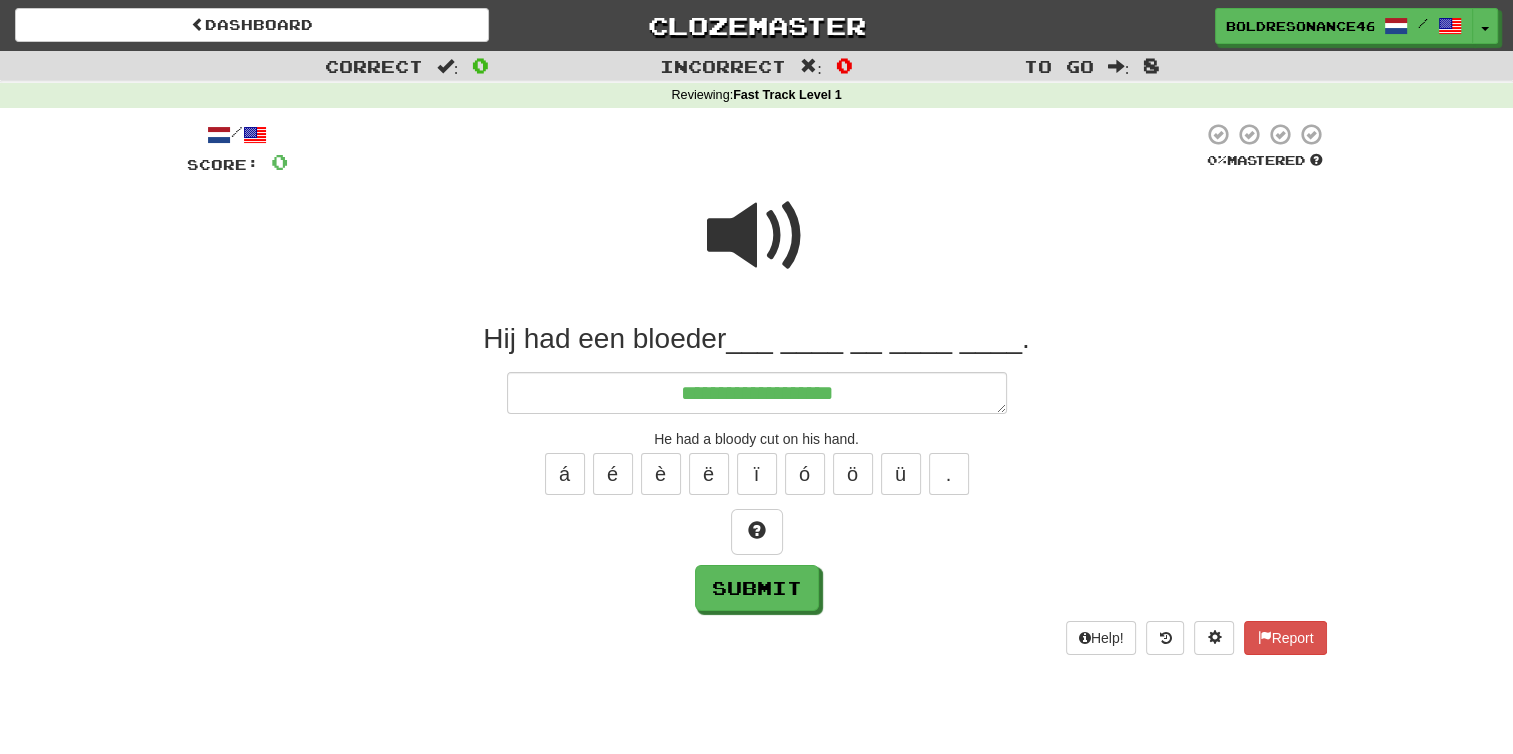 type on "*" 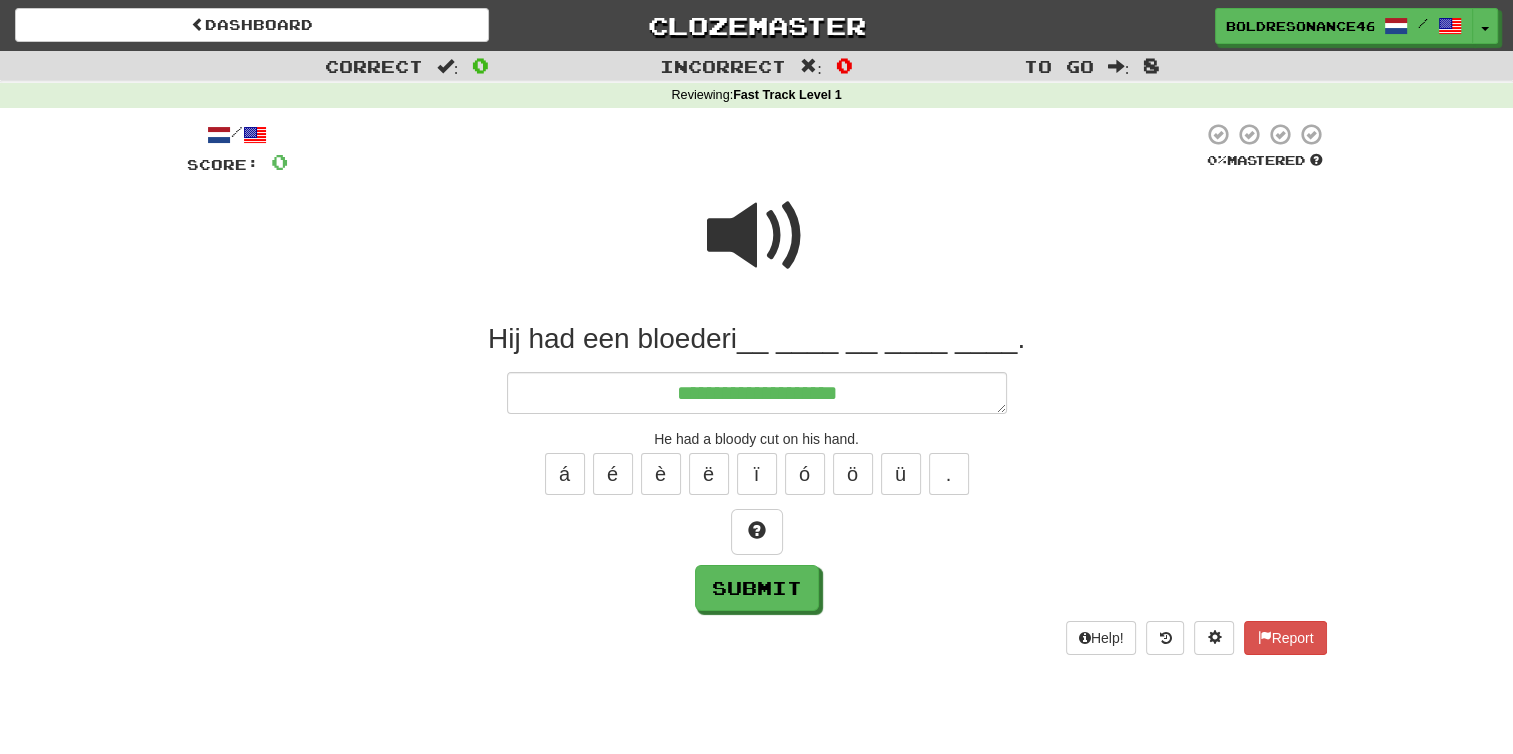 type on "*" 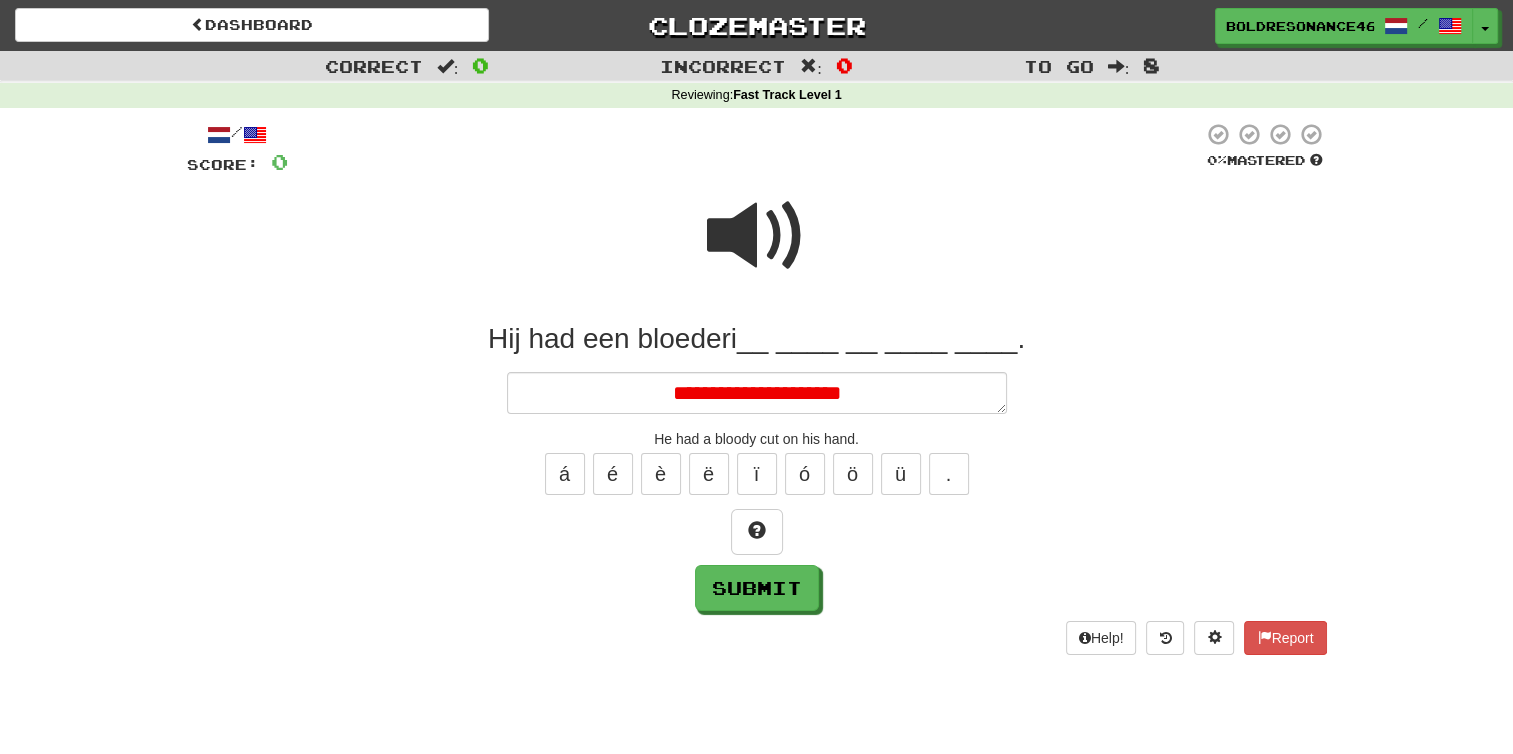 type on "*" 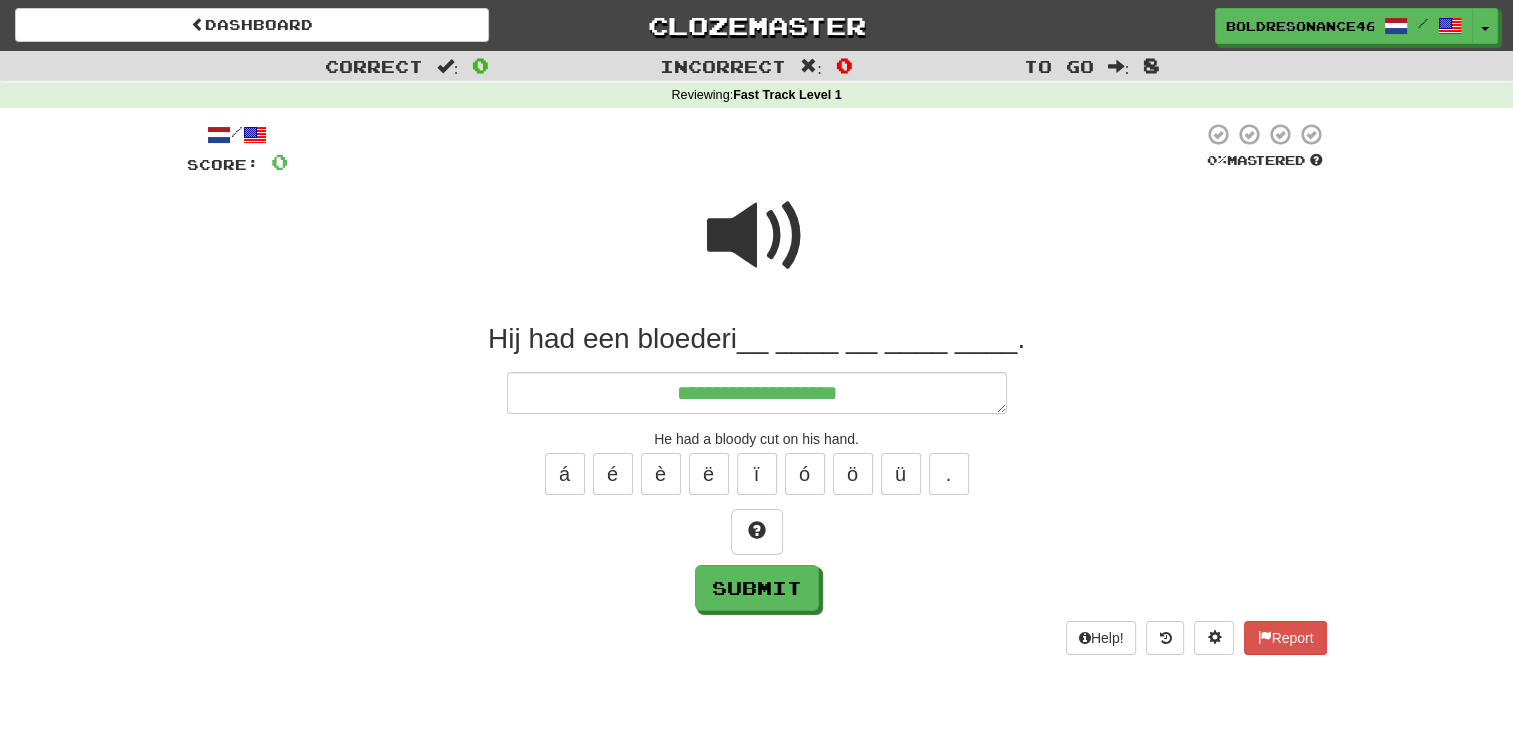 type on "*" 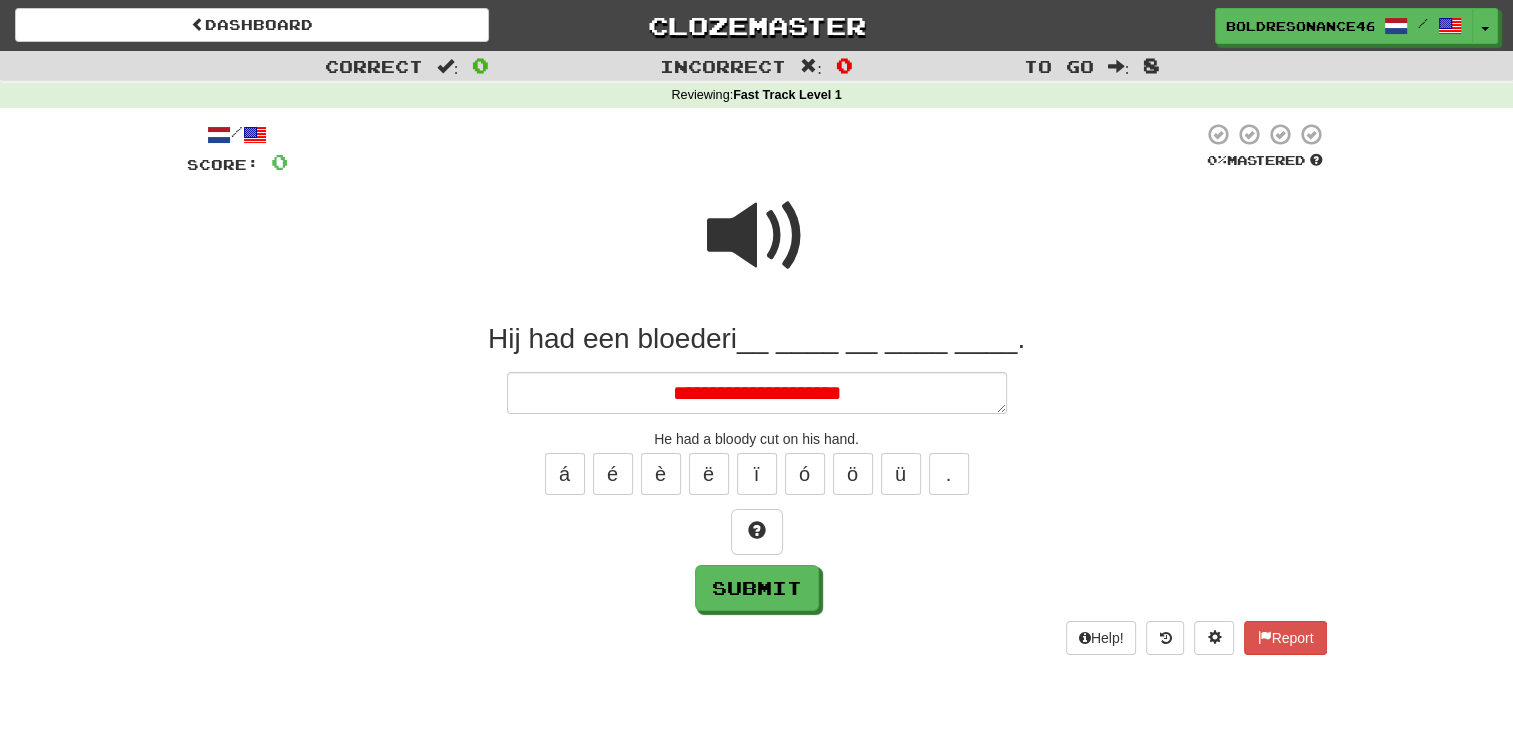 type on "*" 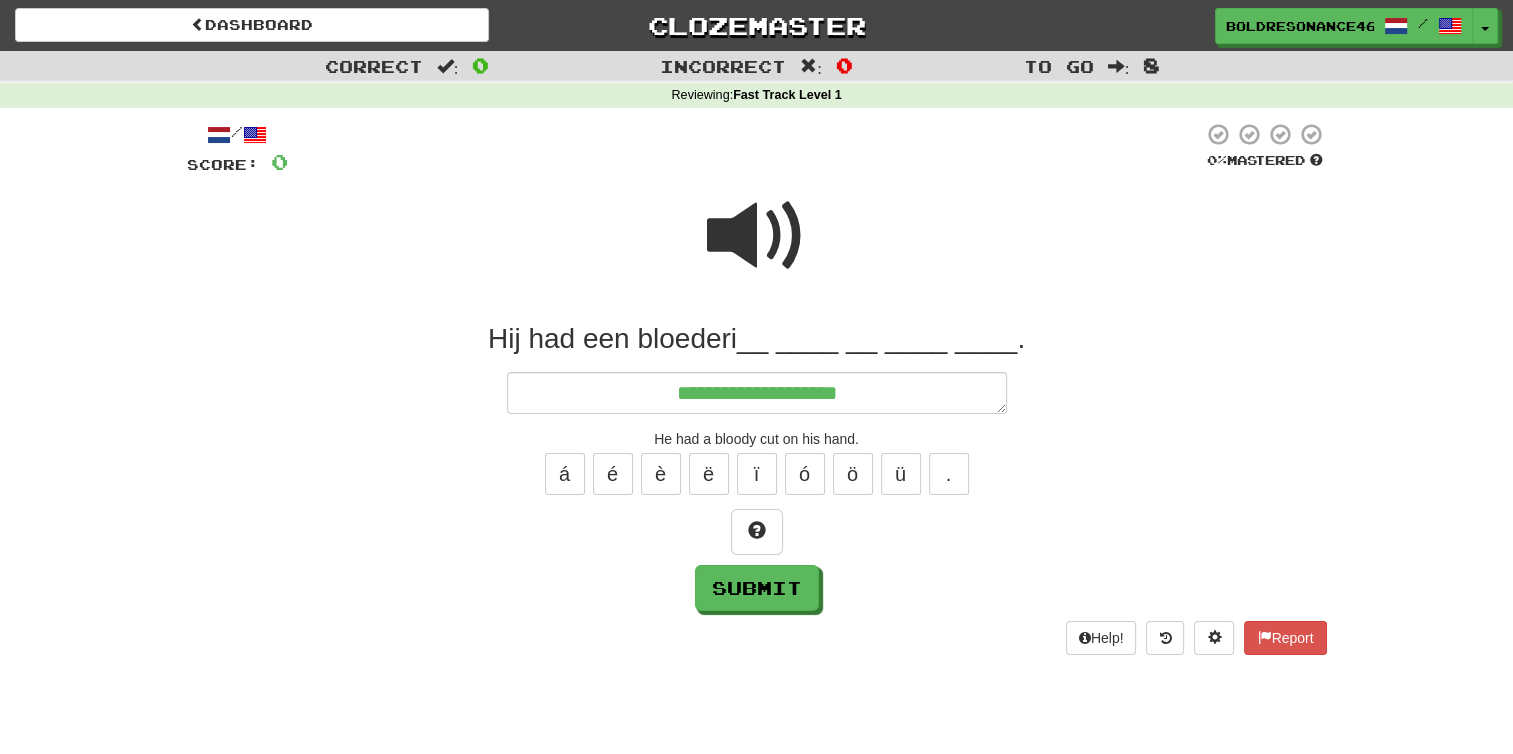 type on "*" 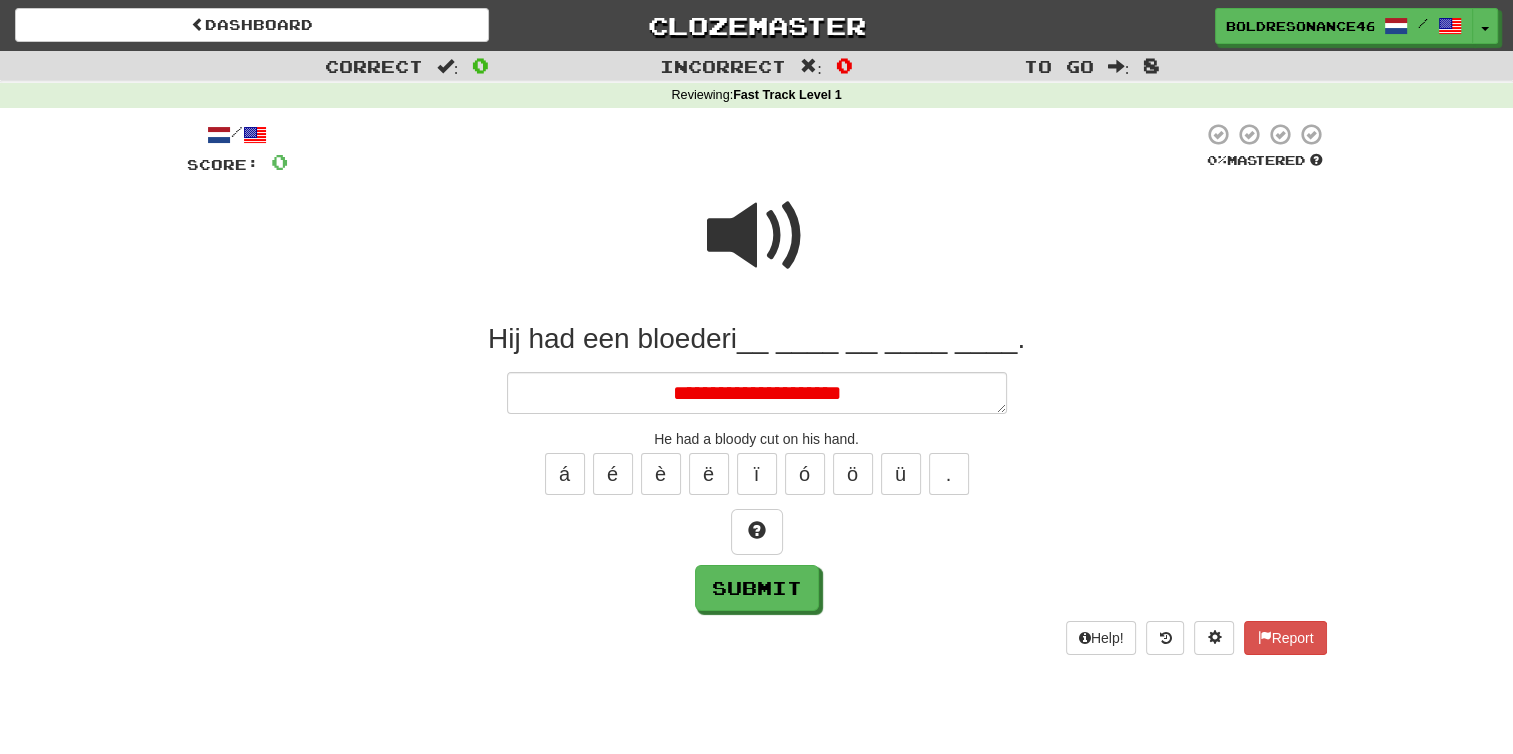 type on "*" 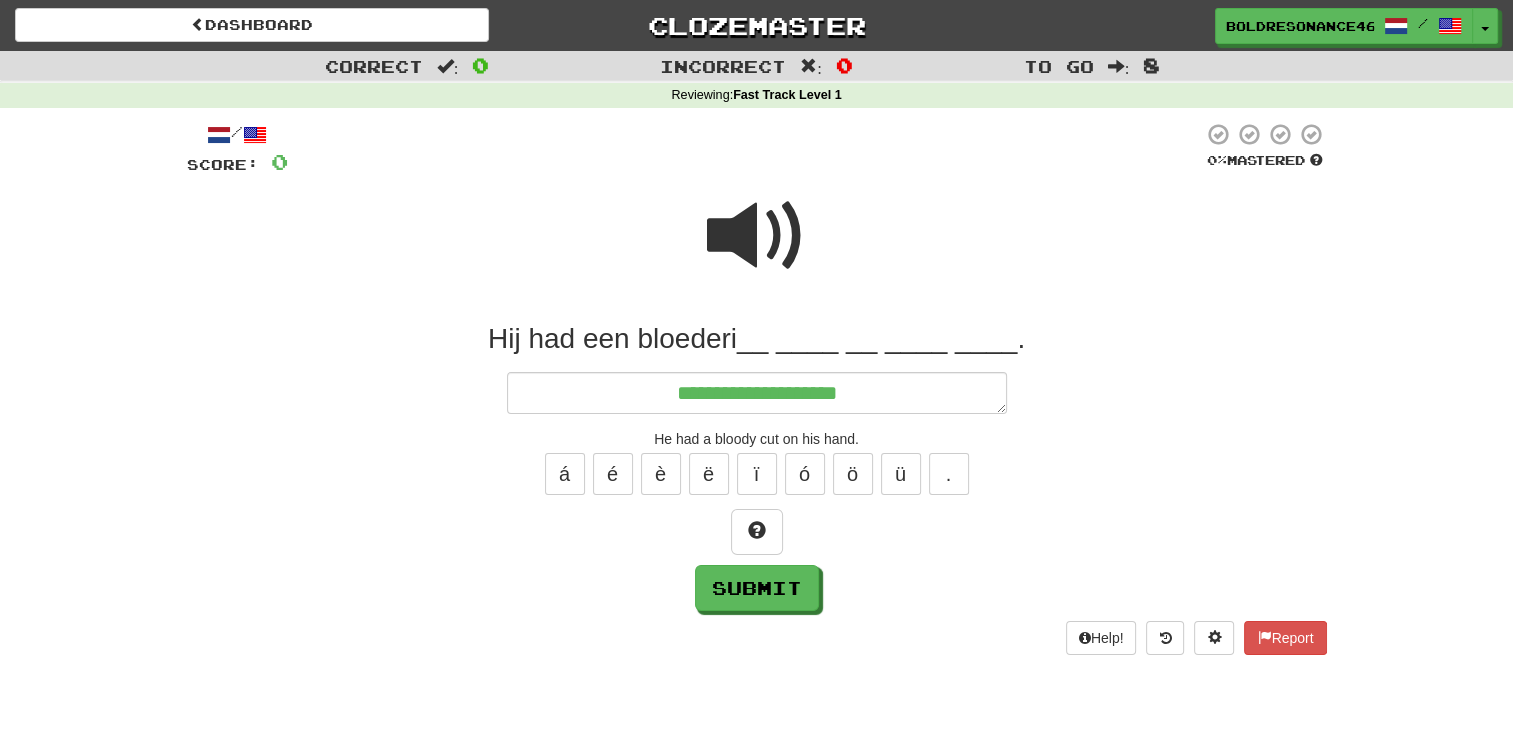 type on "*" 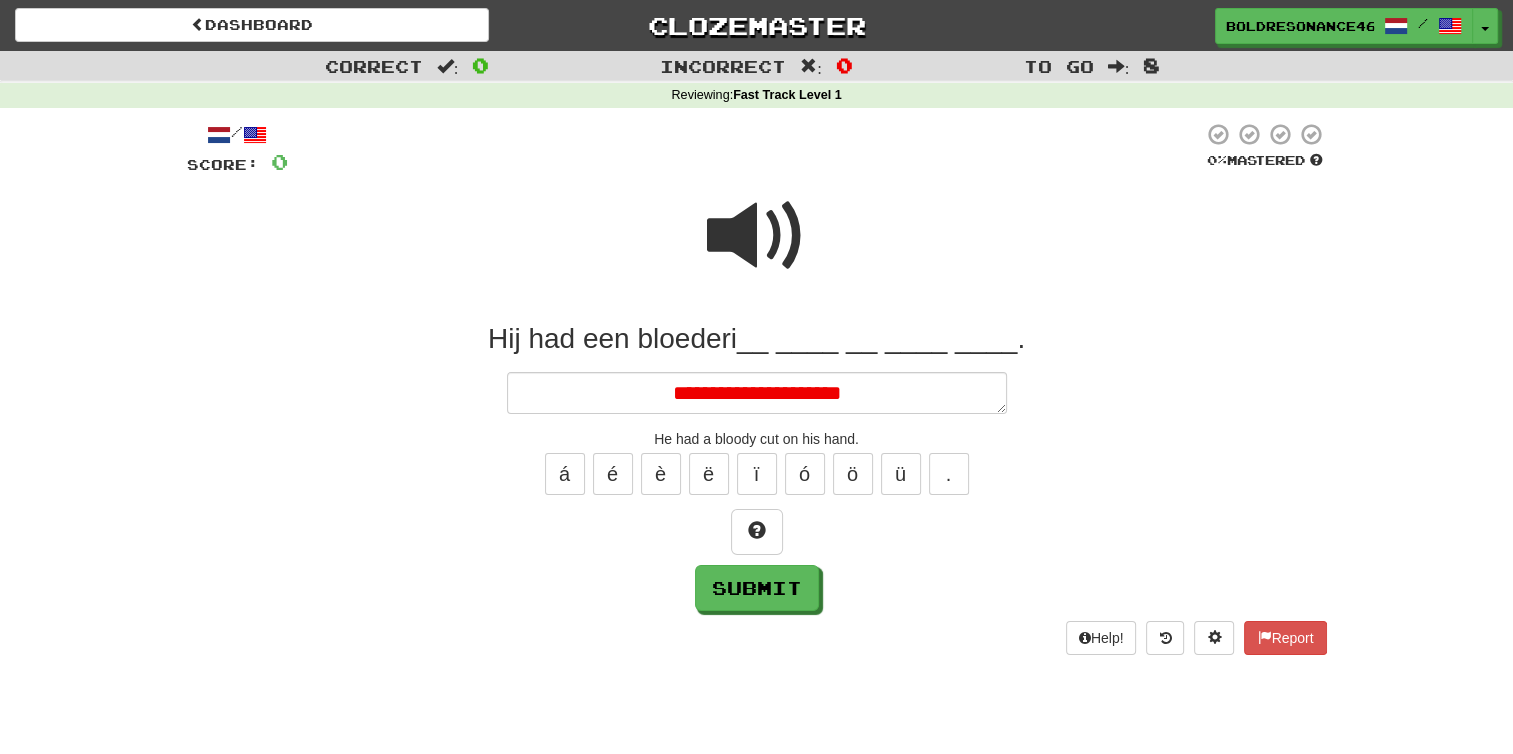 type on "*" 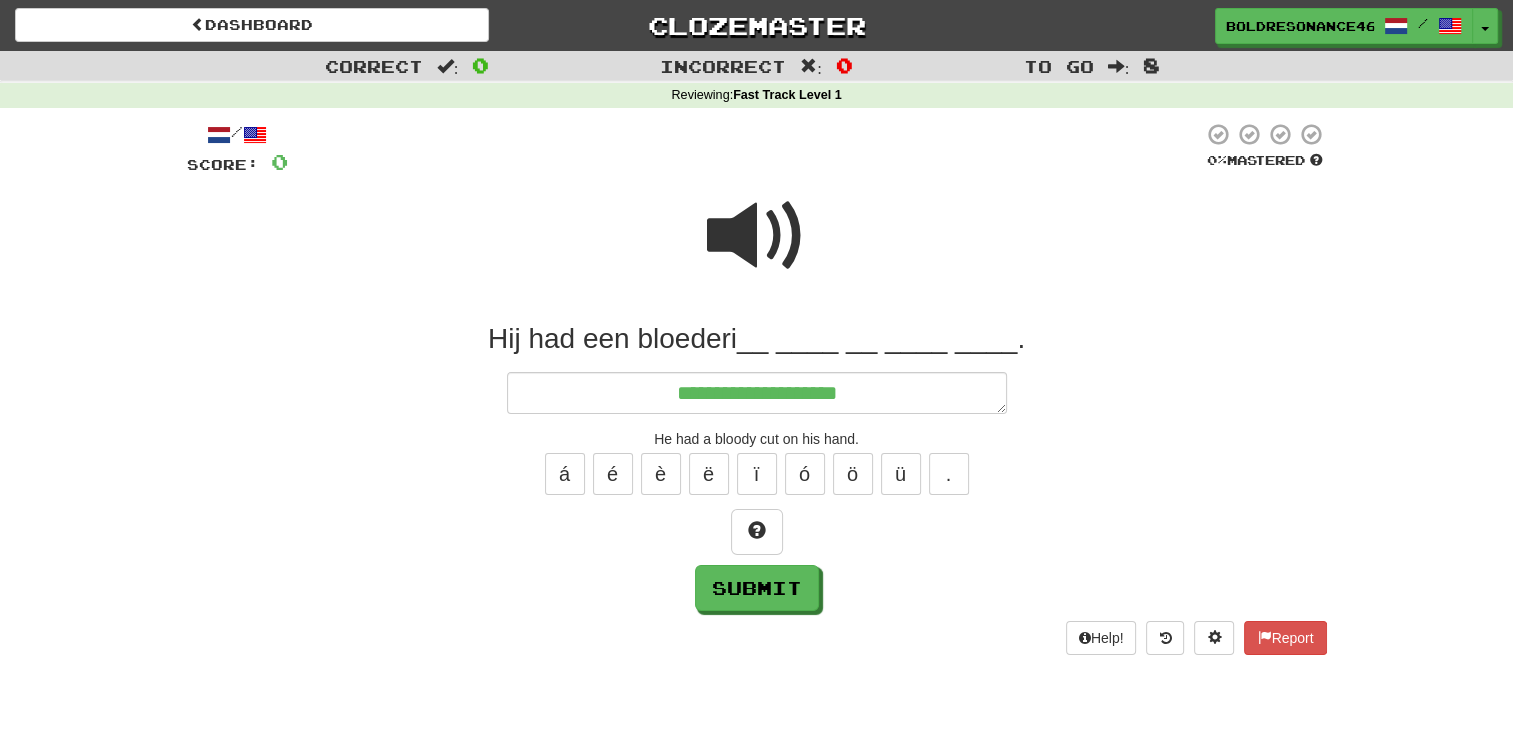 type on "**********" 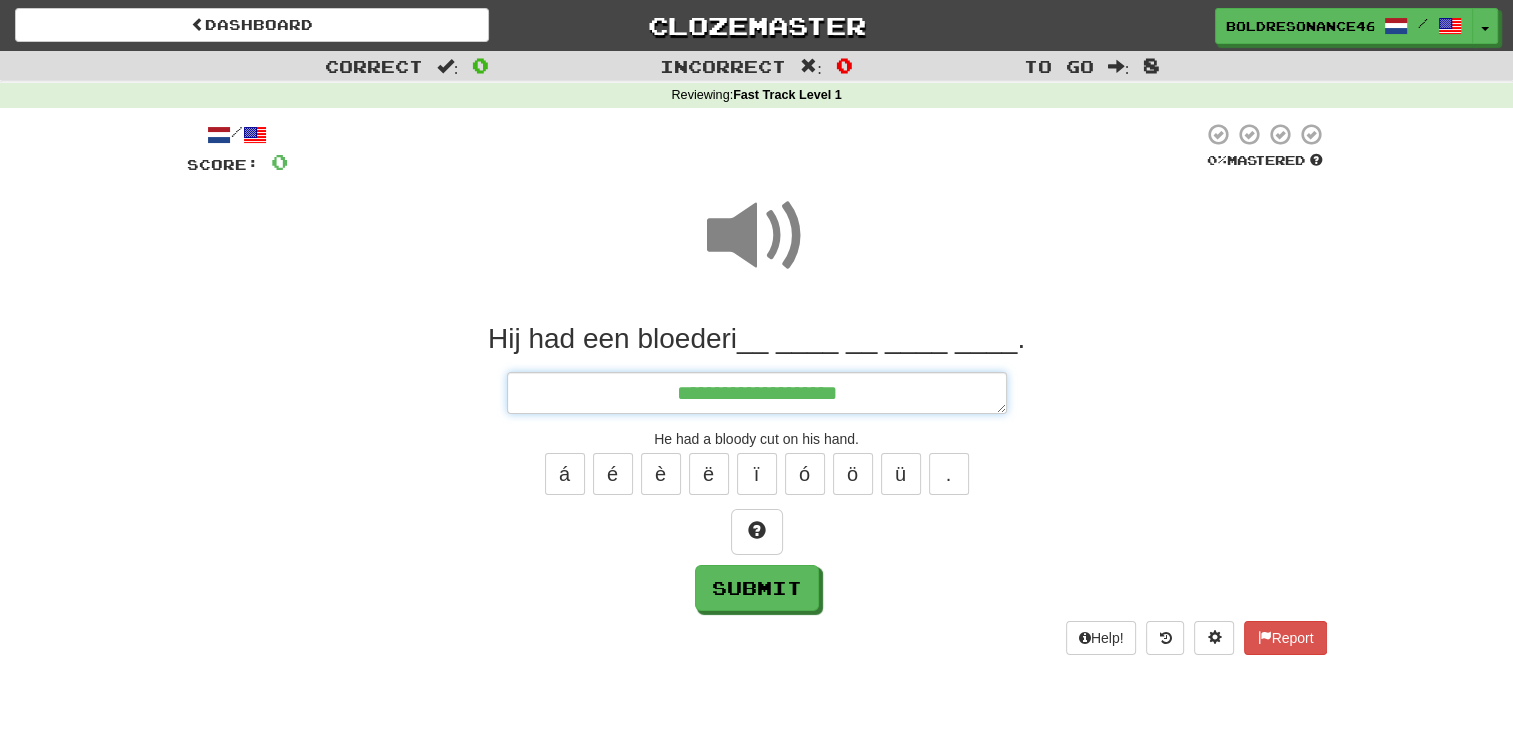 click on "**********" at bounding box center [757, 393] 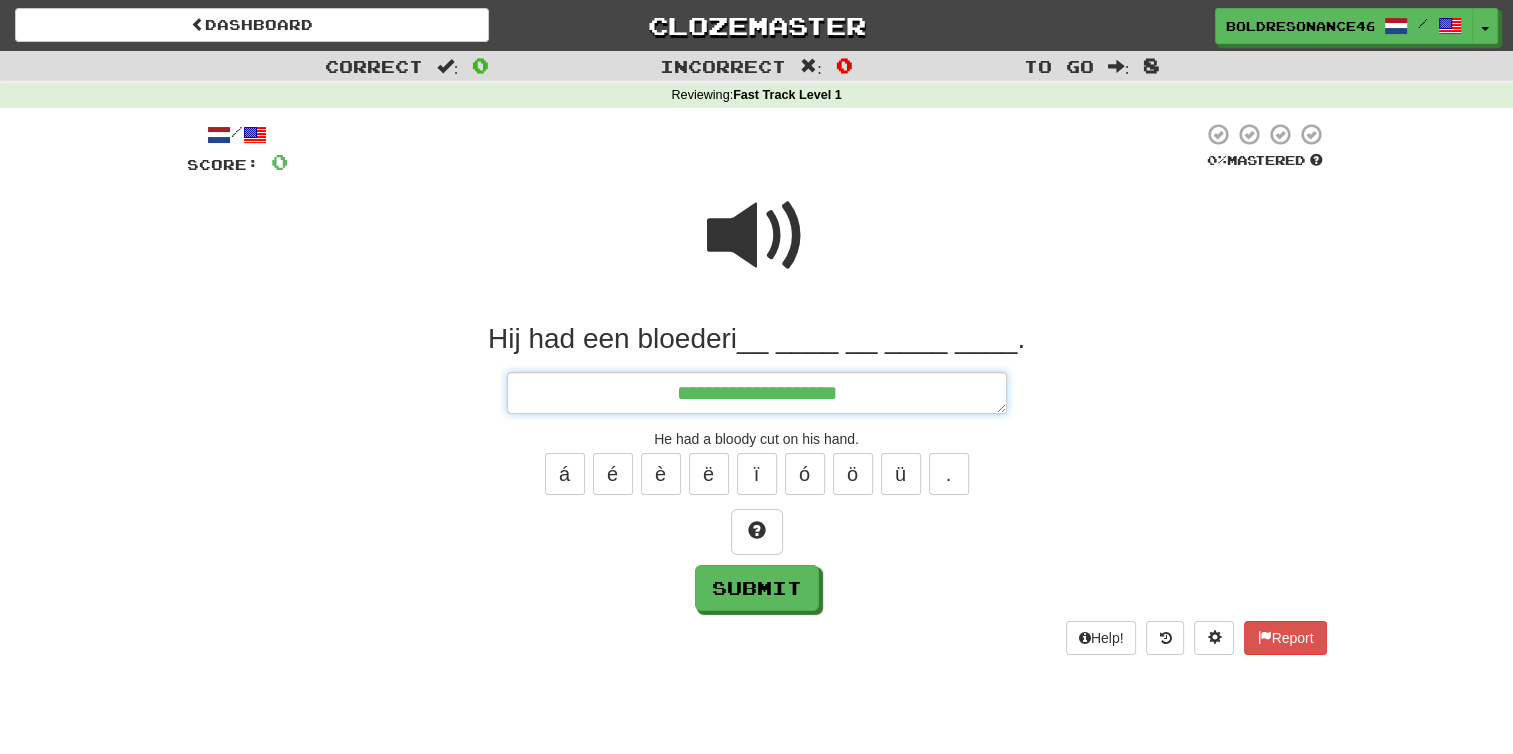 type on "*" 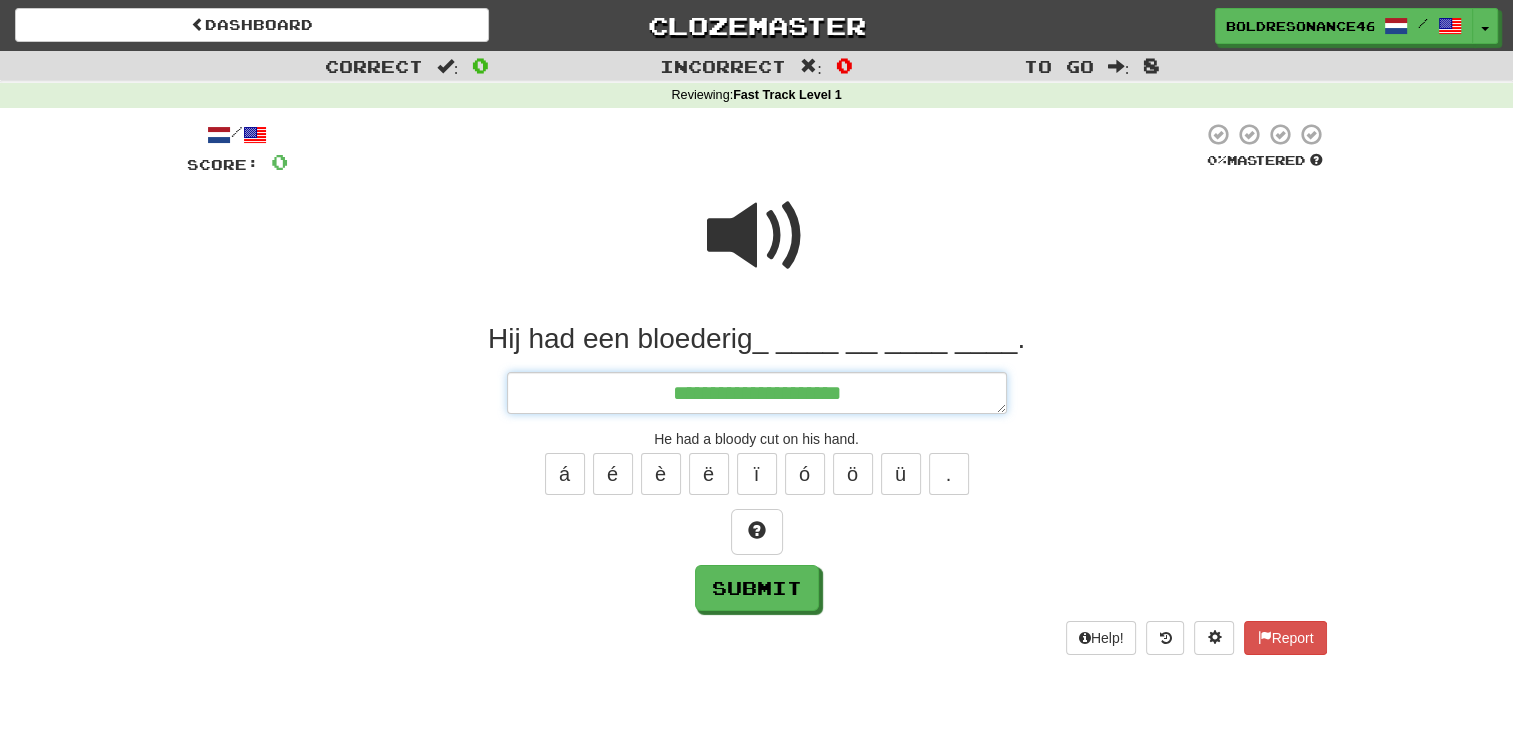 type on "*" 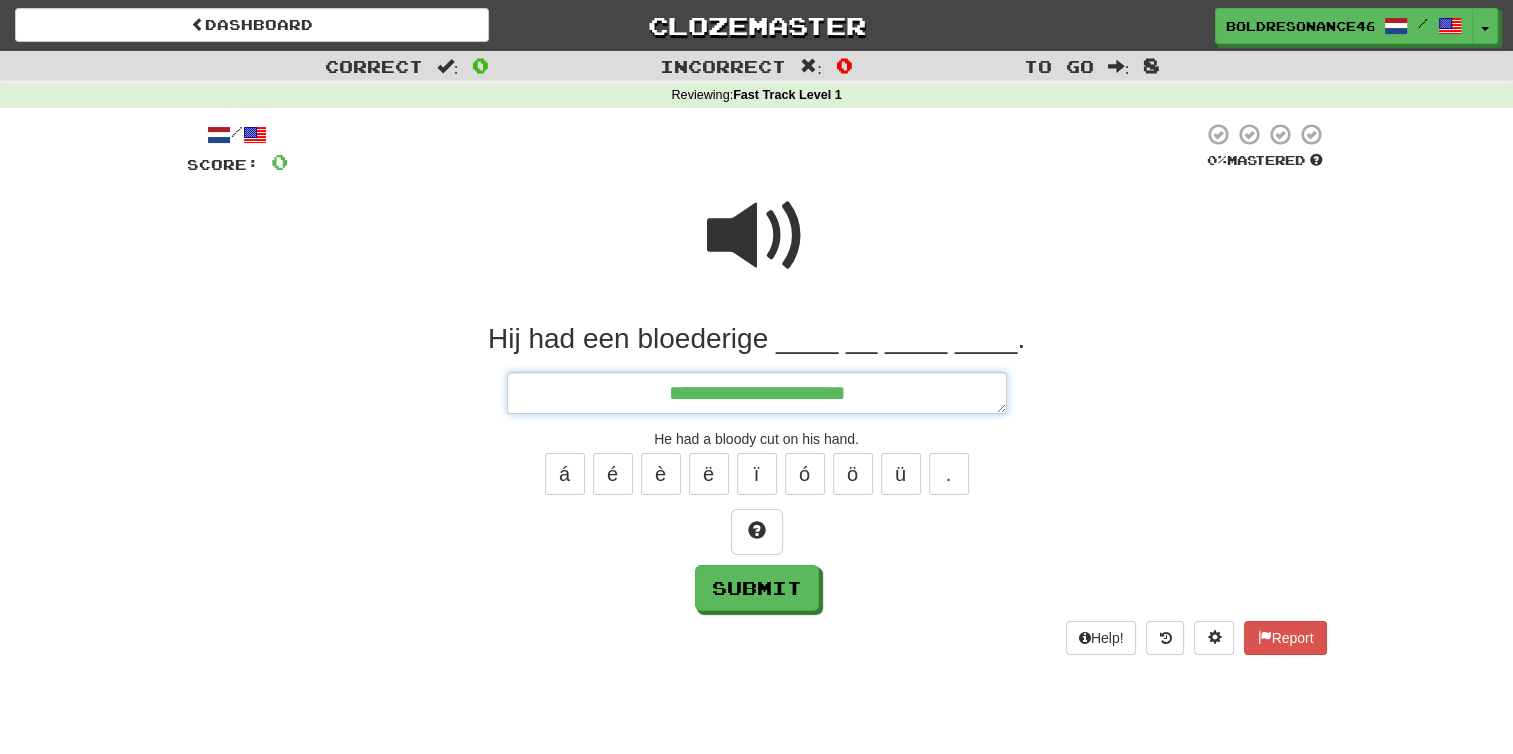 type on "*" 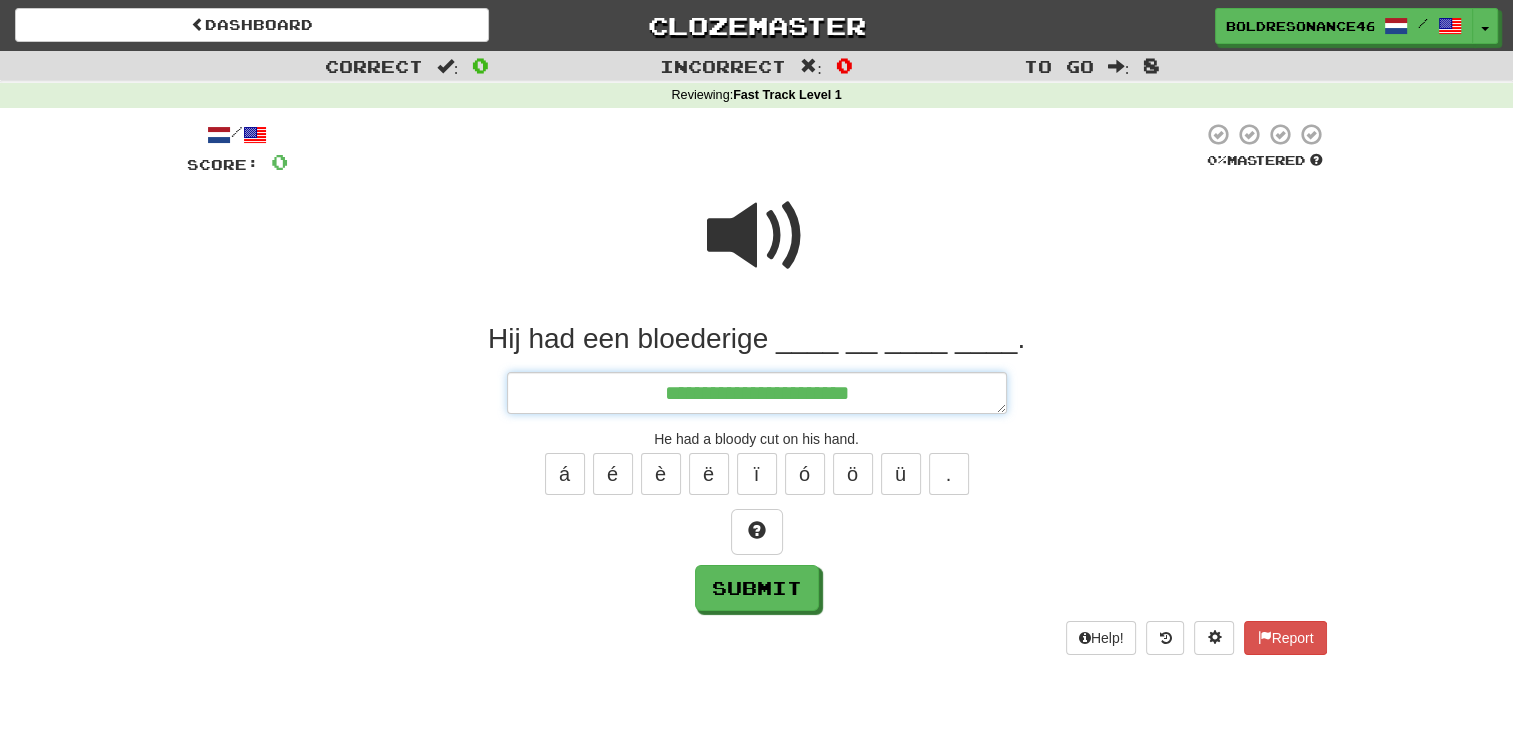 type on "*" 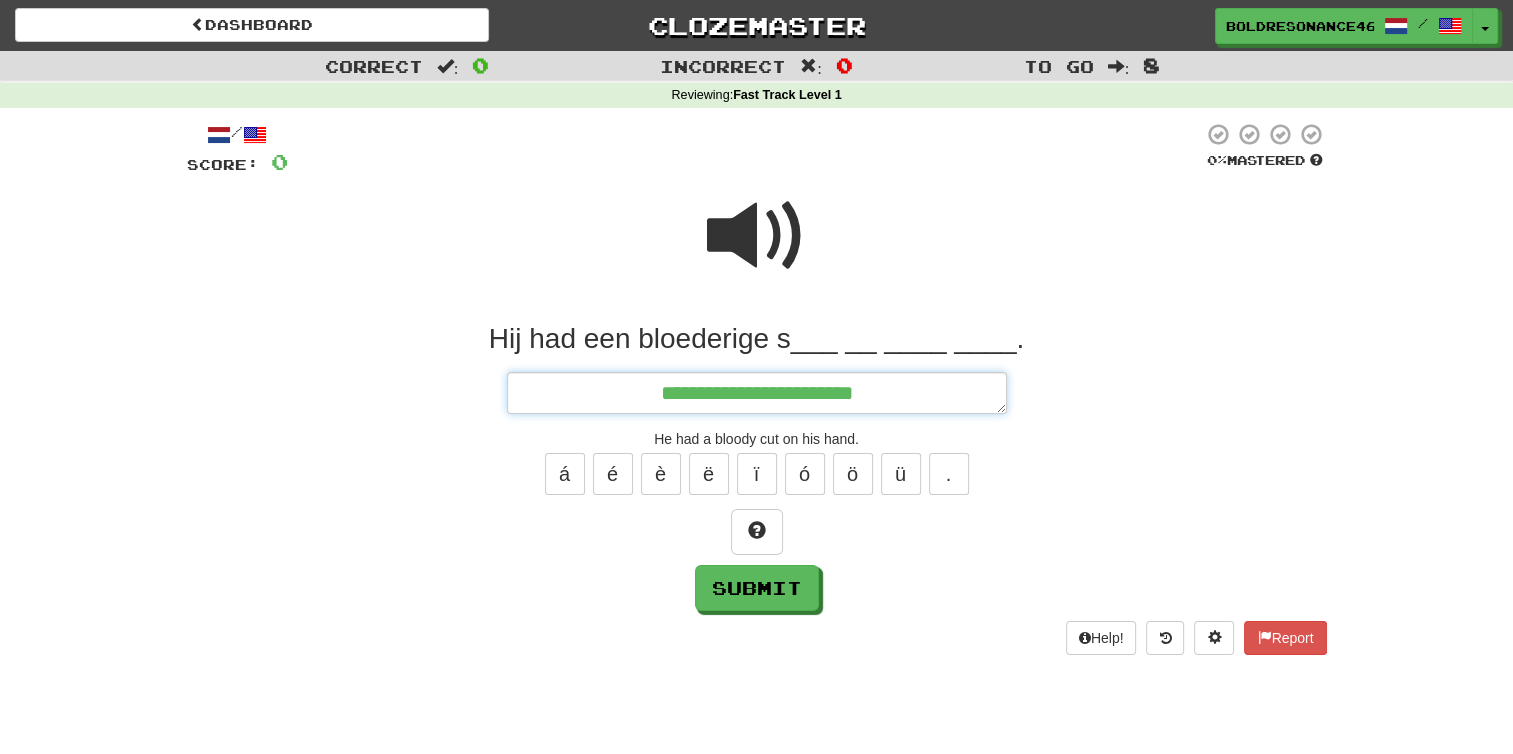 type on "*" 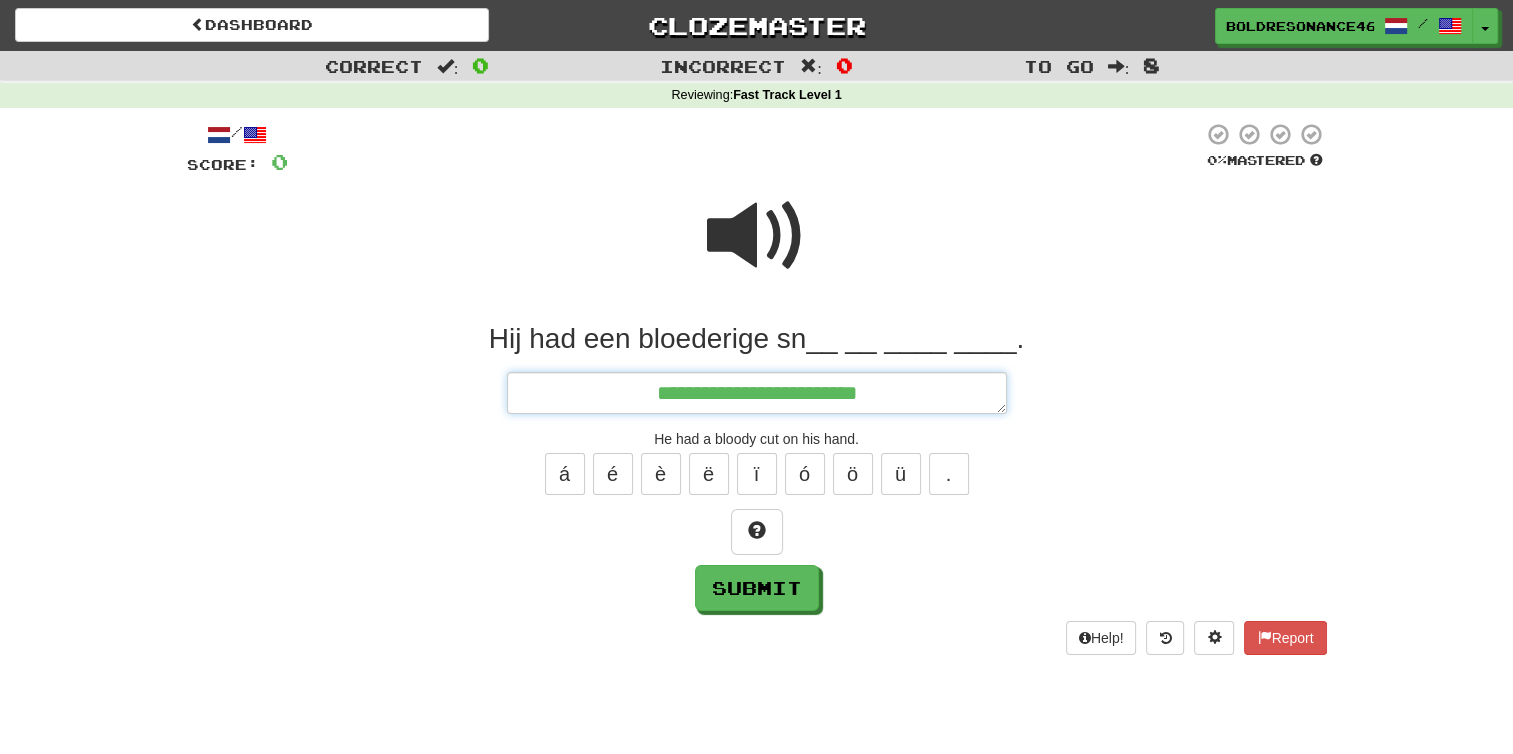 type on "*" 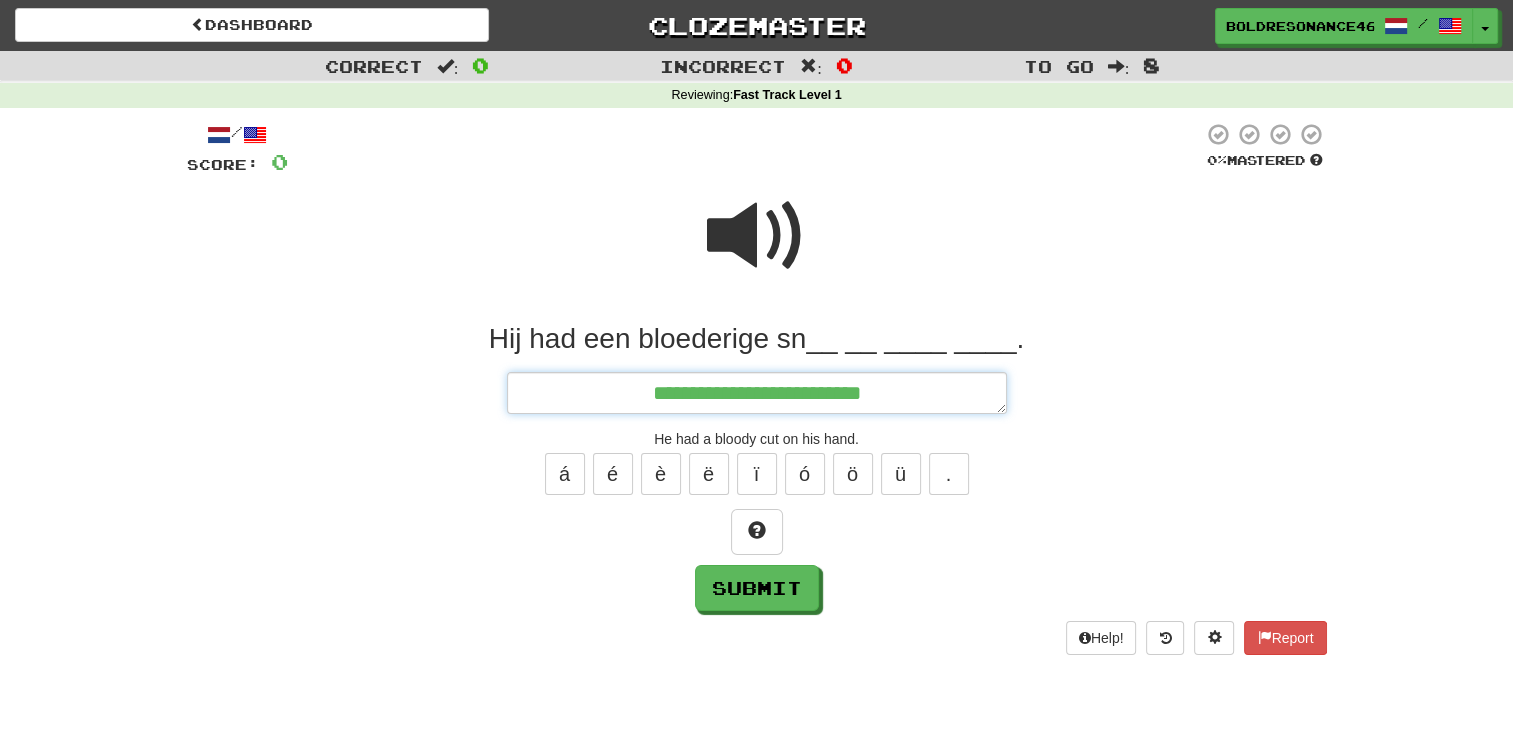 type on "*" 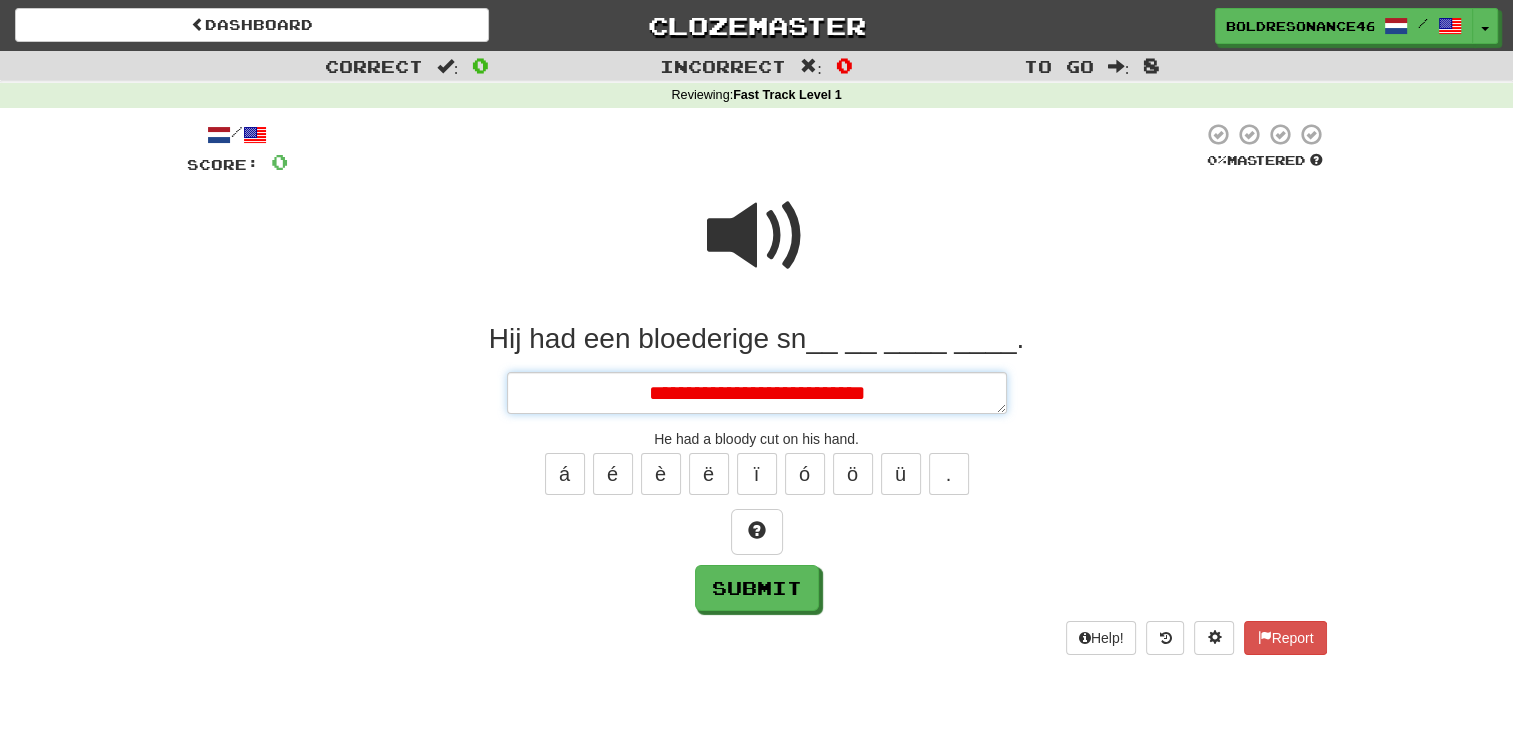 type on "*" 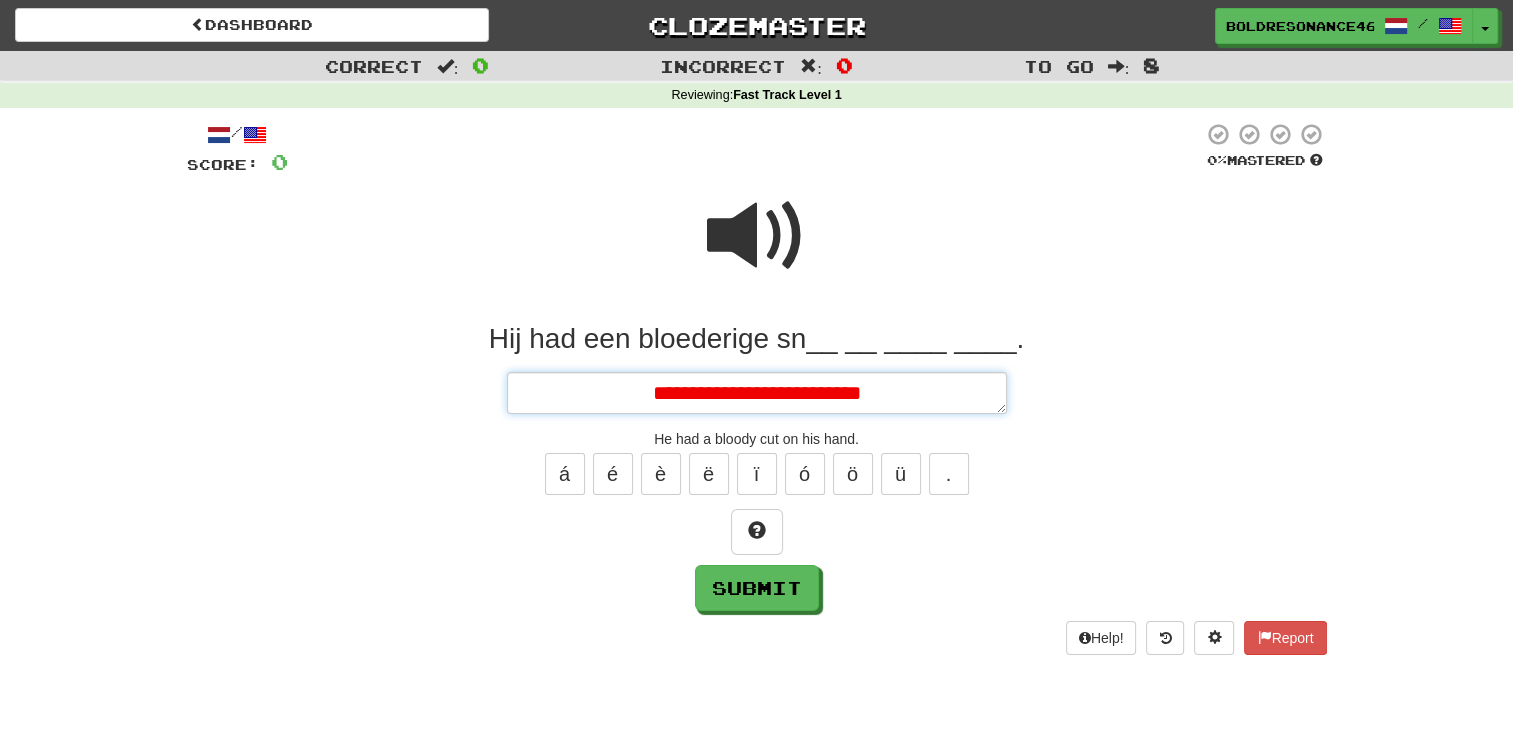 type on "*" 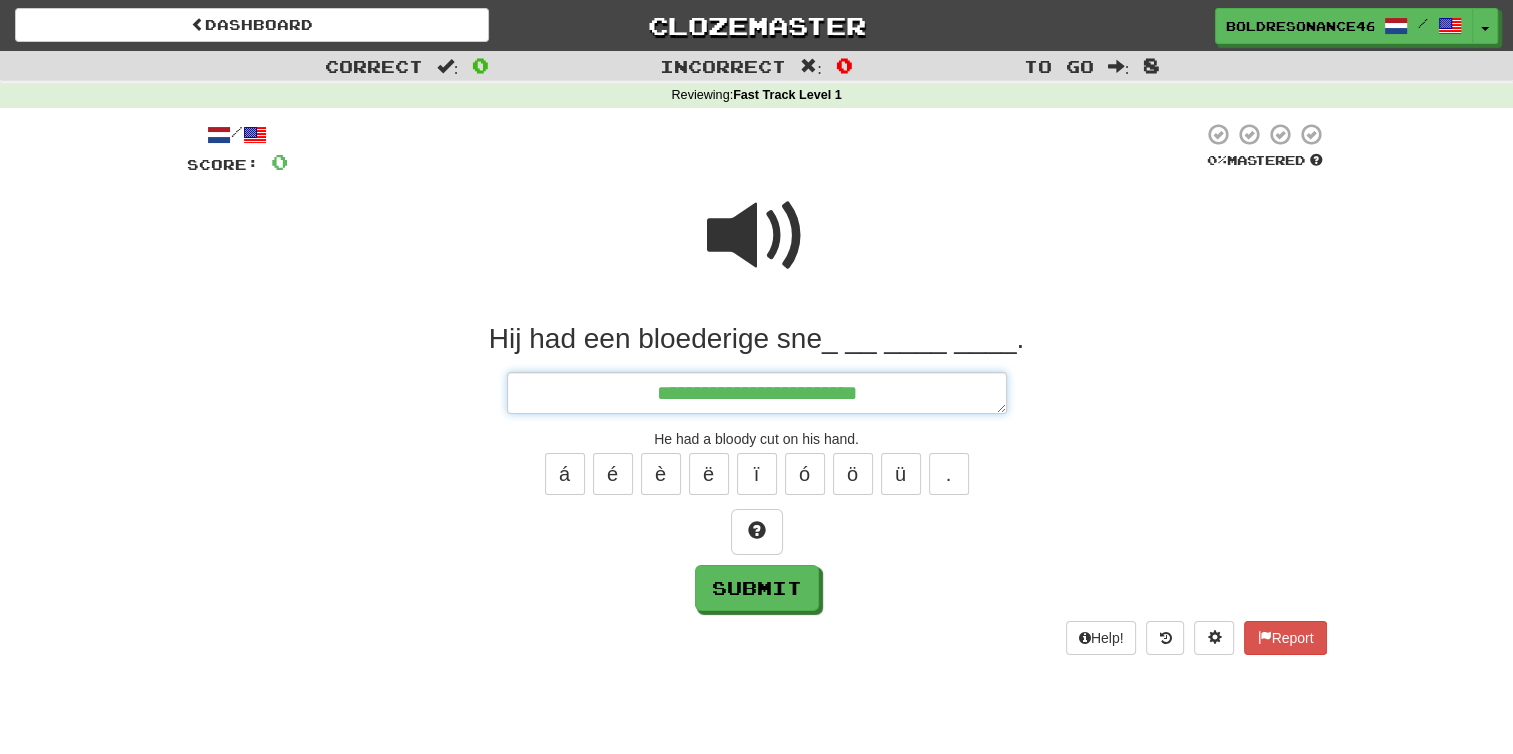 type on "*" 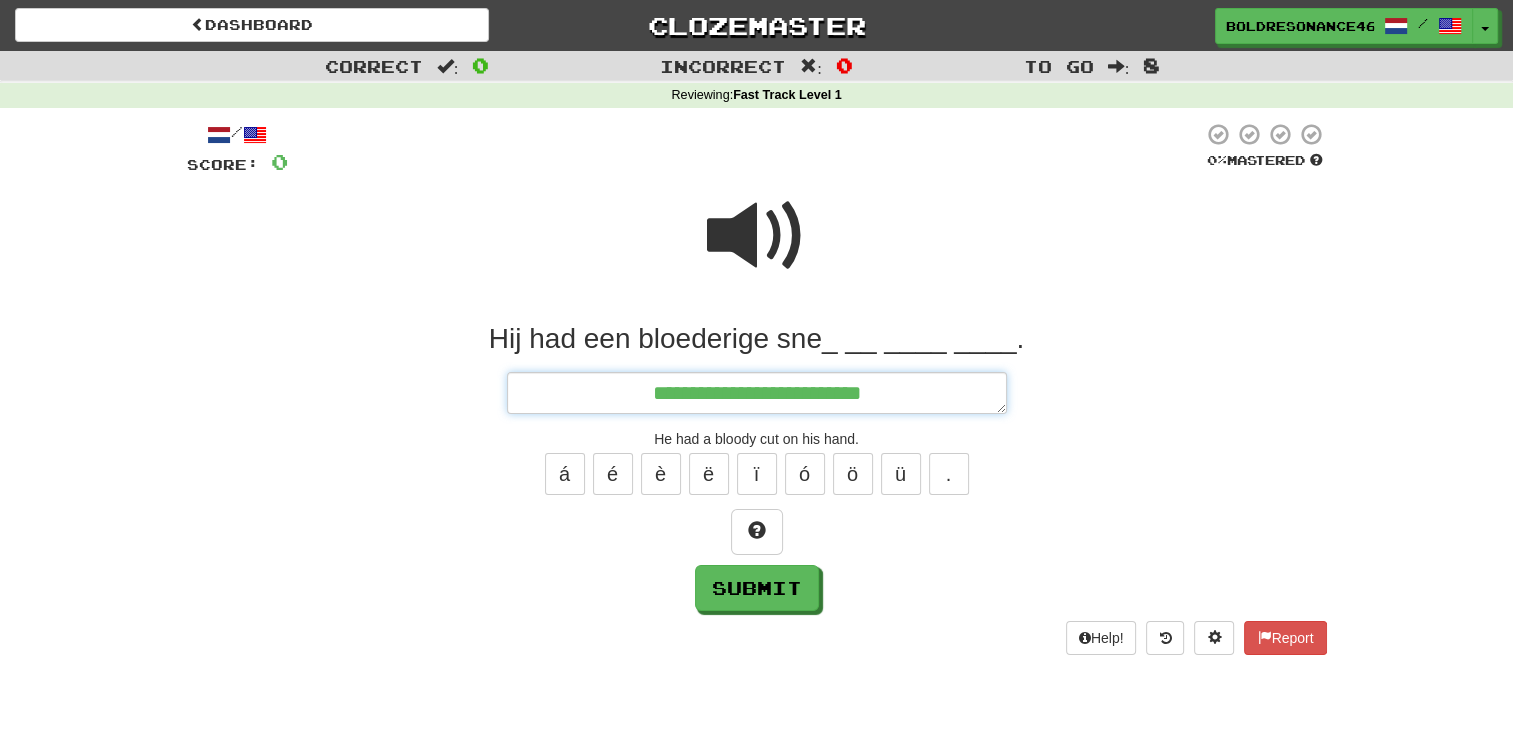 type on "*" 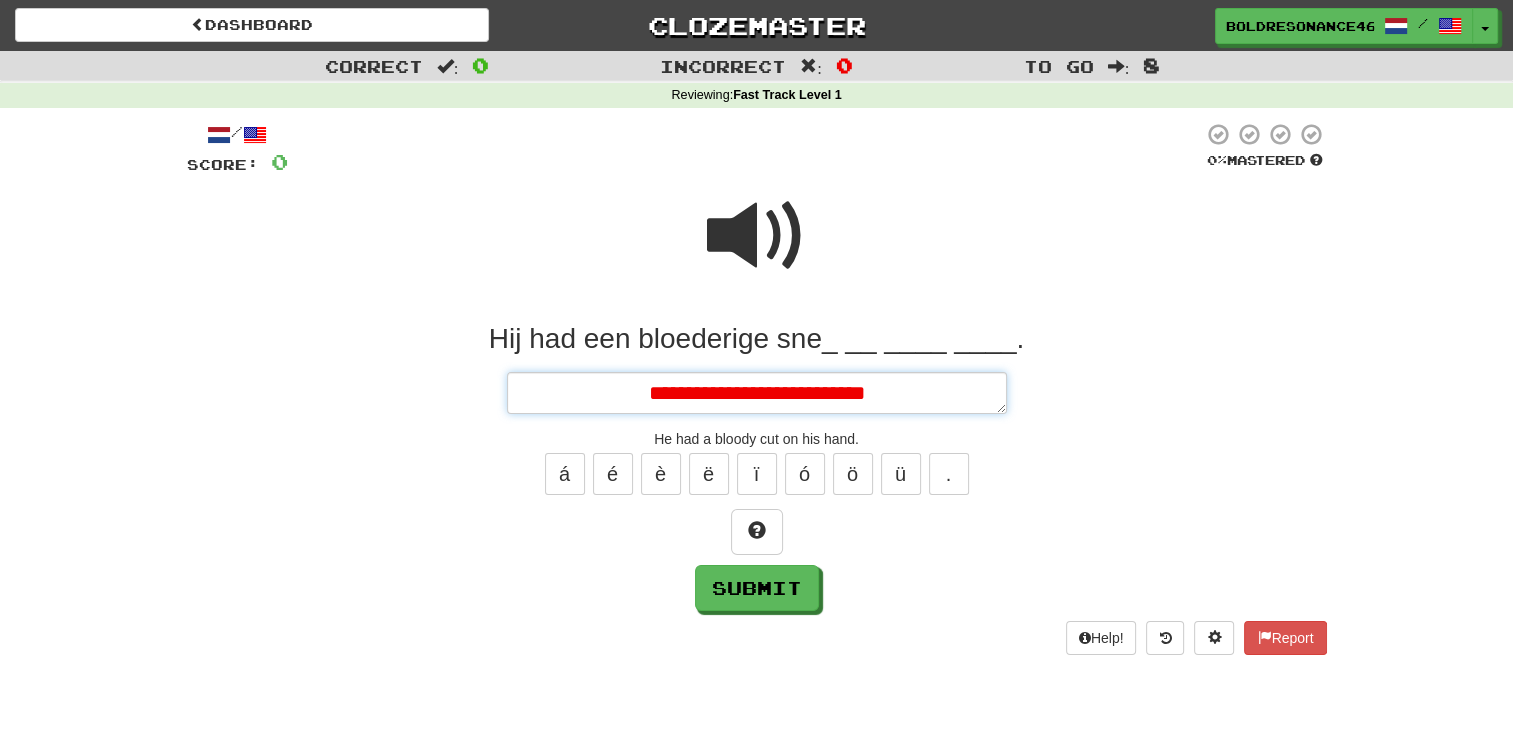 type on "*" 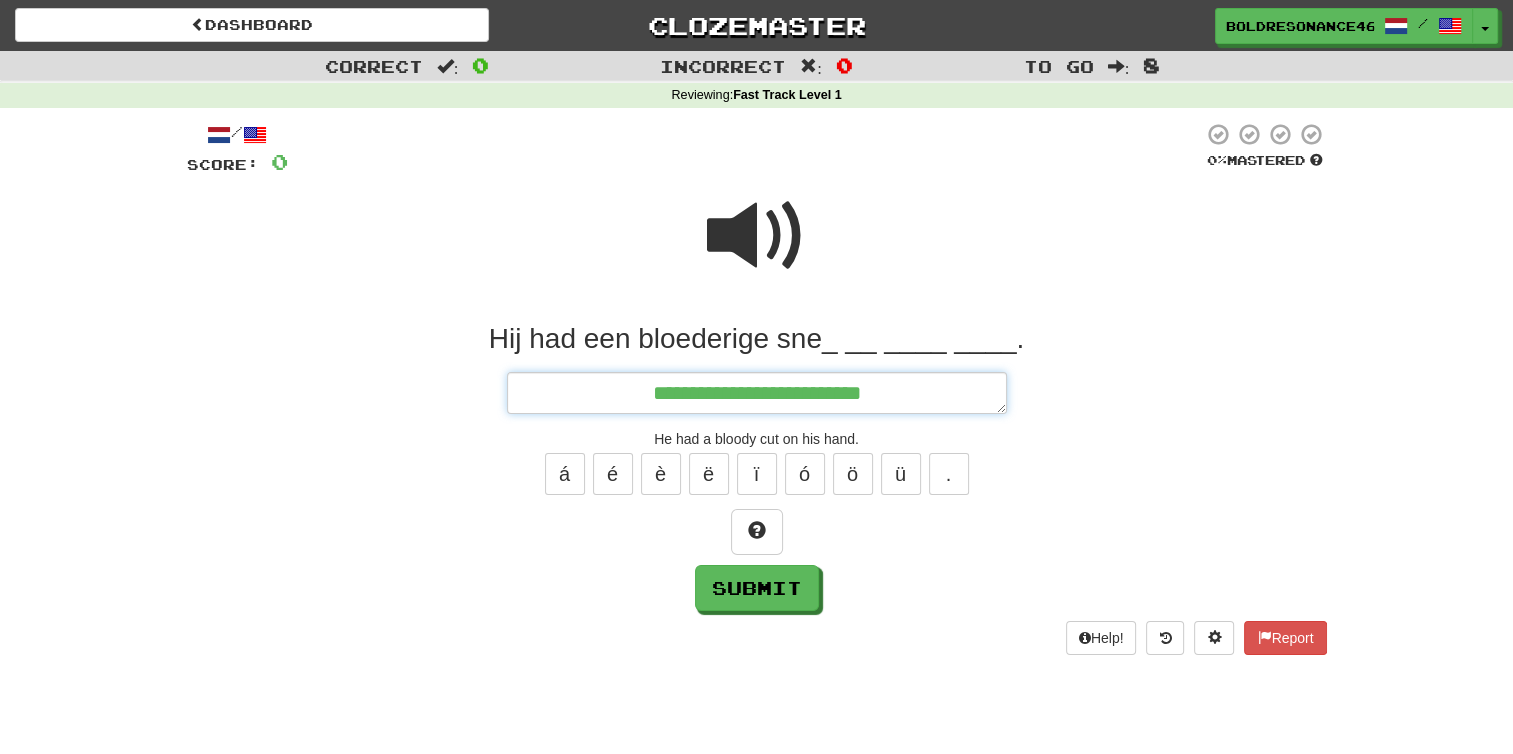 type on "*" 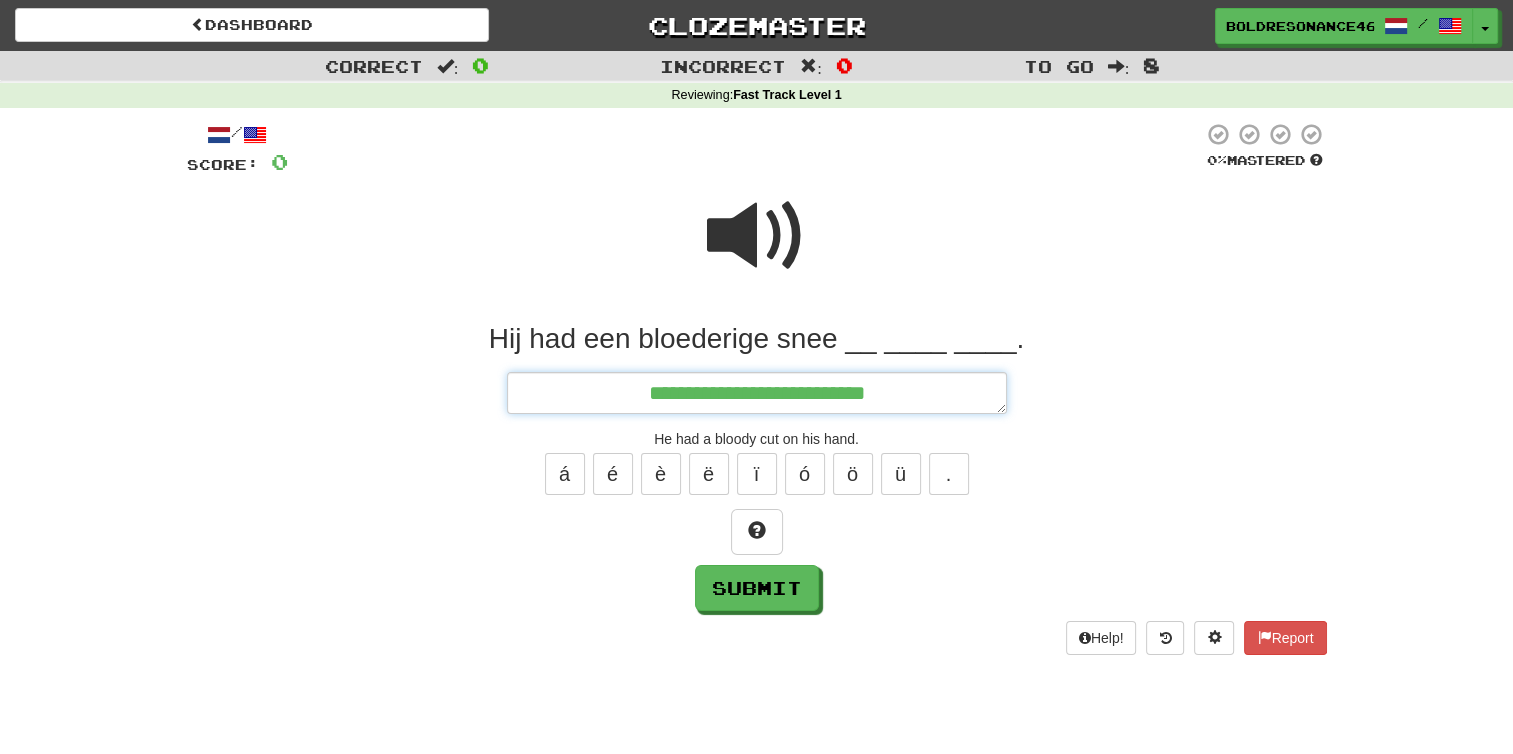 type on "*" 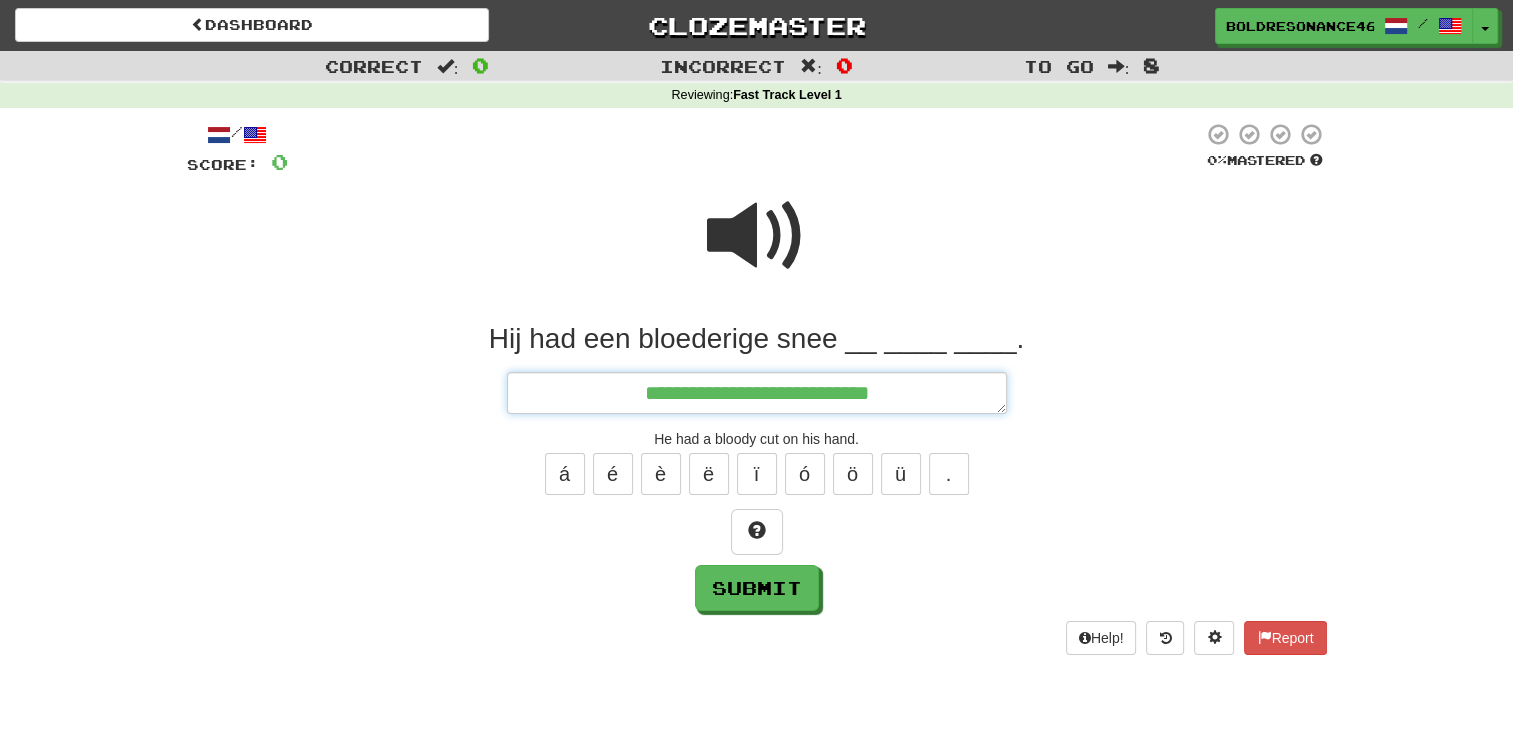 type on "*" 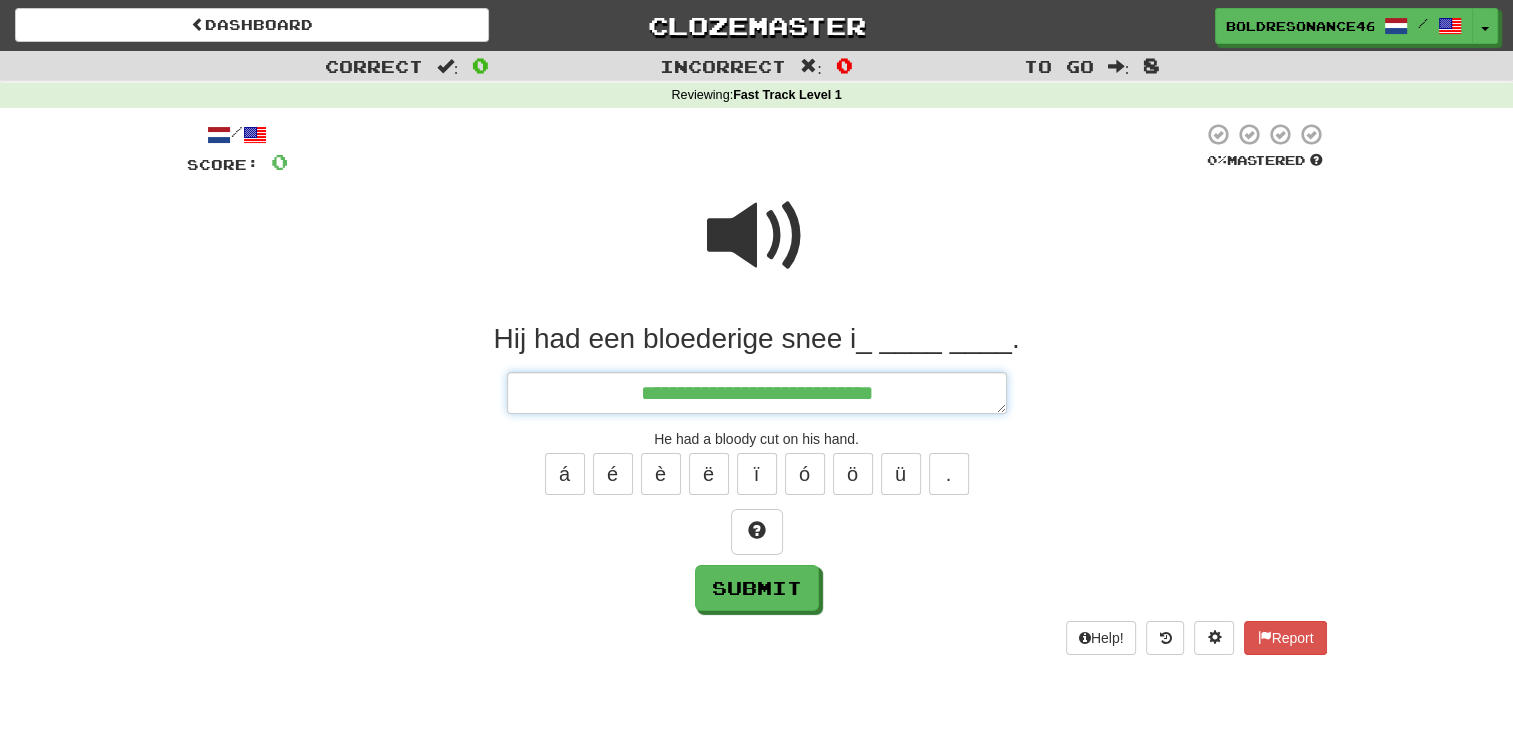 type on "*" 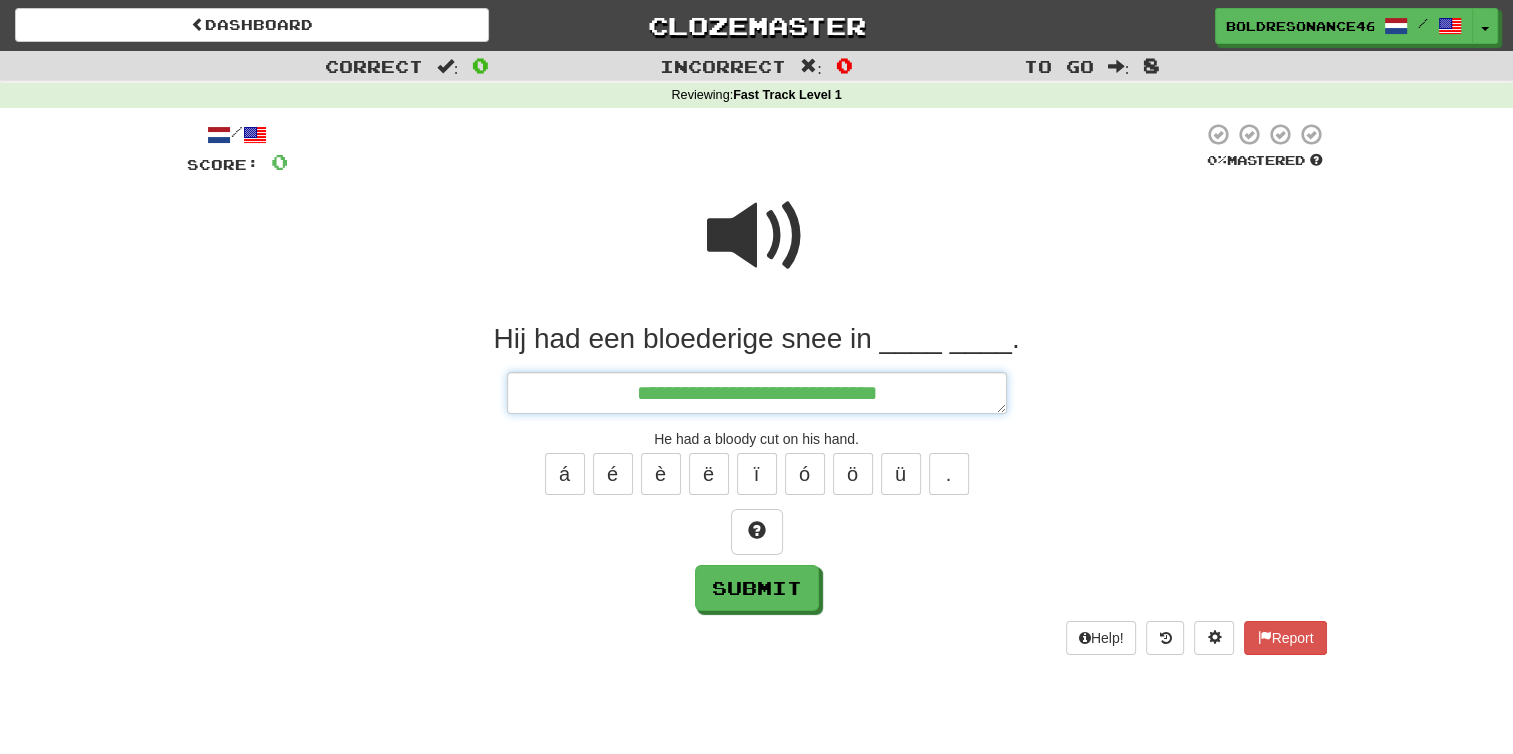 type on "*" 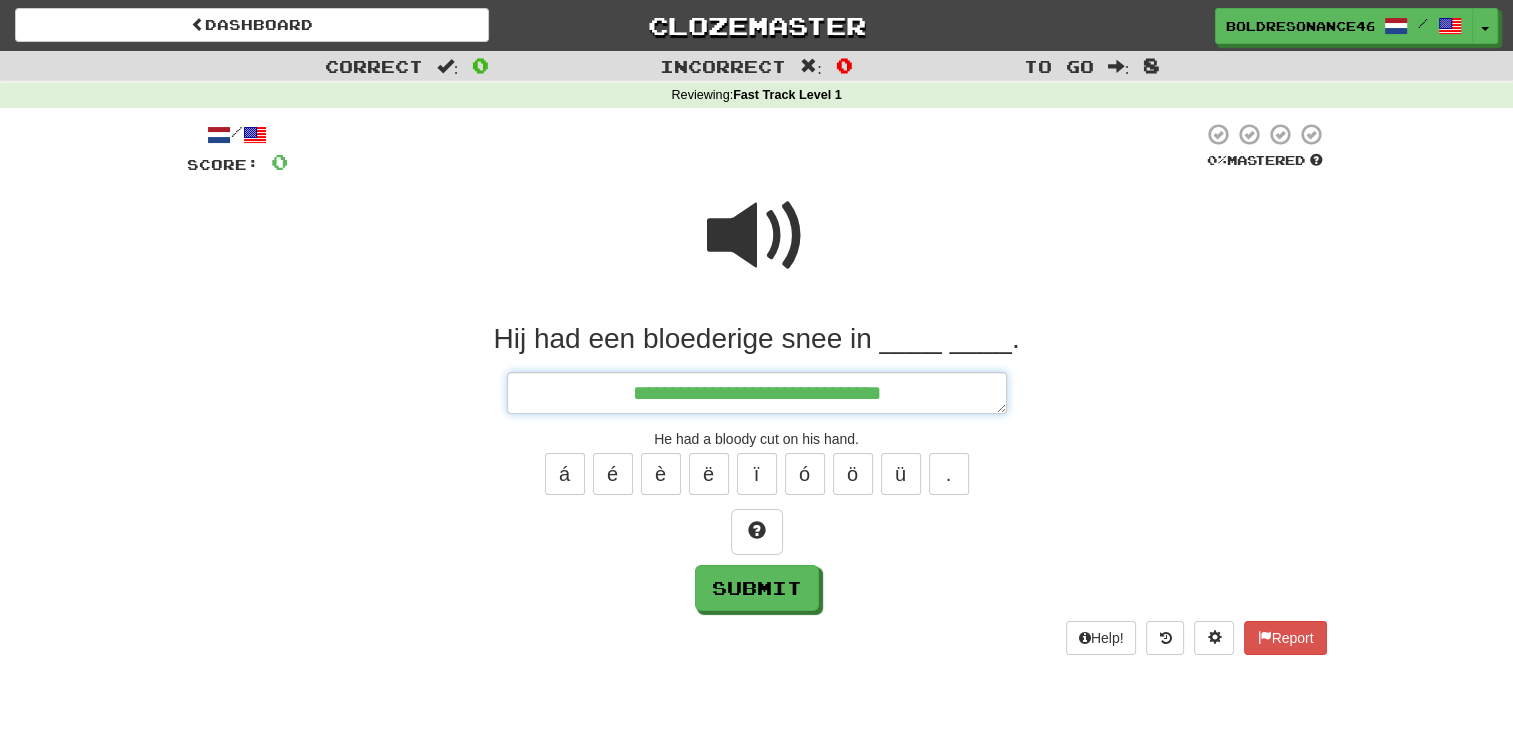 type on "*" 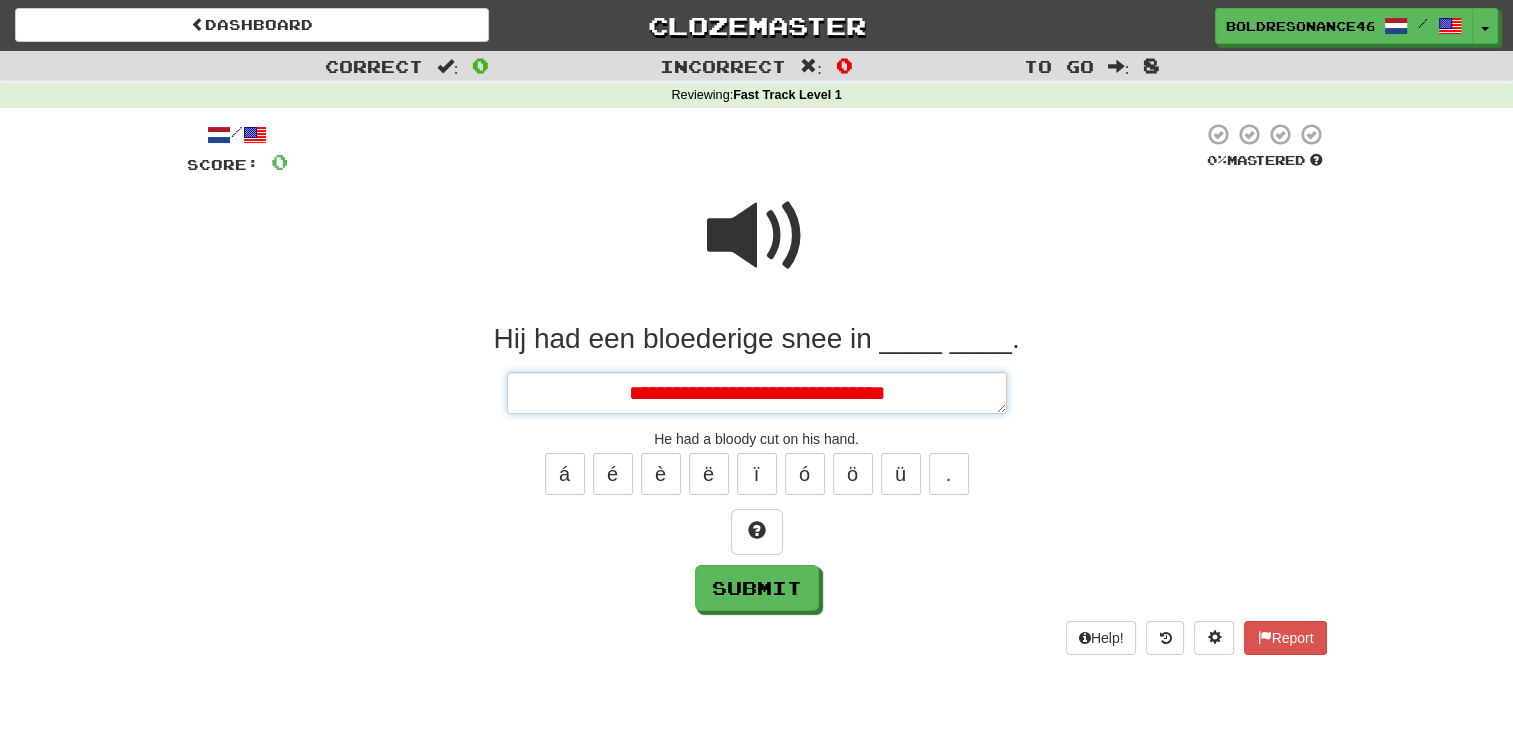 type on "*" 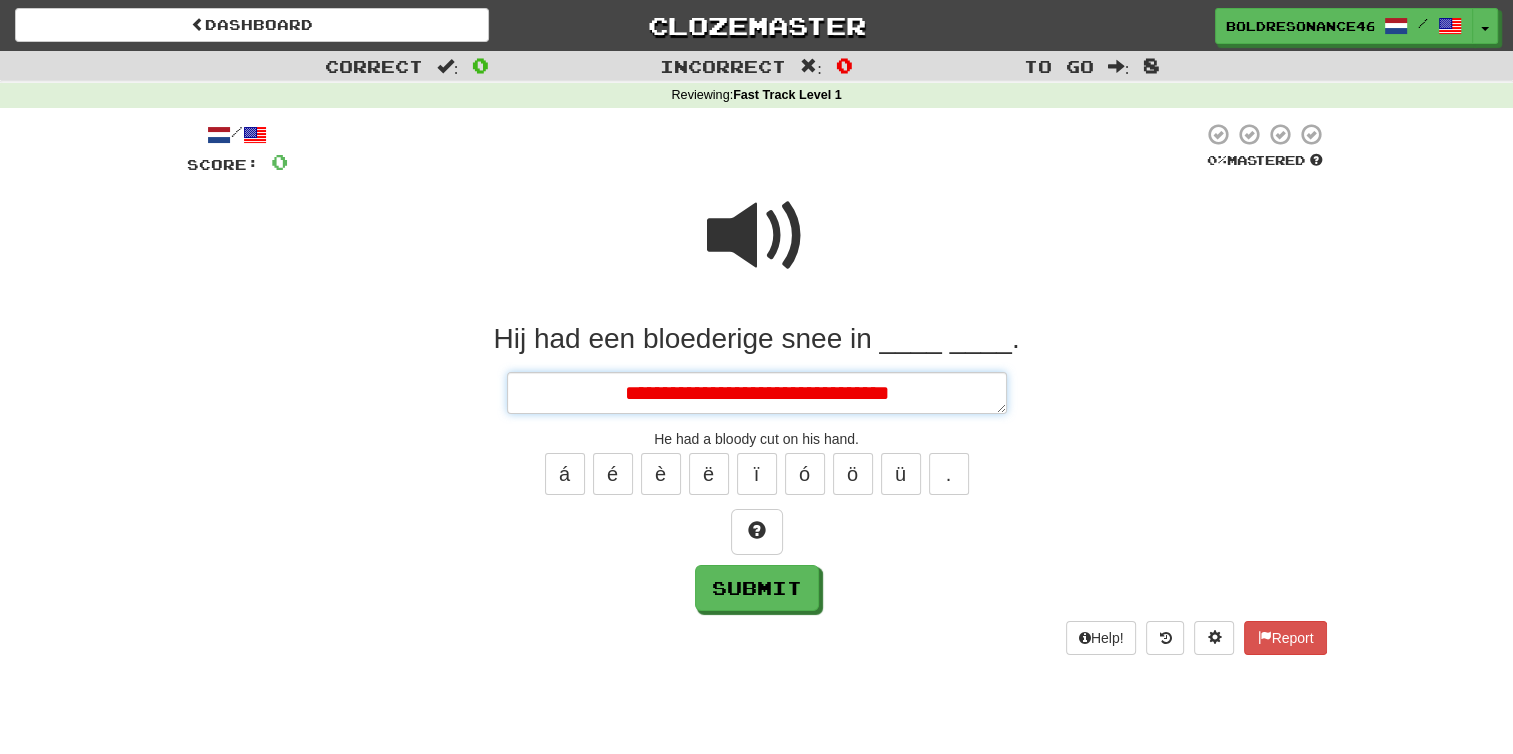 type on "*" 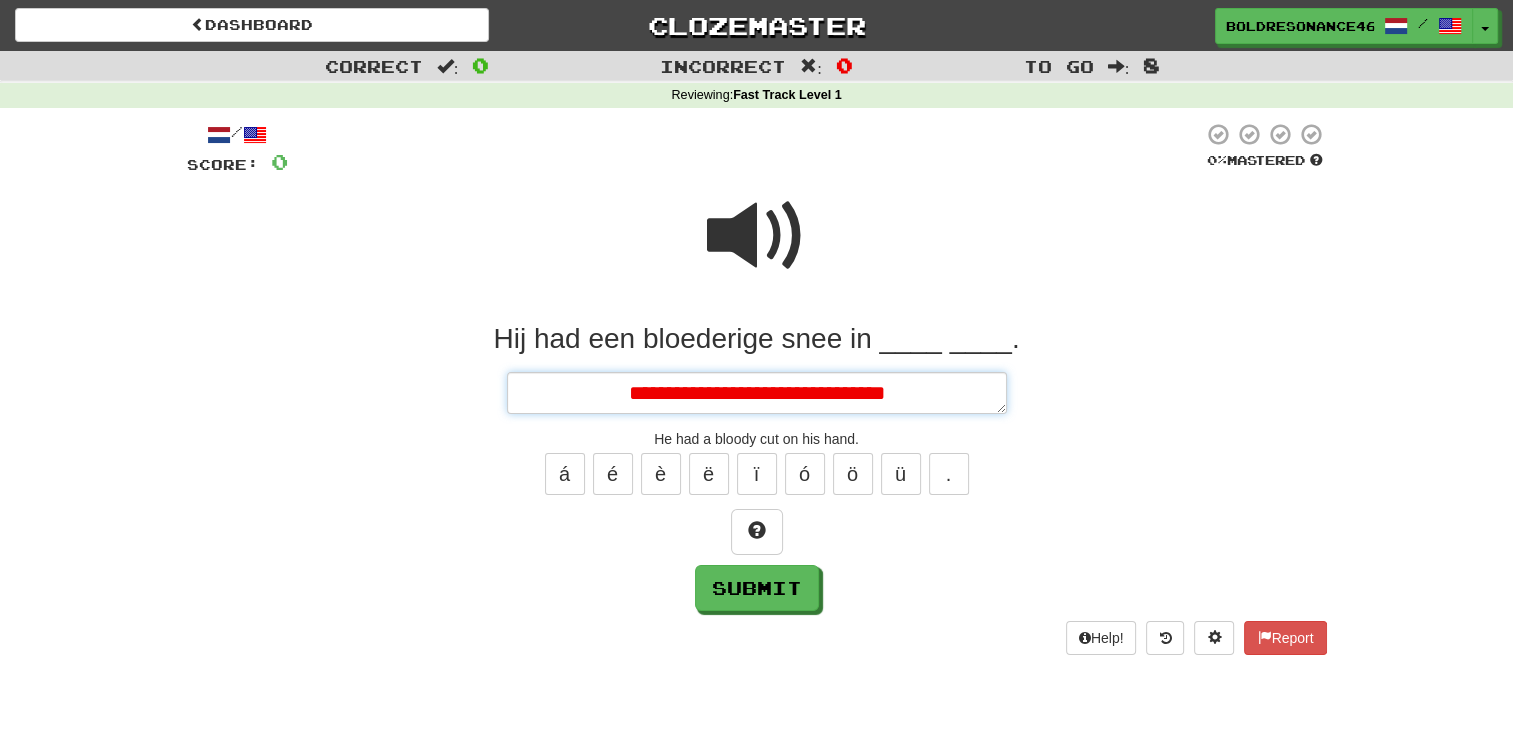 type on "*" 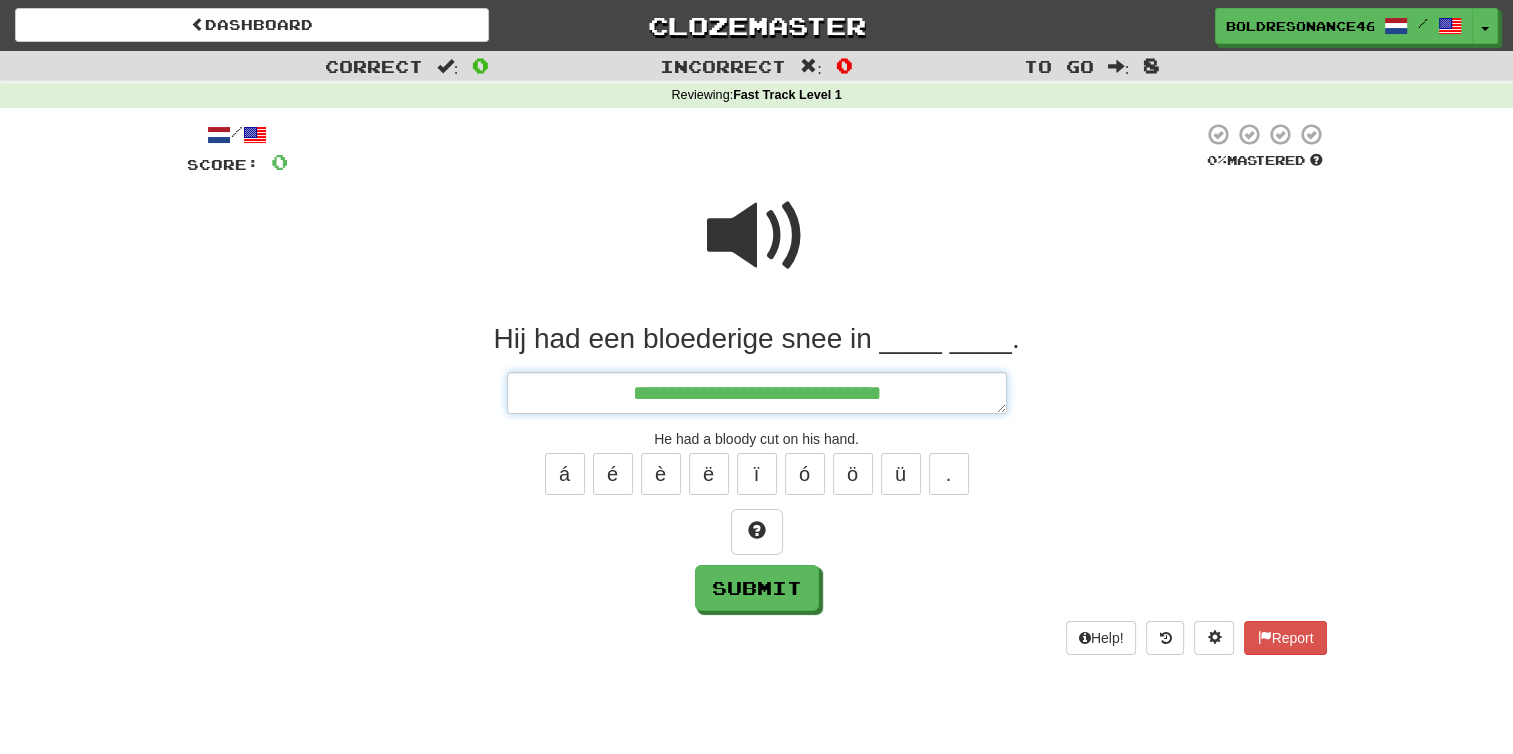 type on "*" 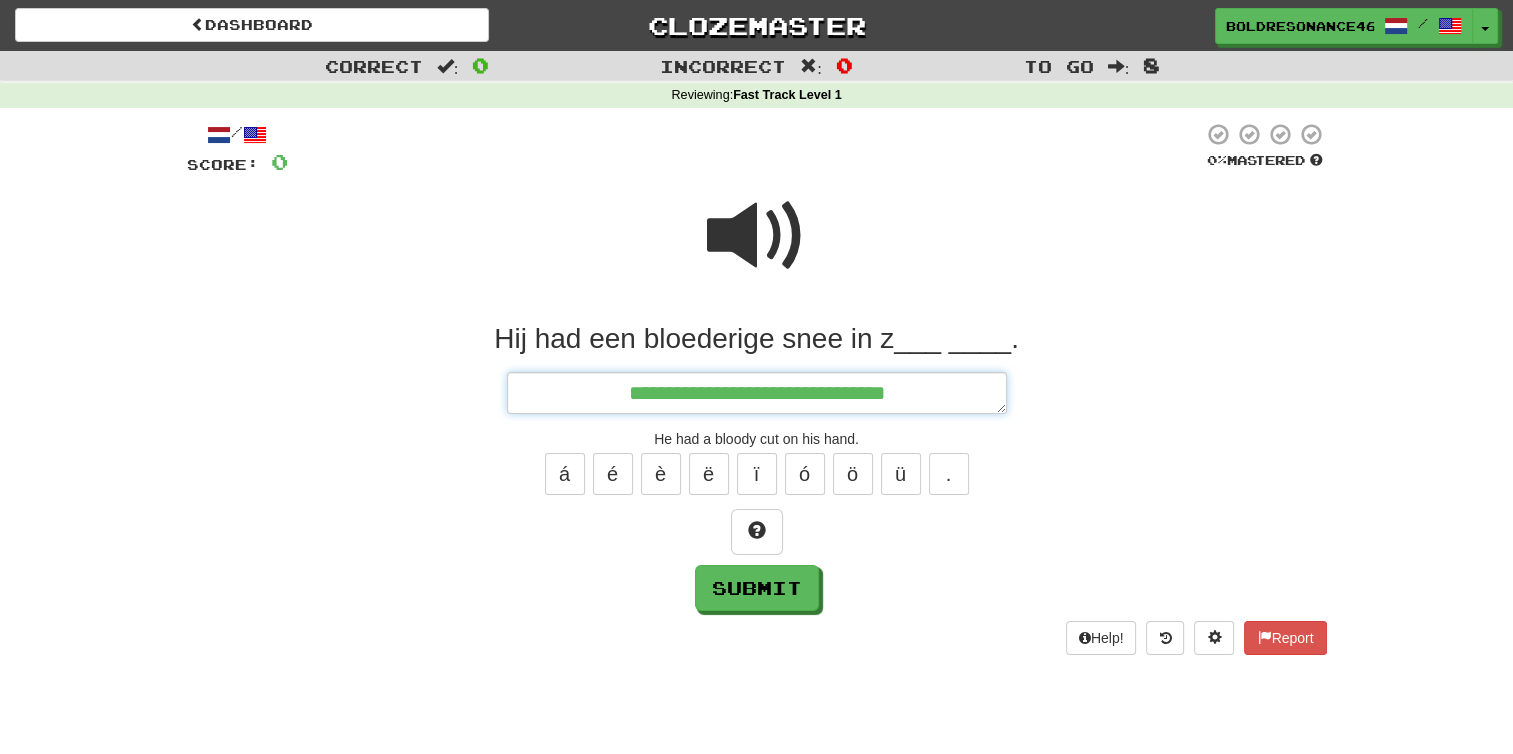 type on "*" 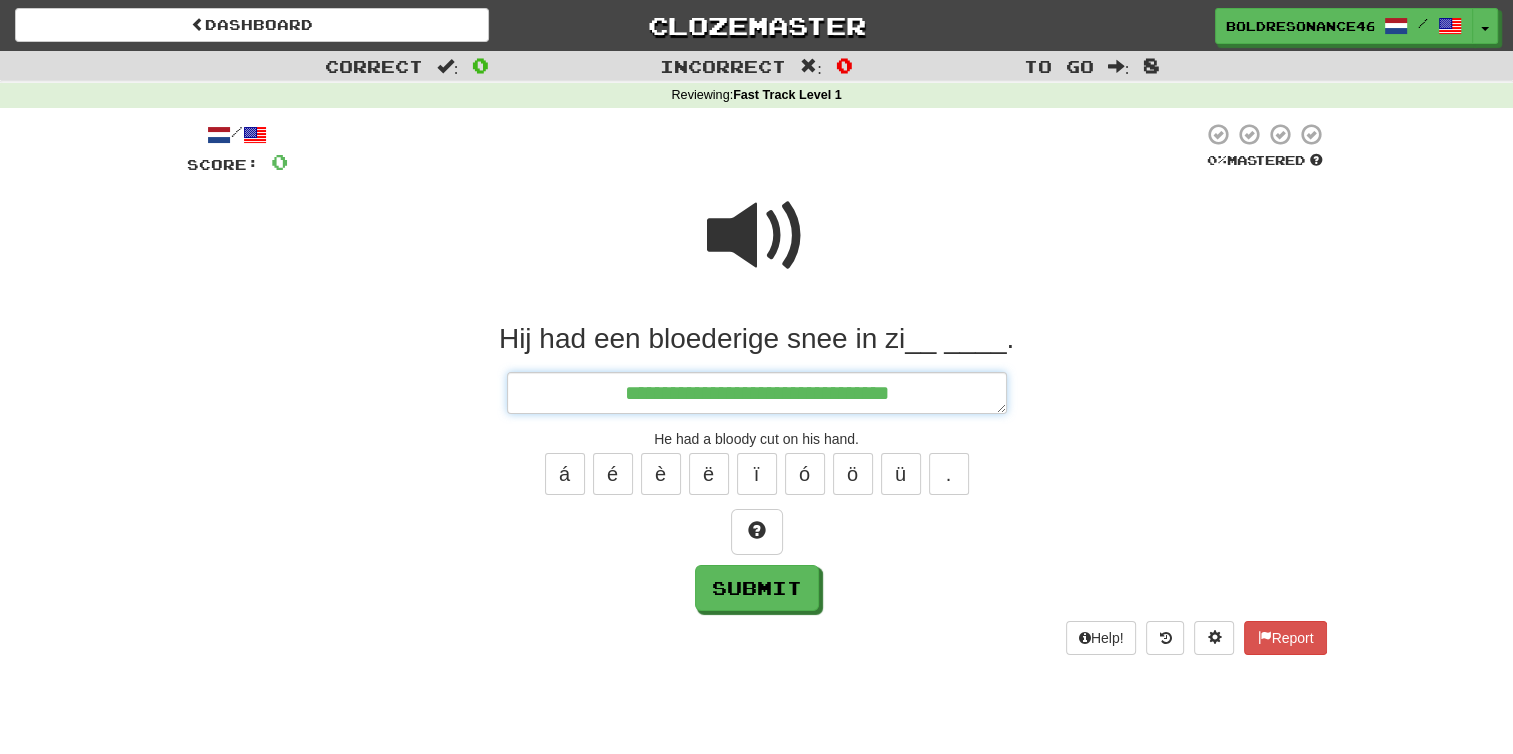 type on "*" 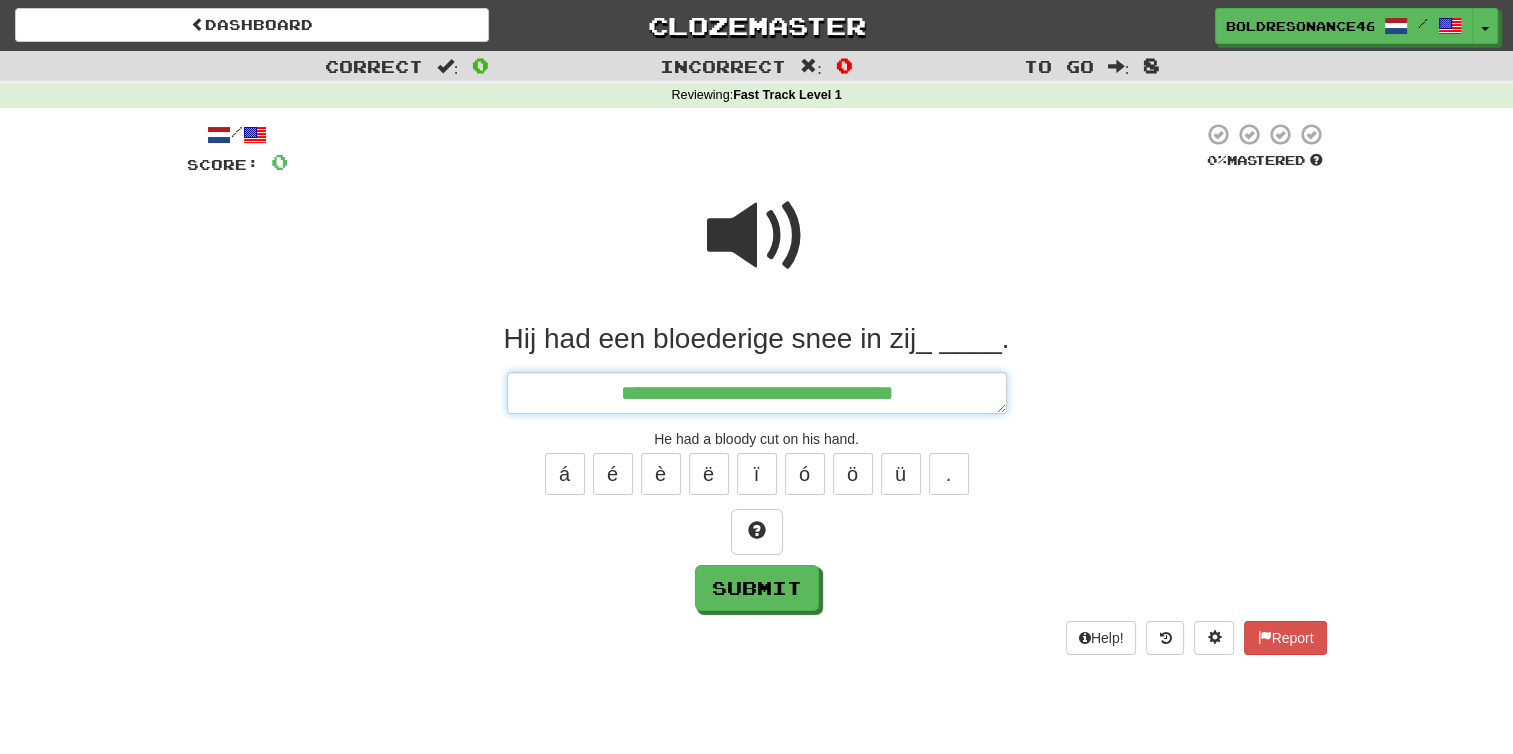 type on "*" 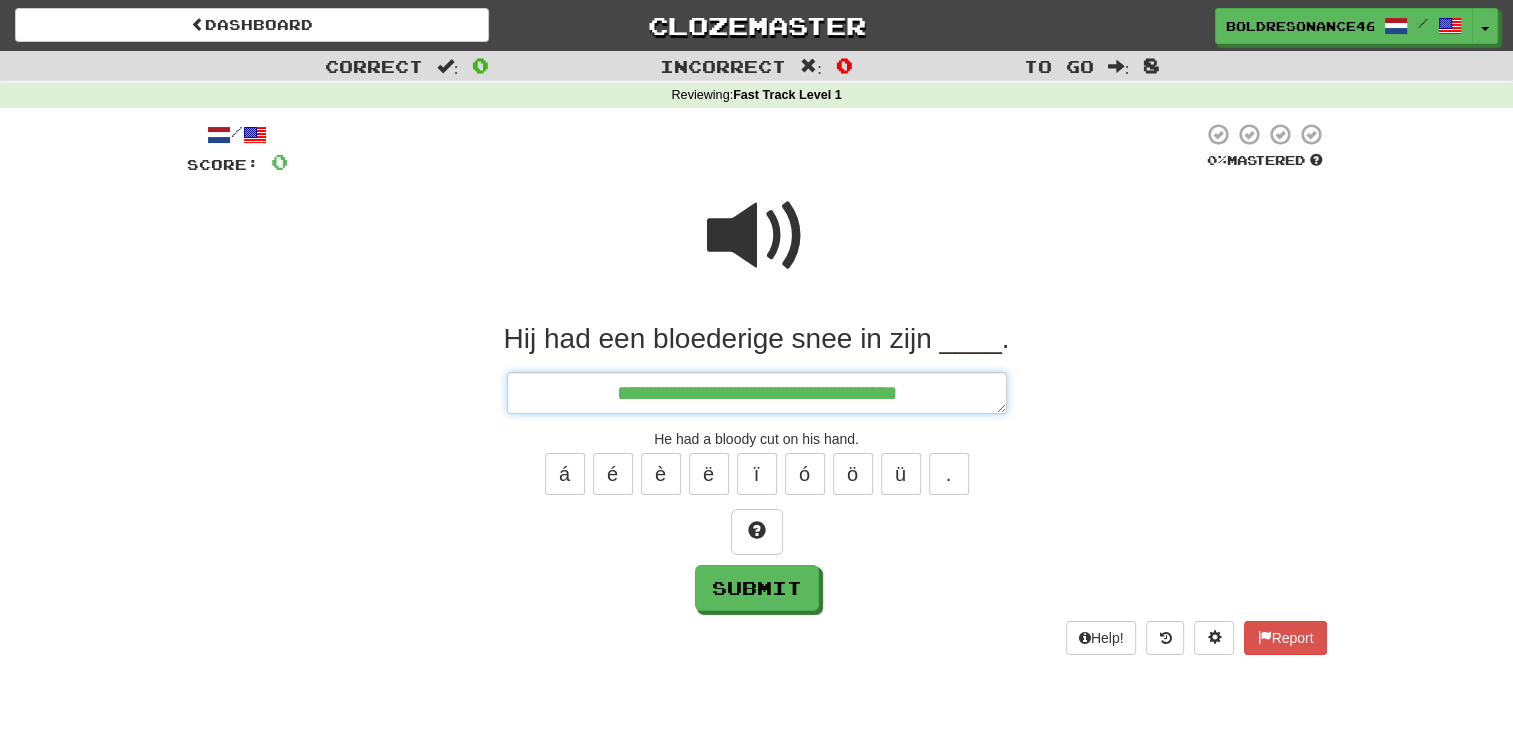 type on "*" 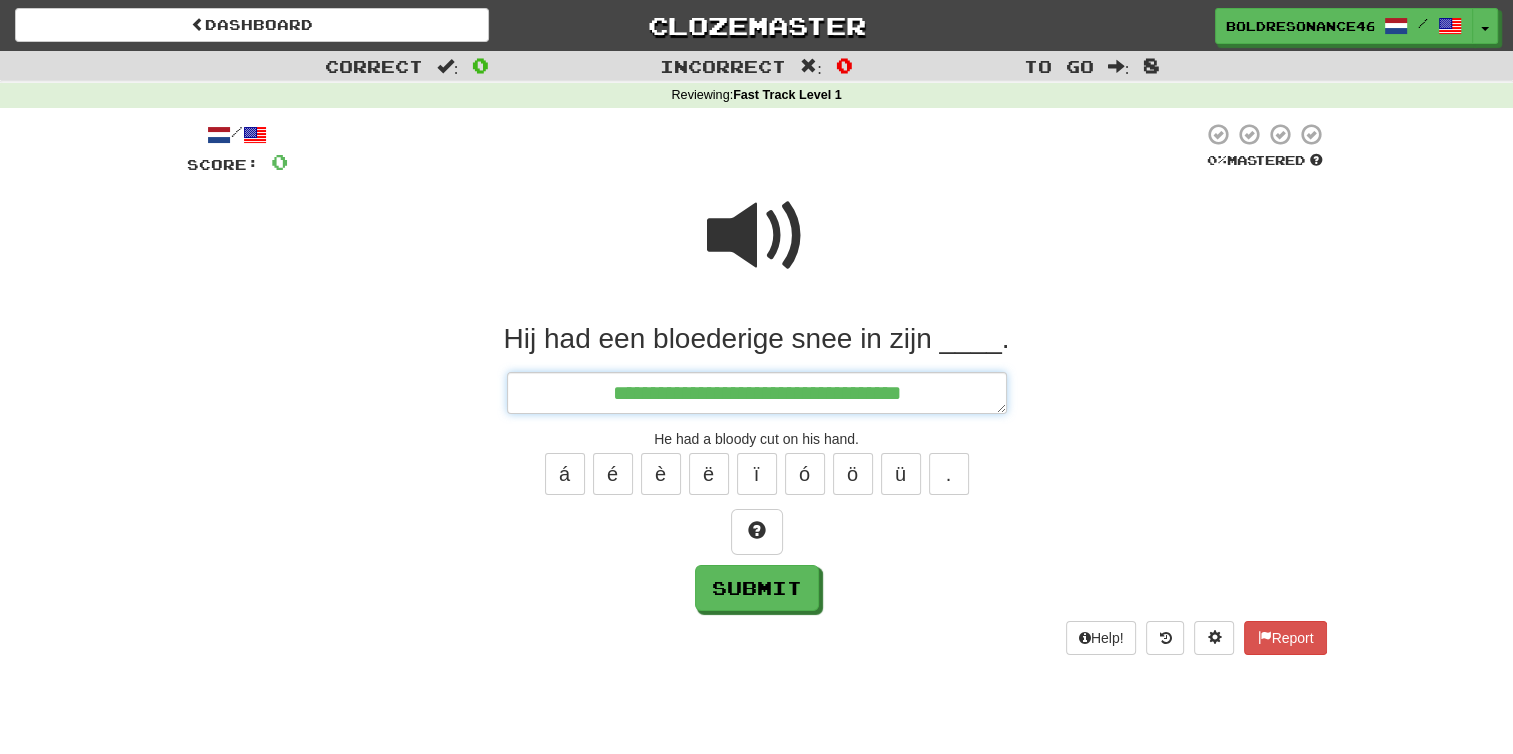 type on "*" 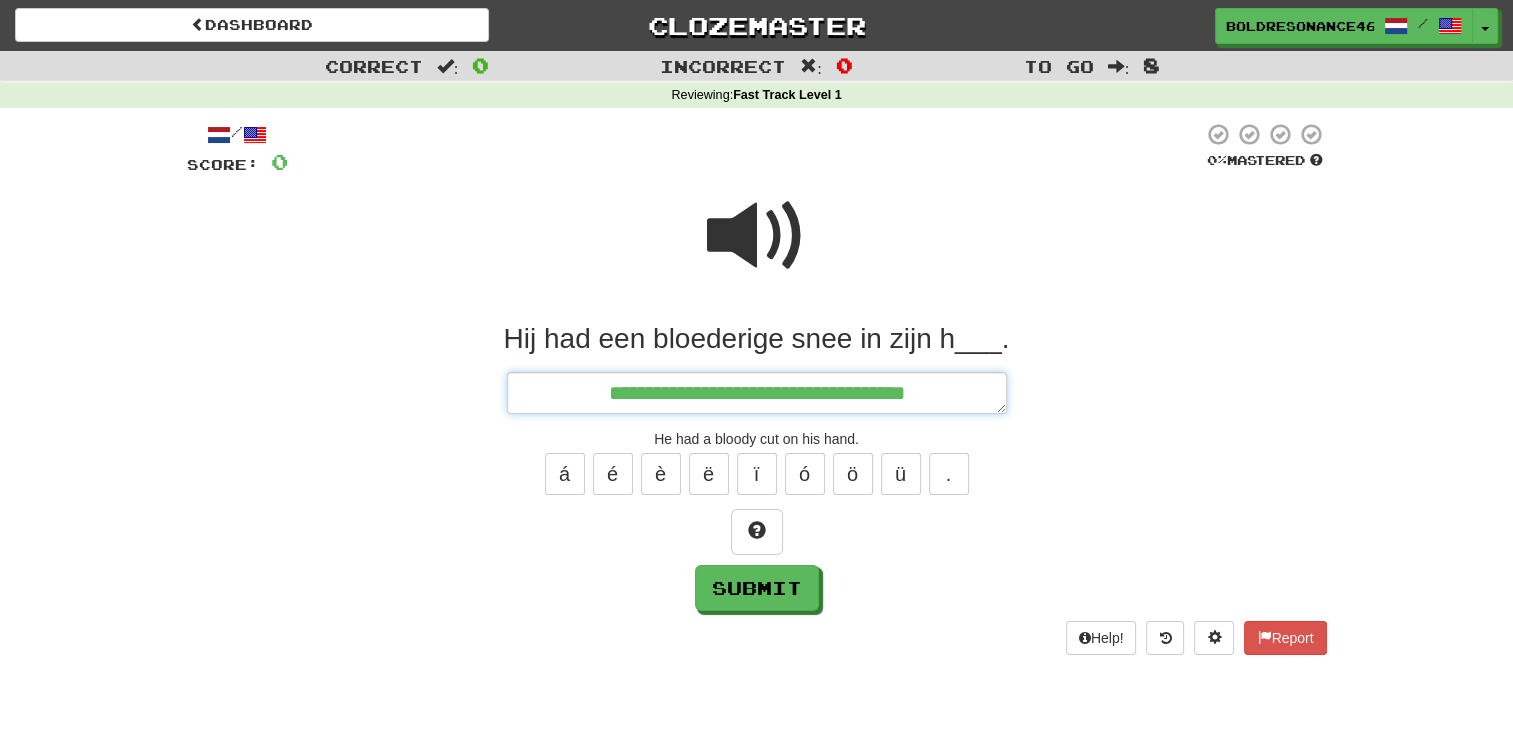 type on "*" 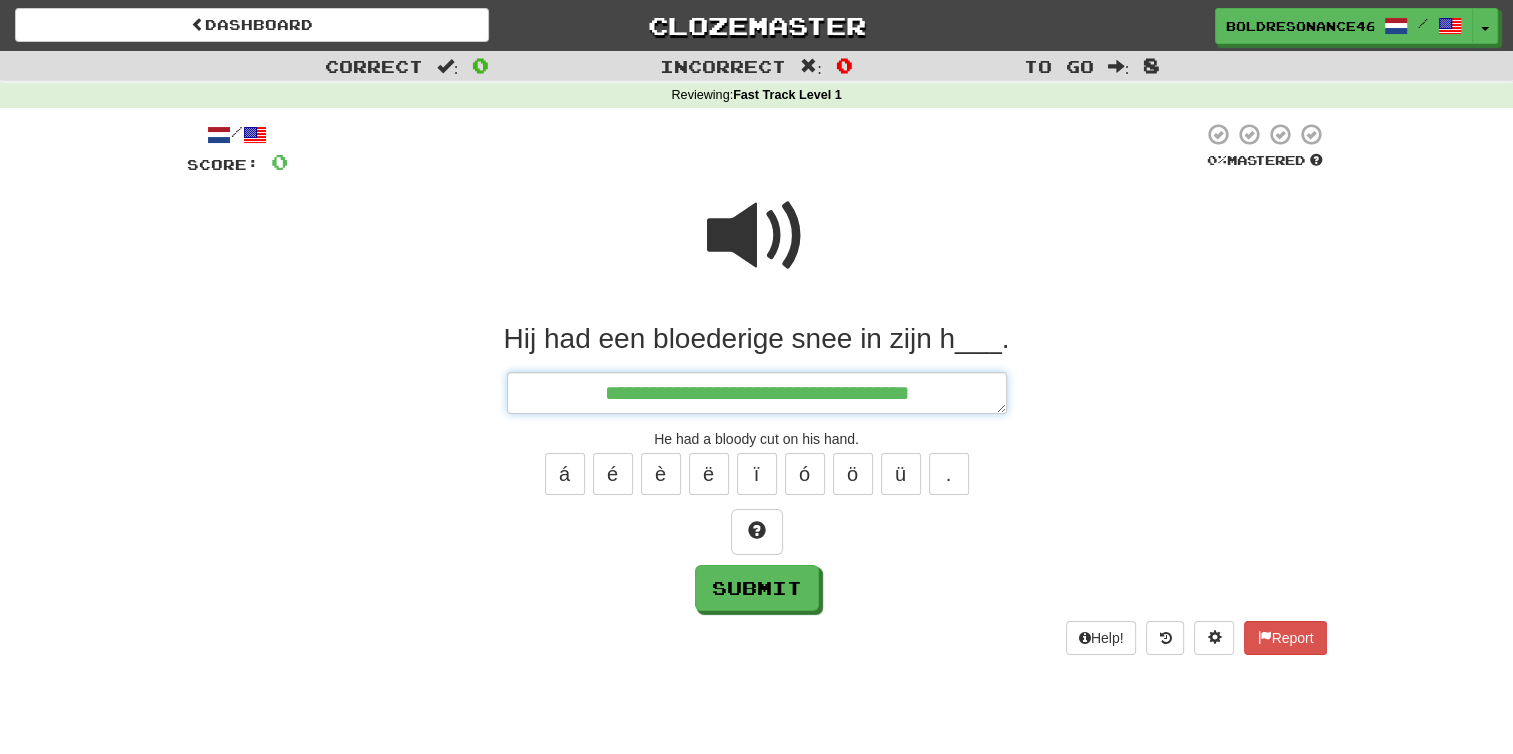 type on "*" 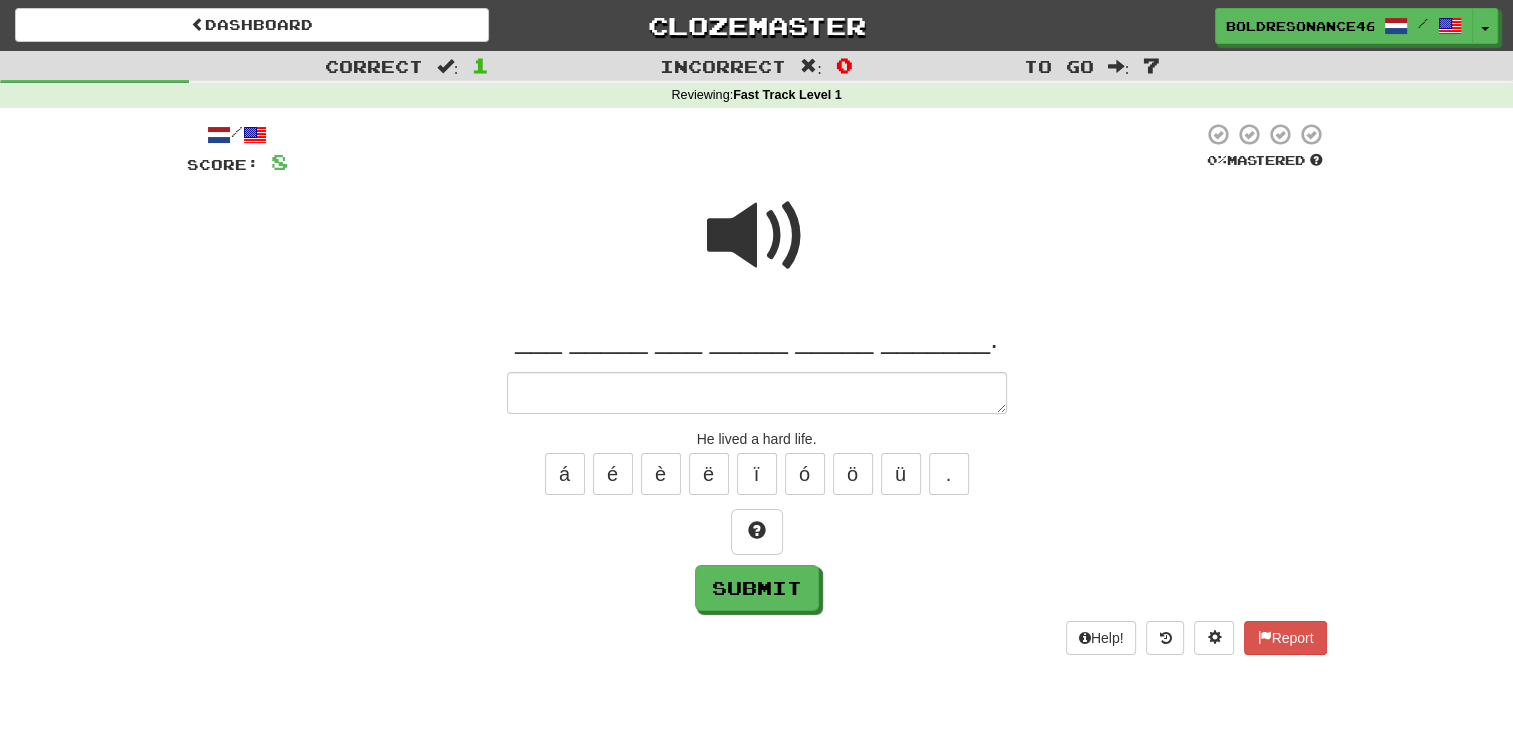 type on "*" 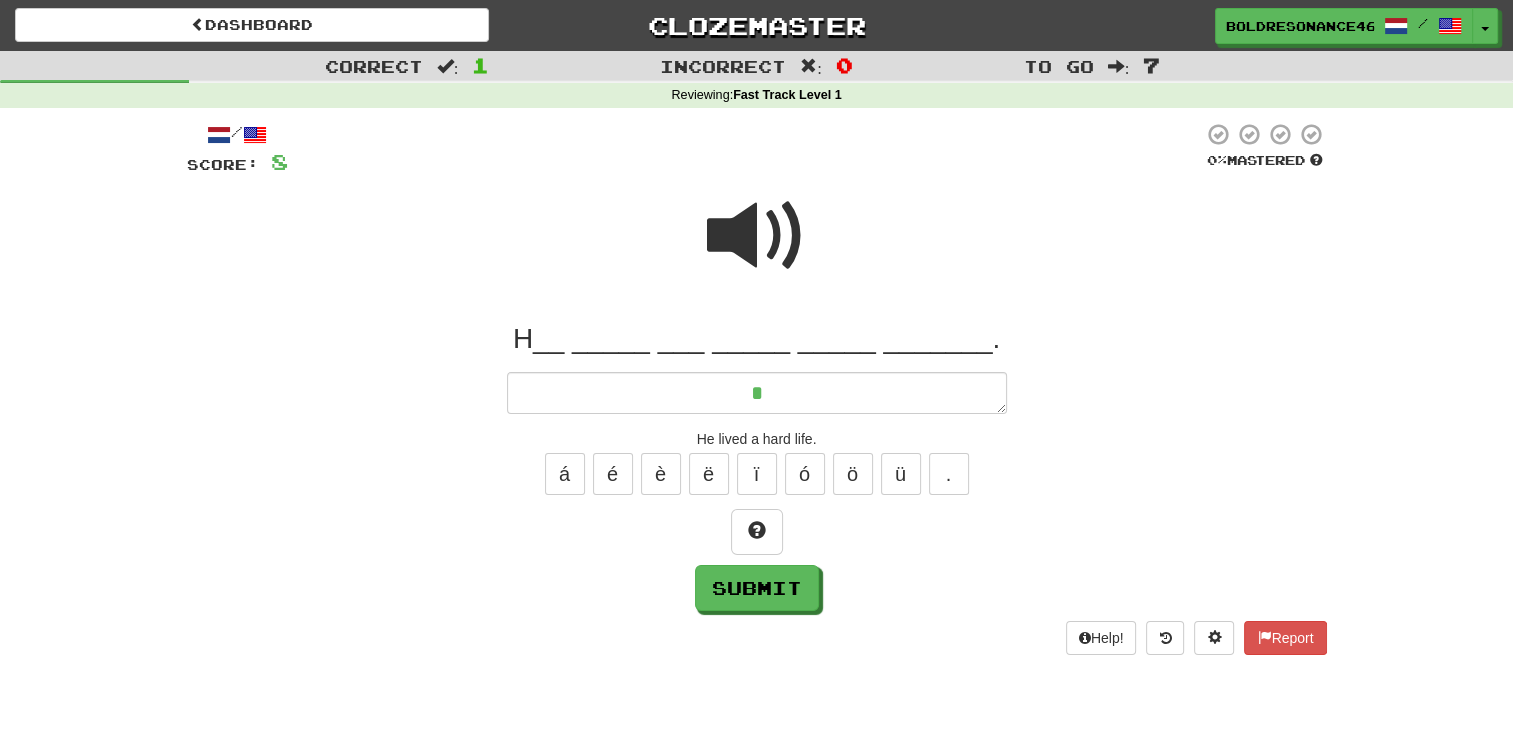 type on "*" 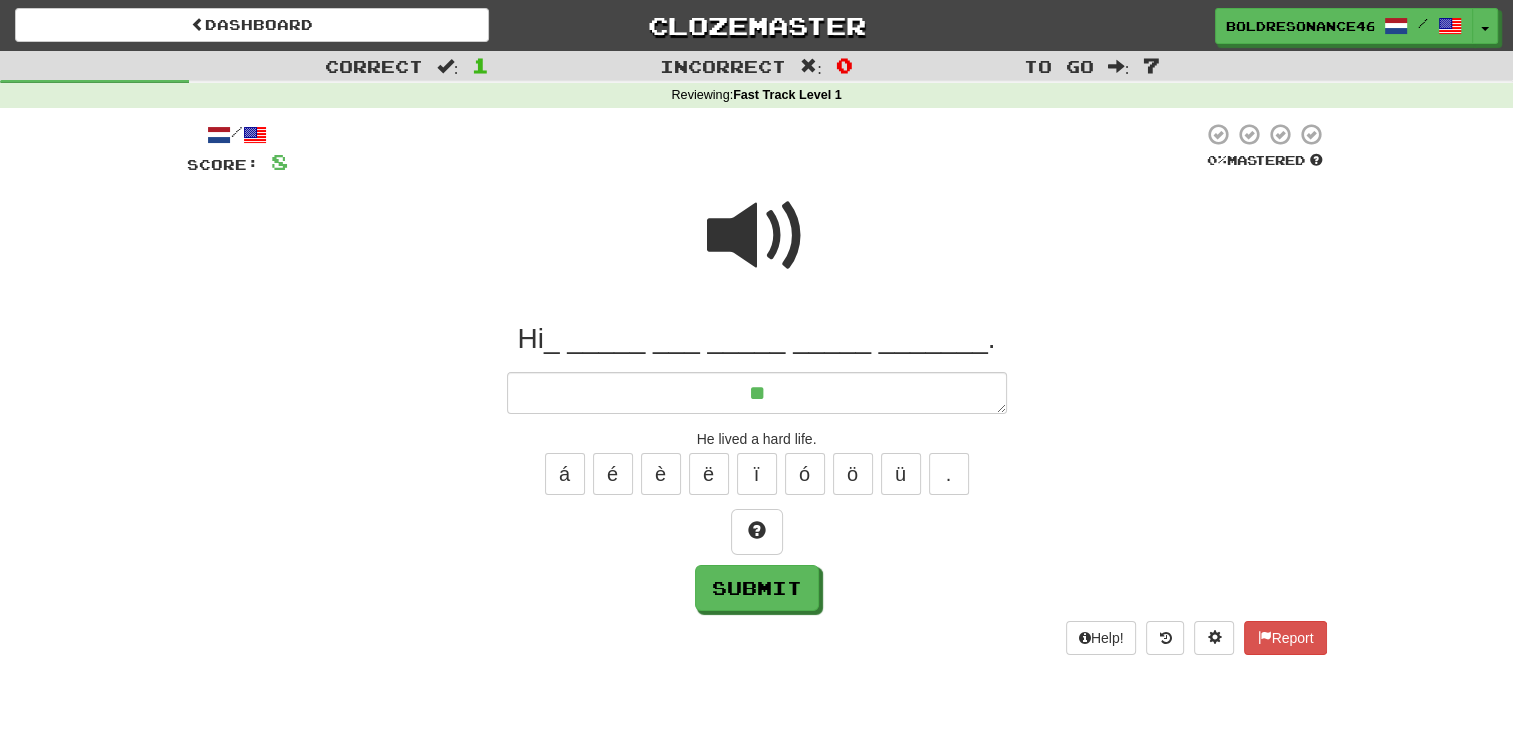 type on "*" 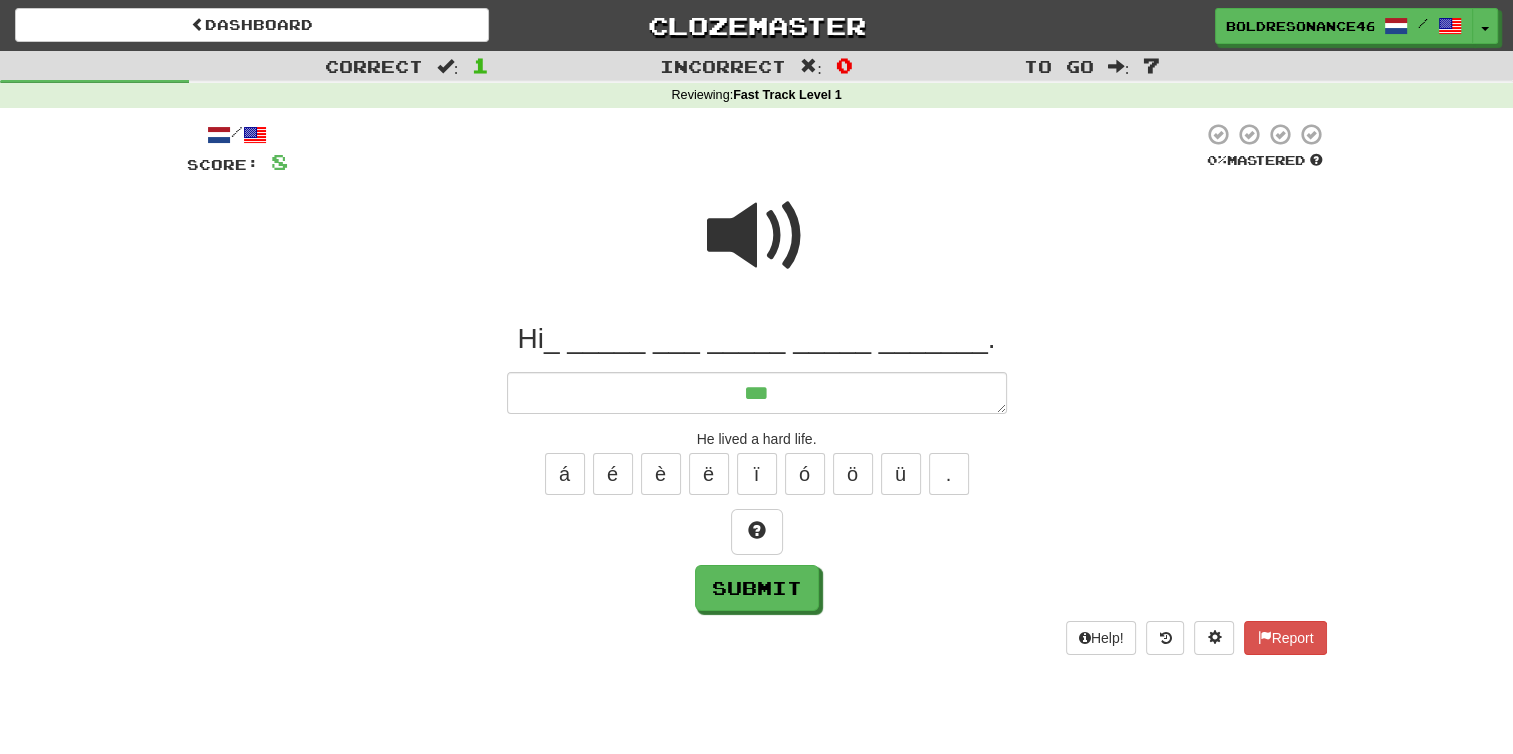 type on "*" 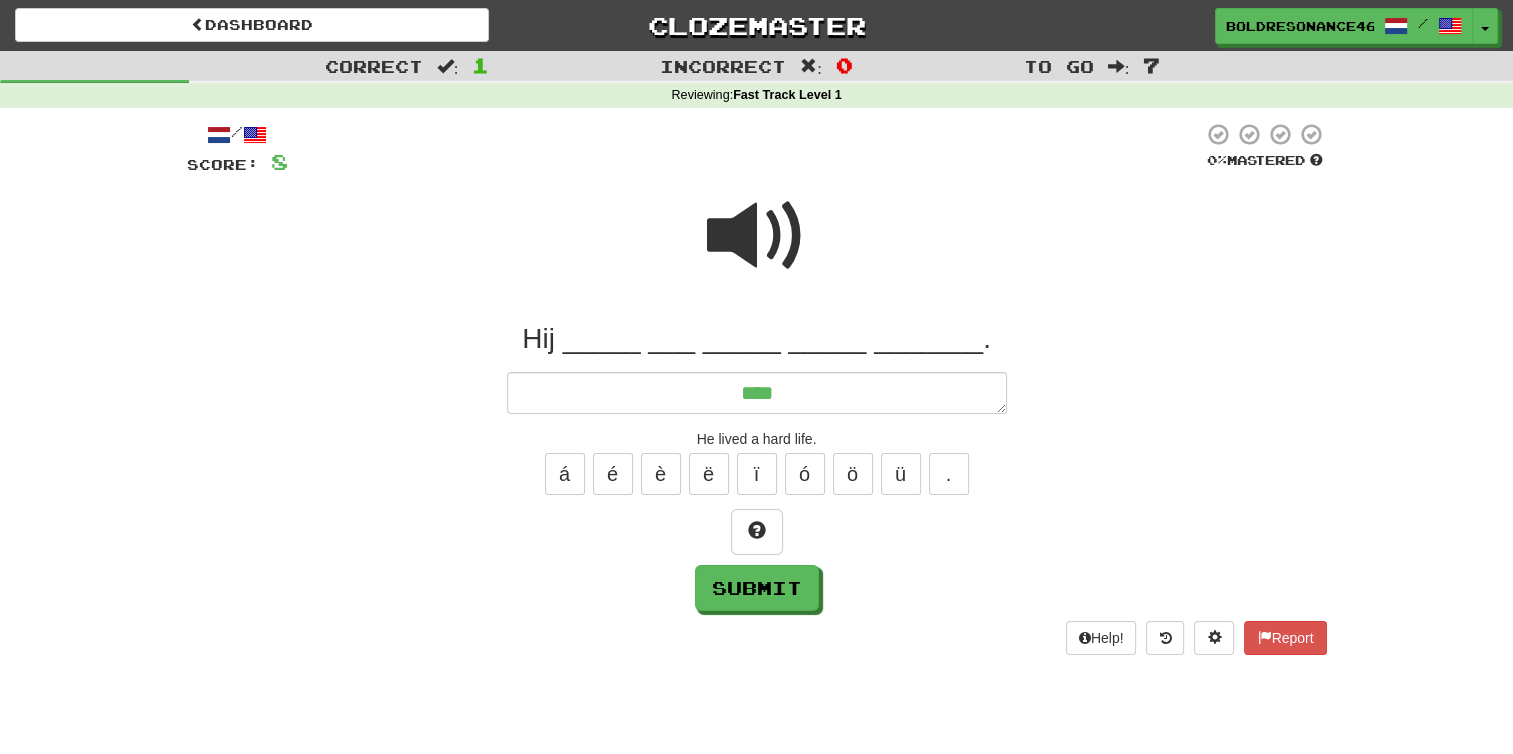 type on "*" 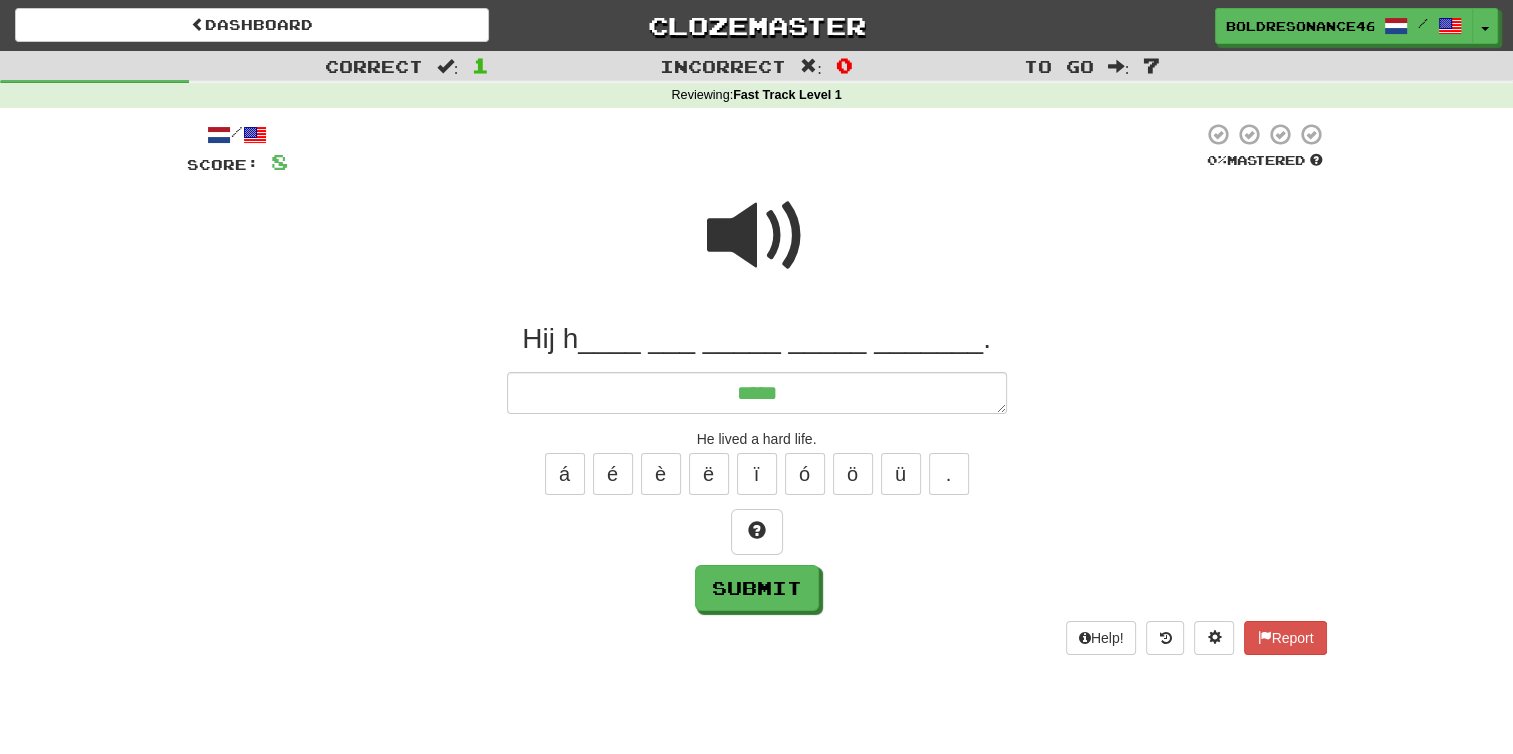 type on "*" 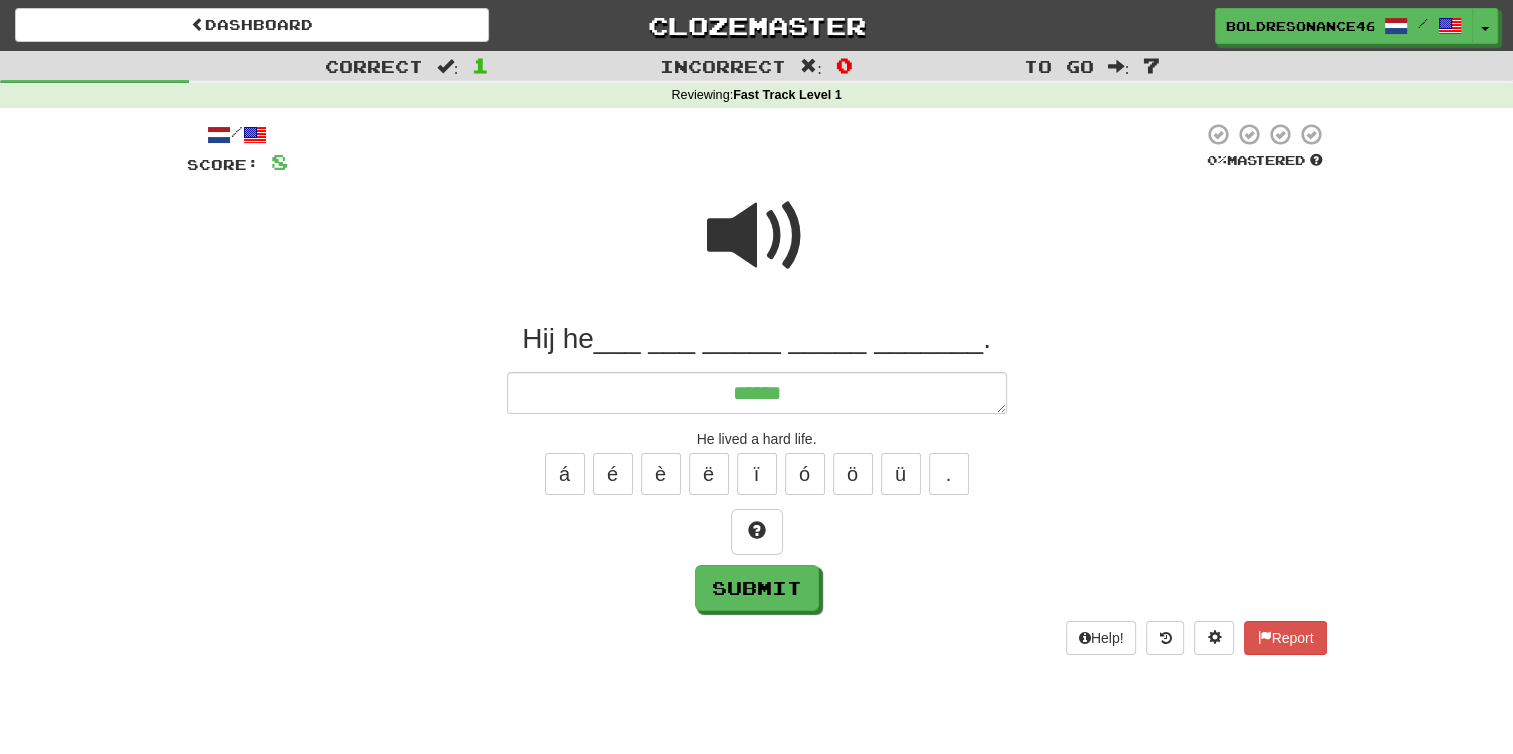 type on "*" 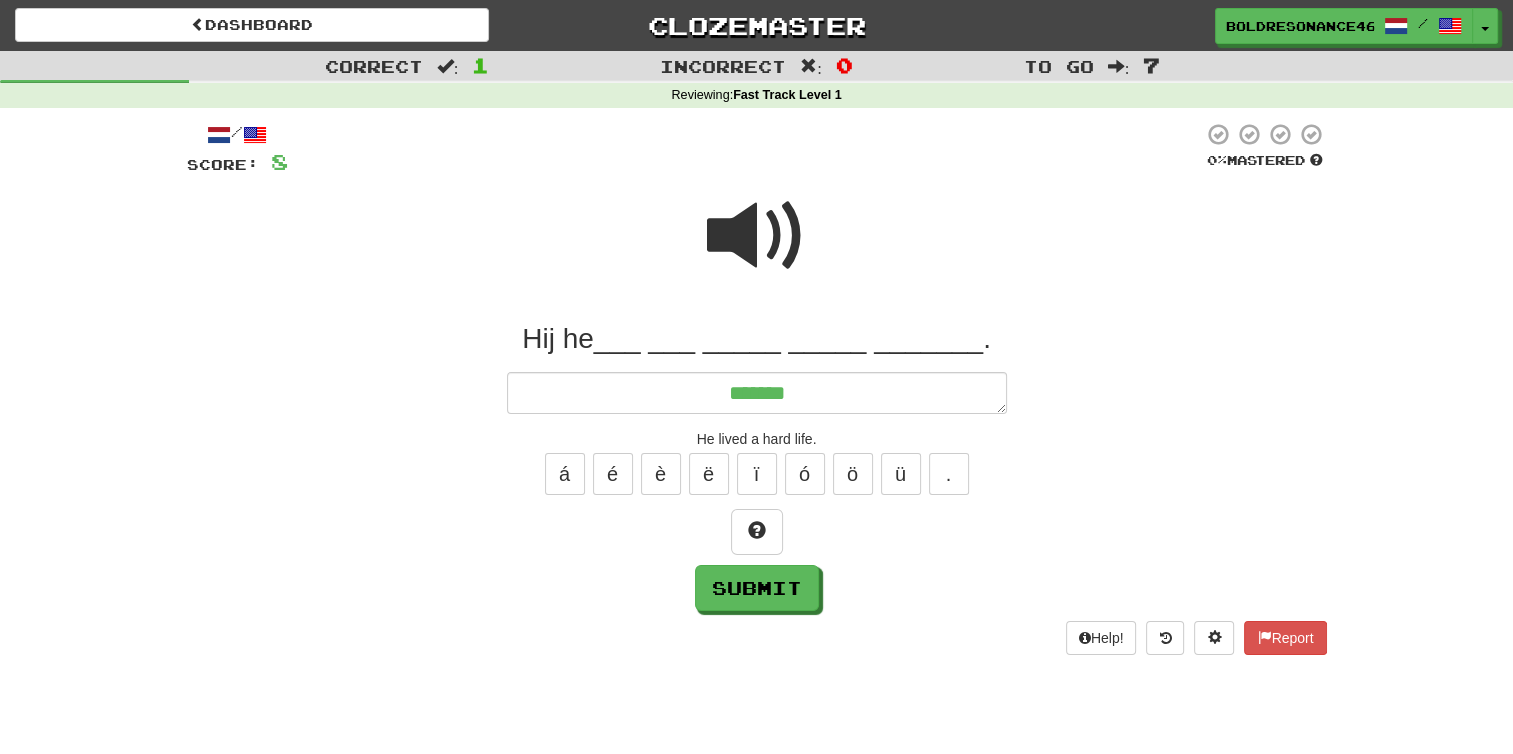 type on "*" 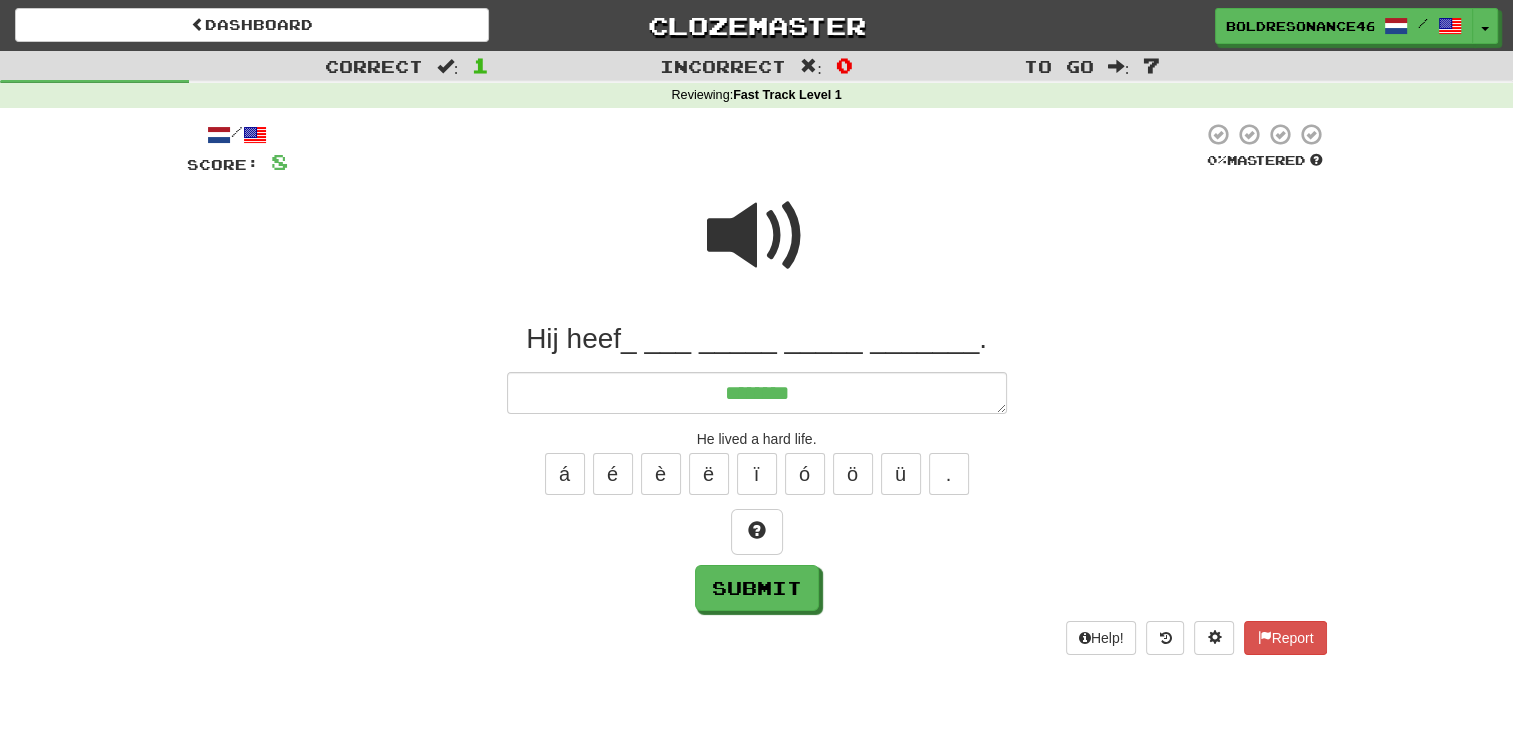 type on "*" 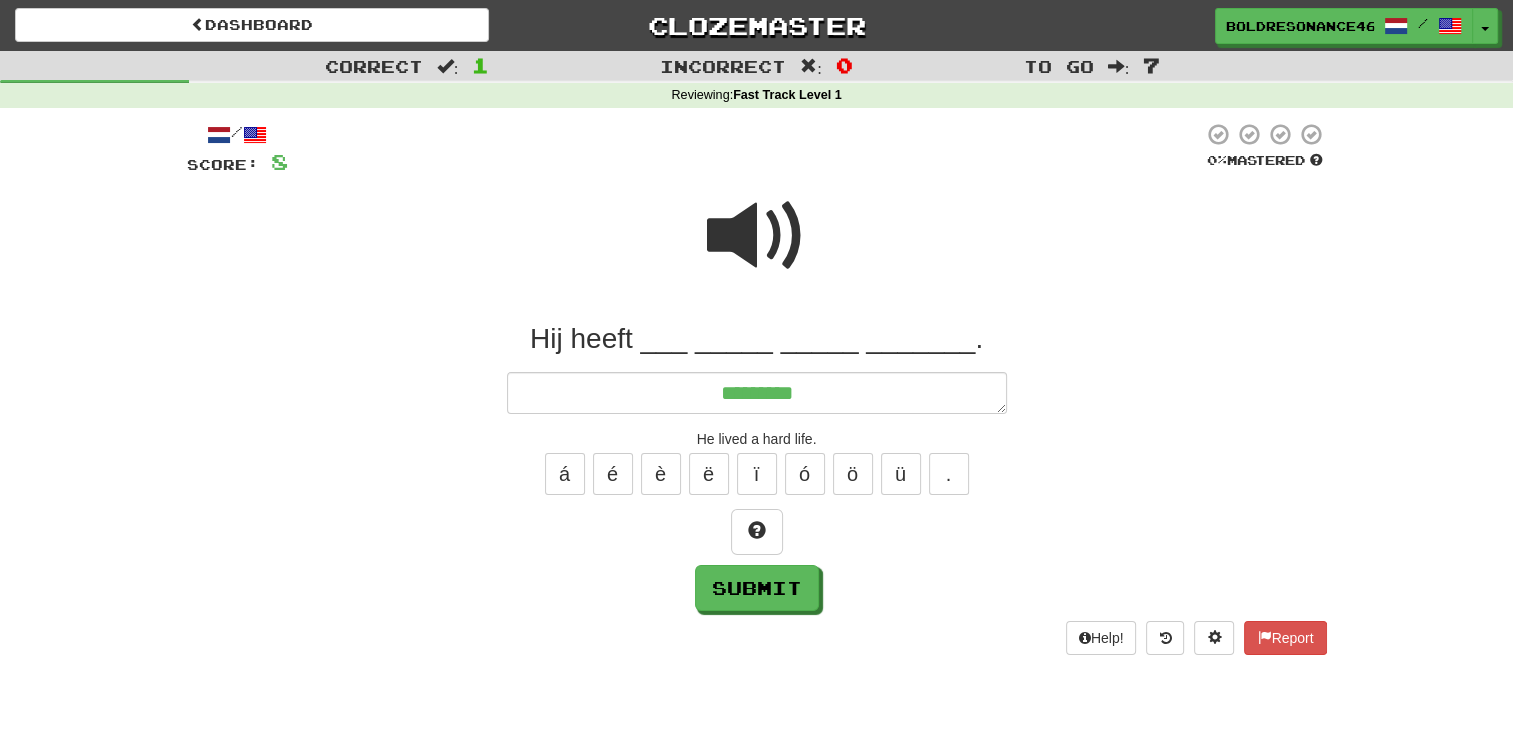 type on "*" 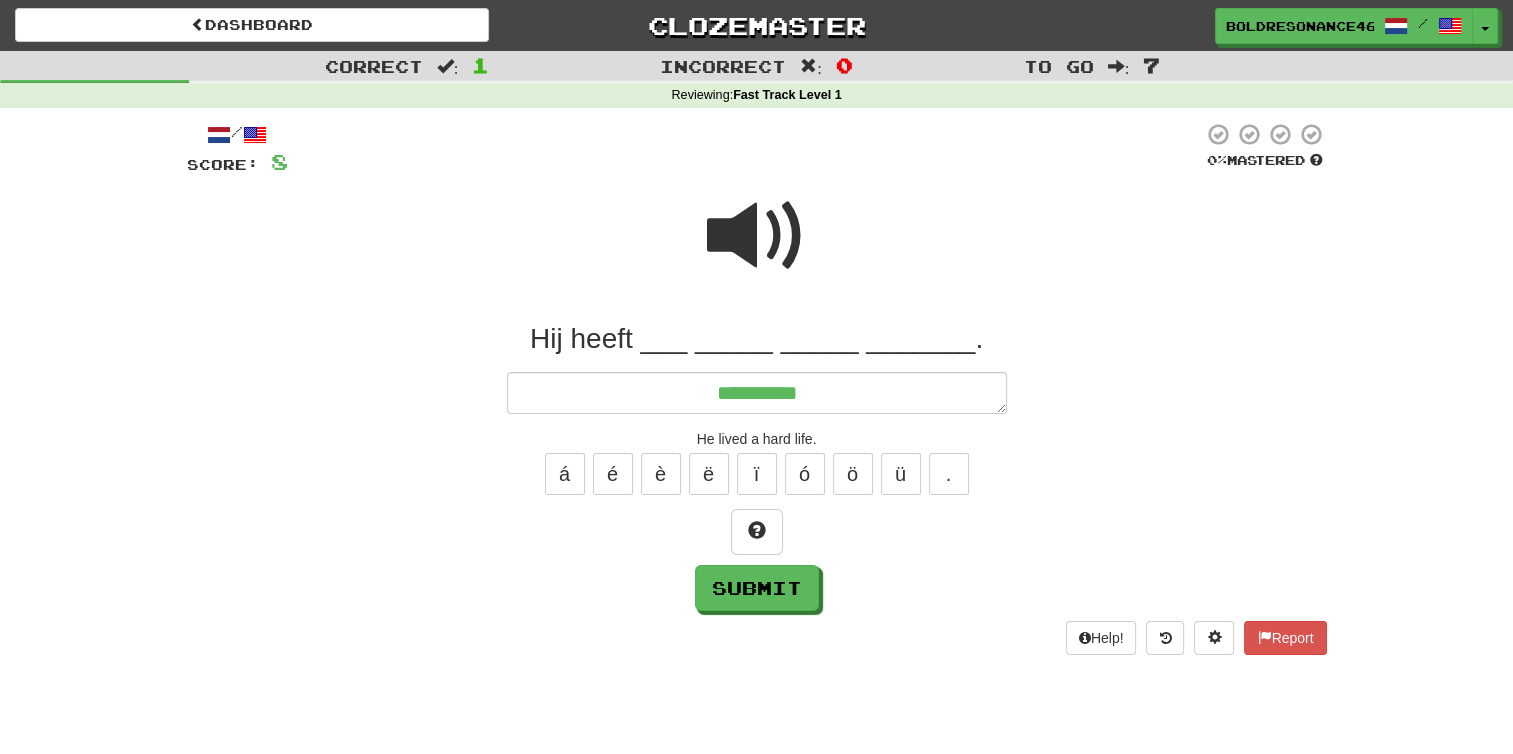 type on "*" 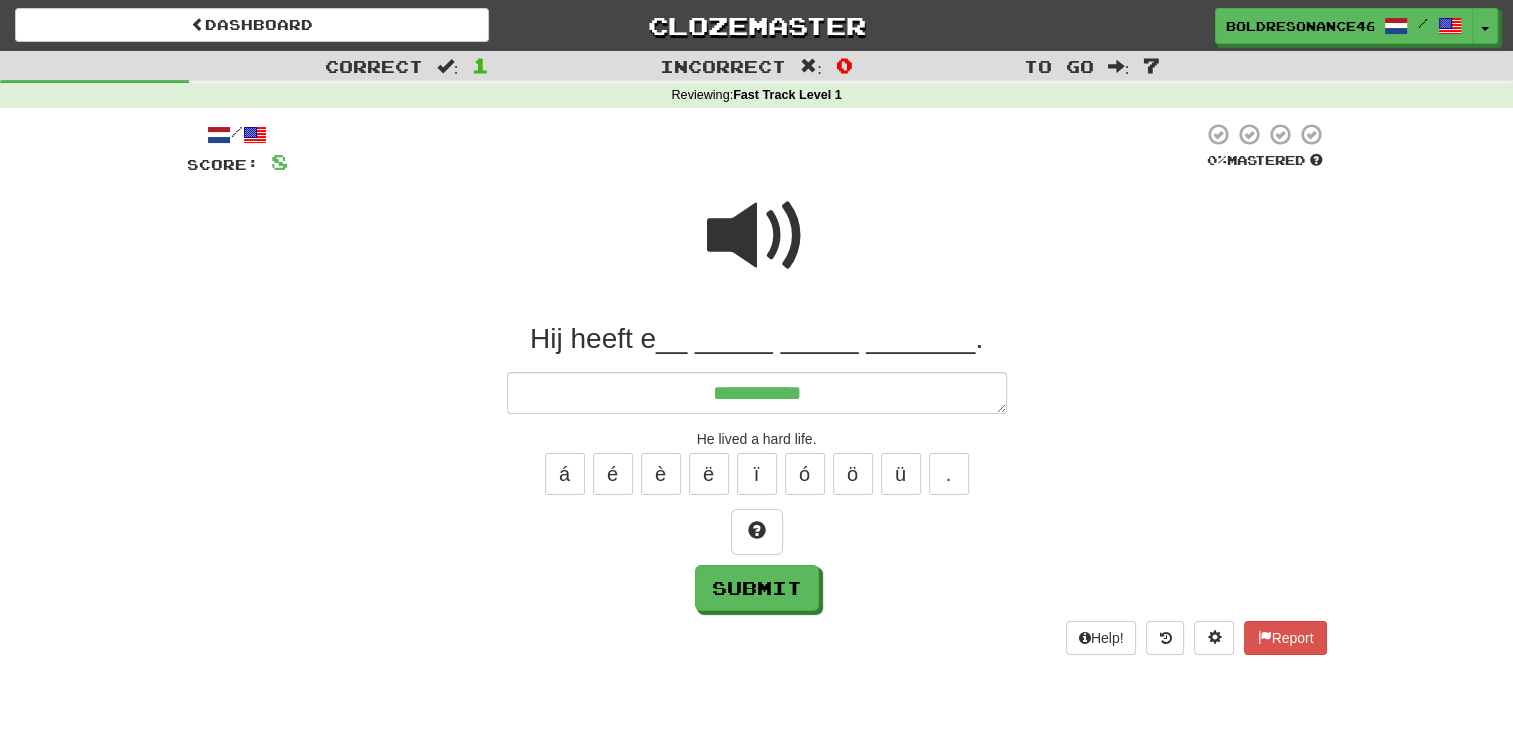 type on "*" 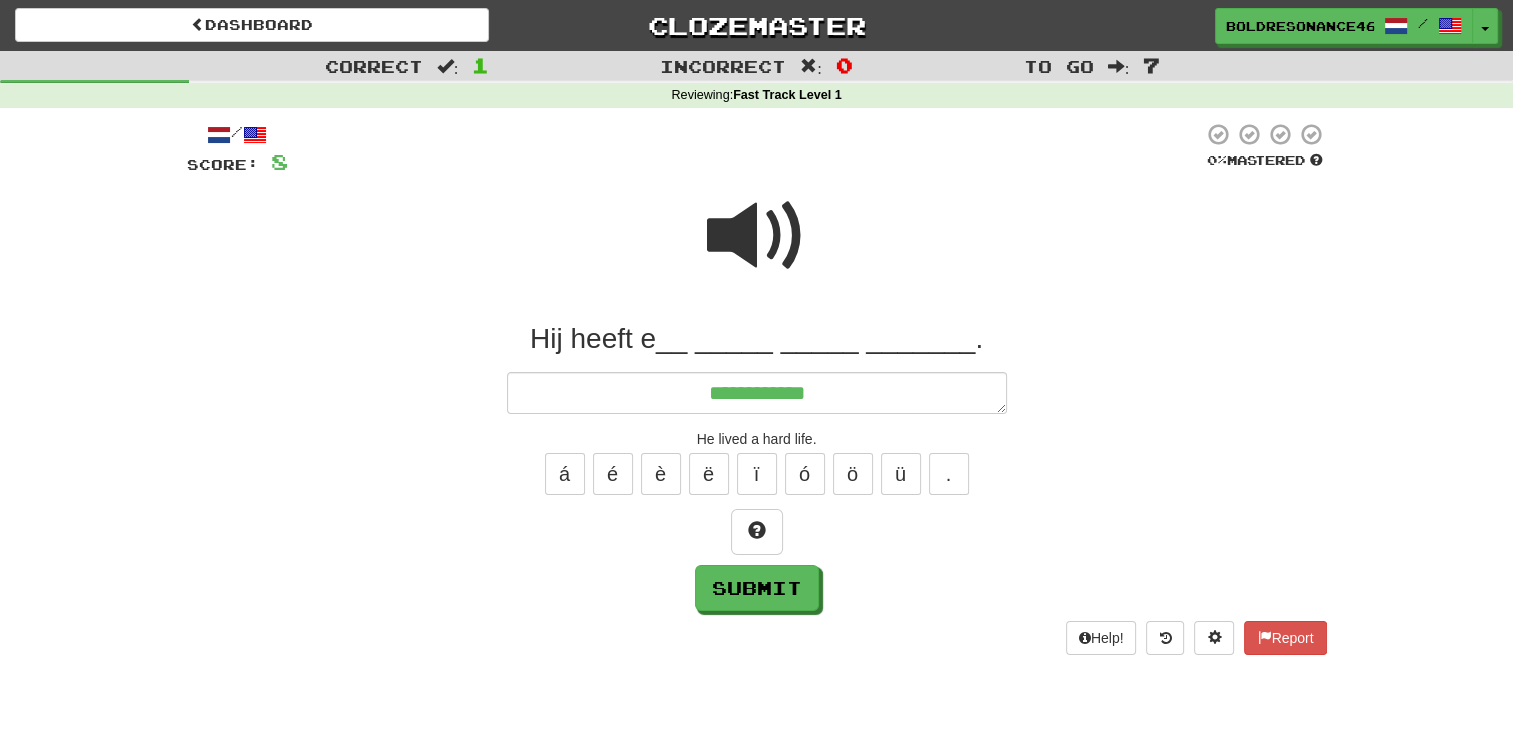 type on "*" 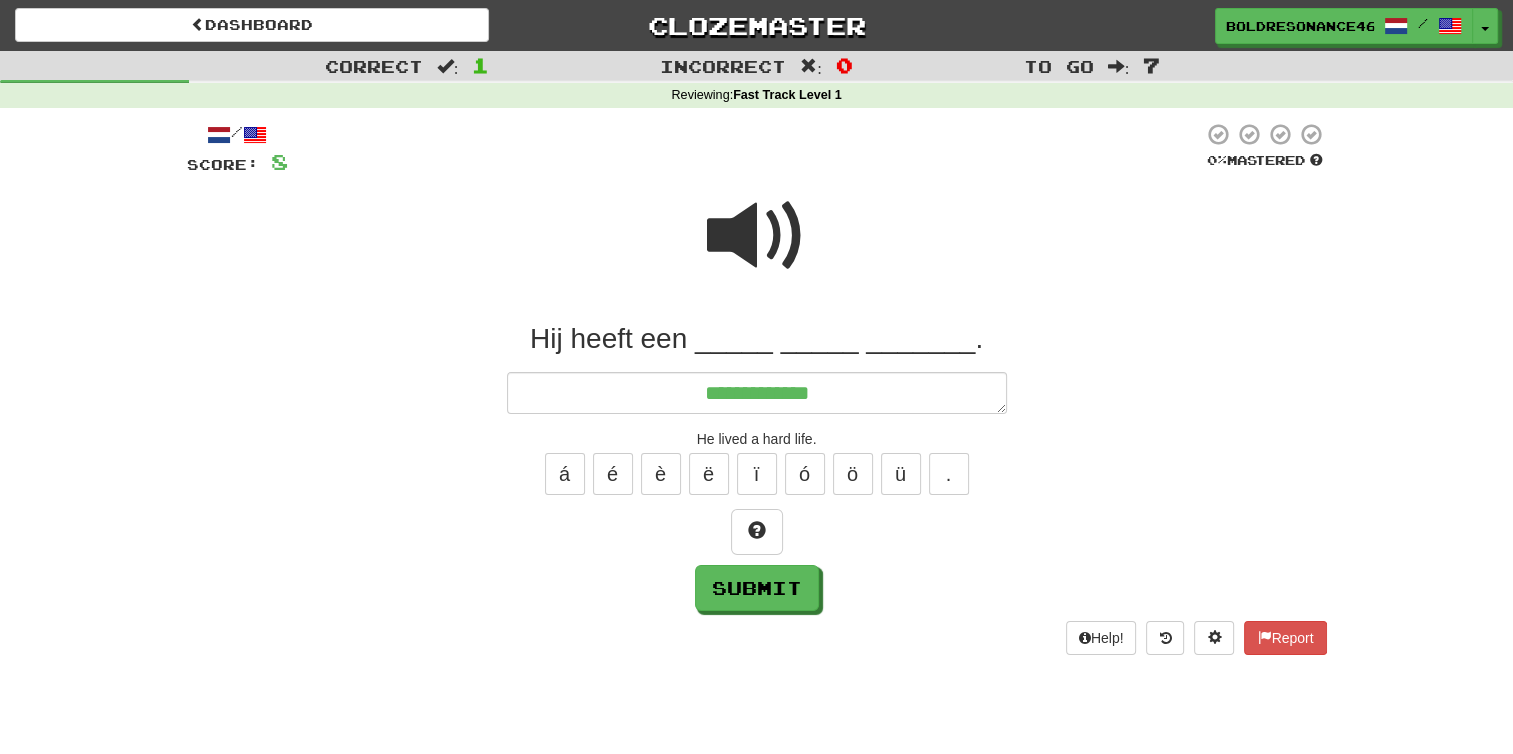 type on "*" 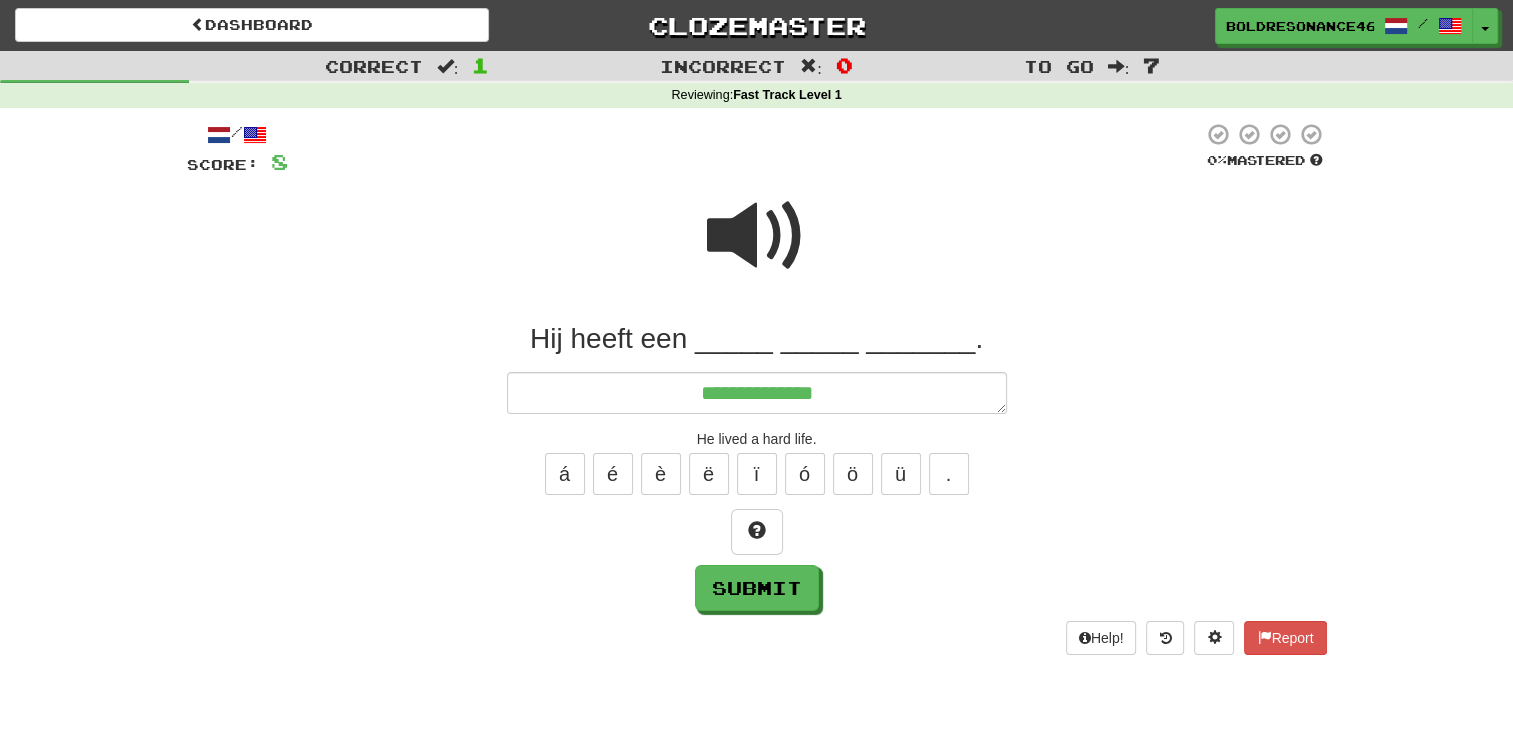 type on "*" 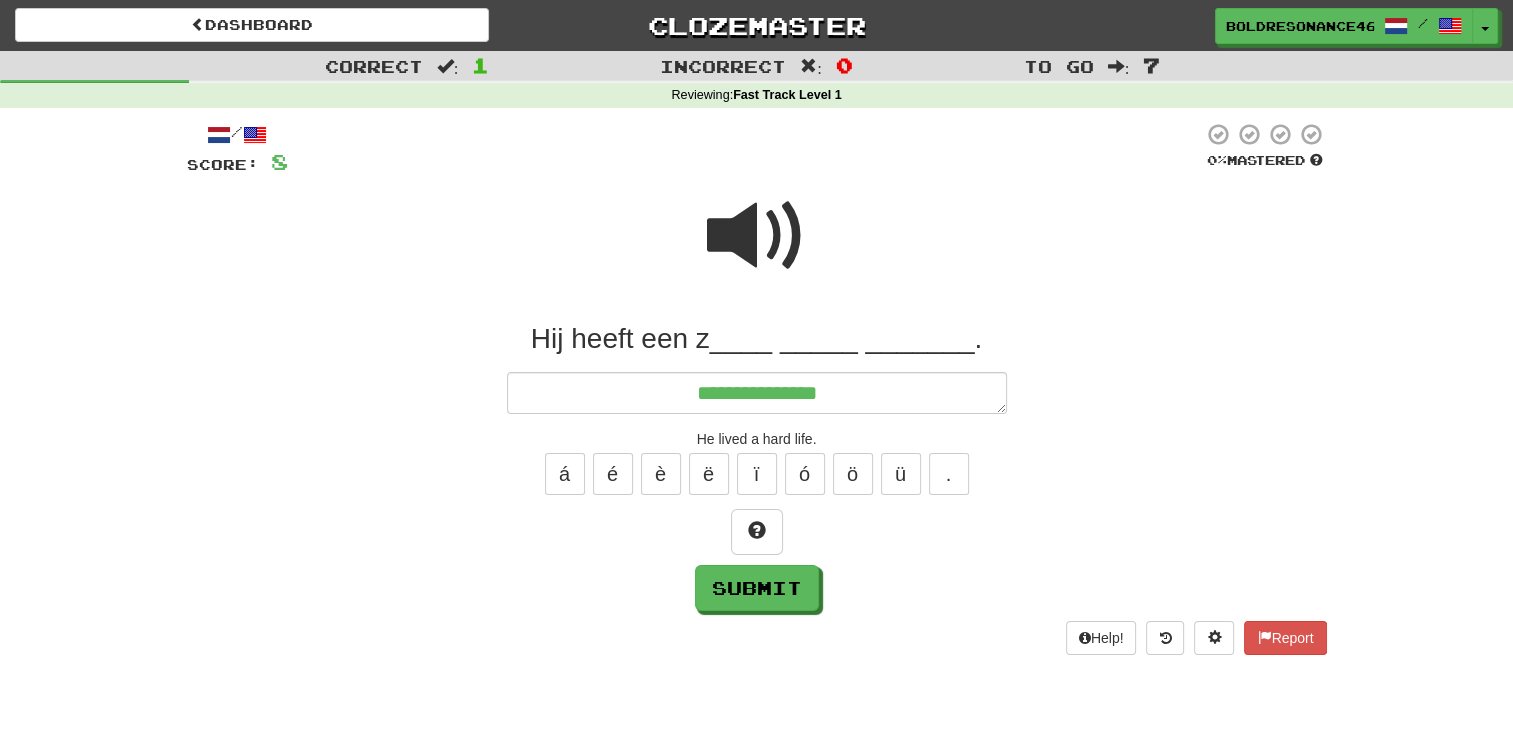 type on "*" 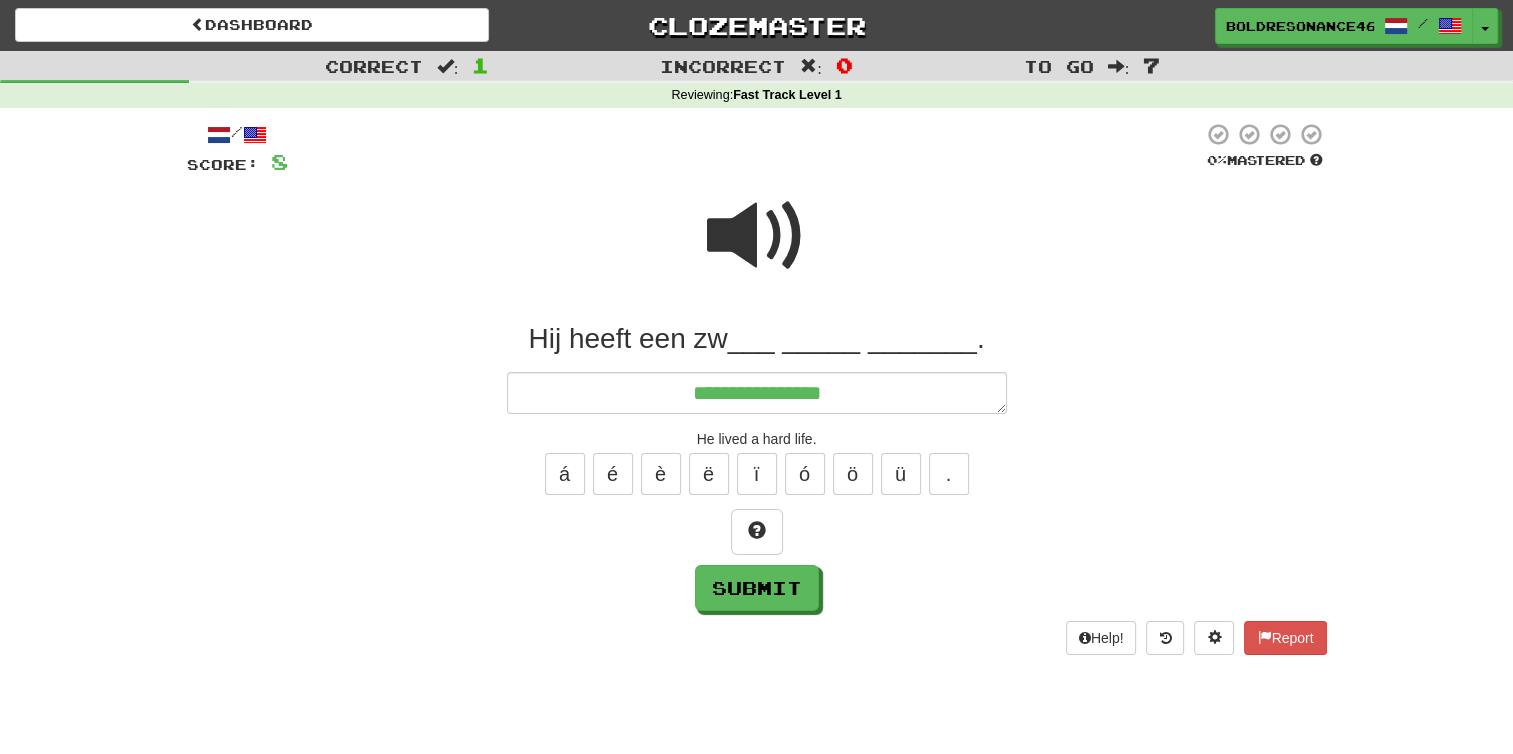type on "*" 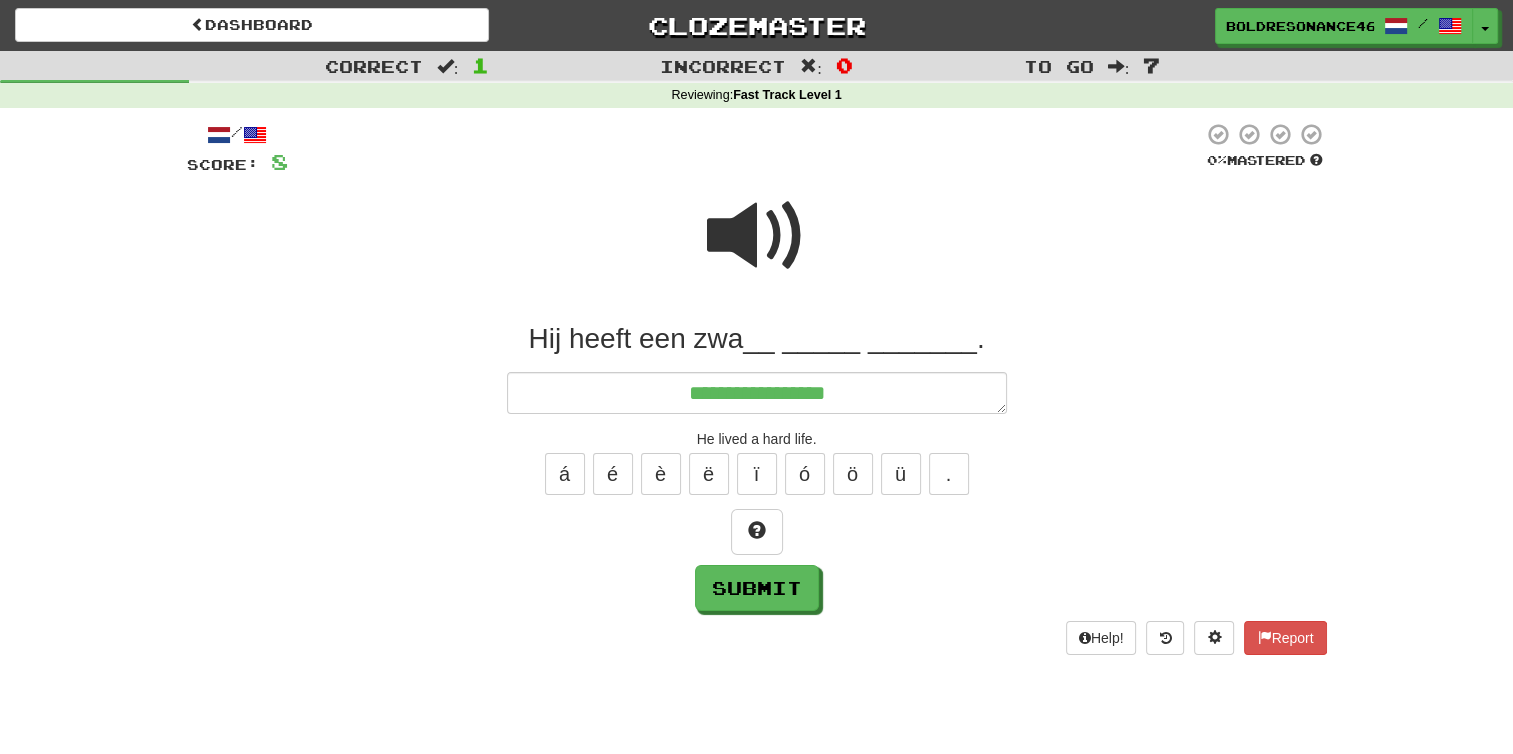 type on "*" 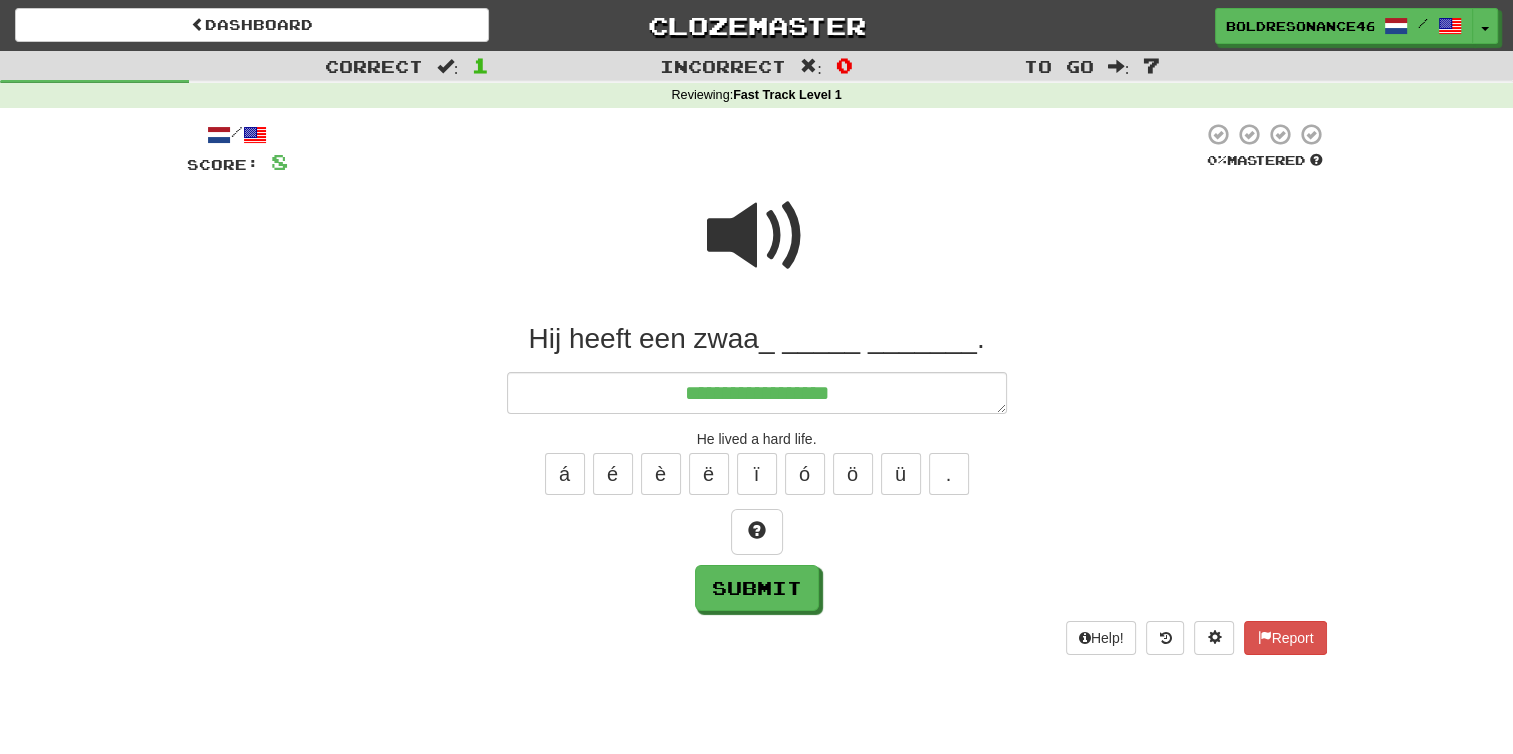 type on "*" 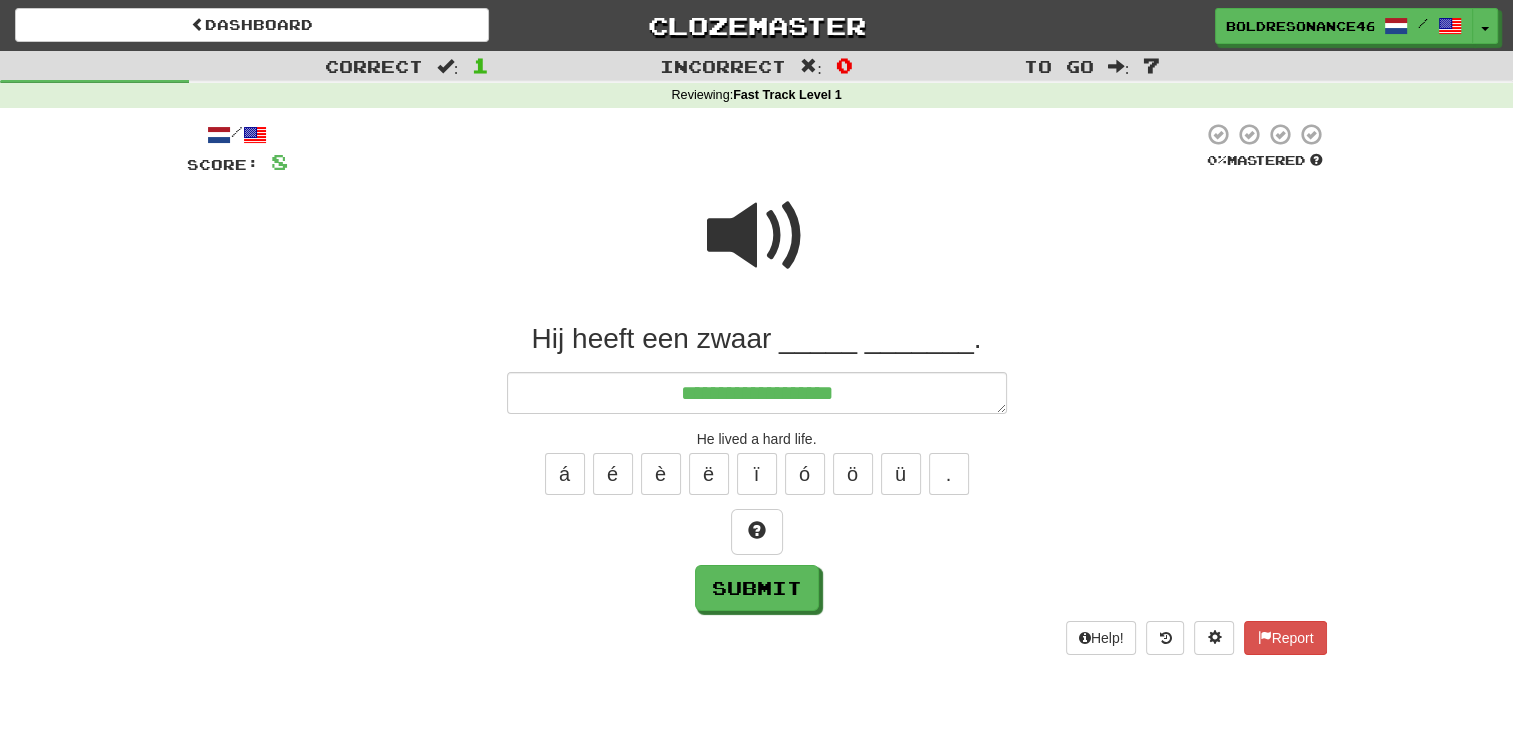 type on "*" 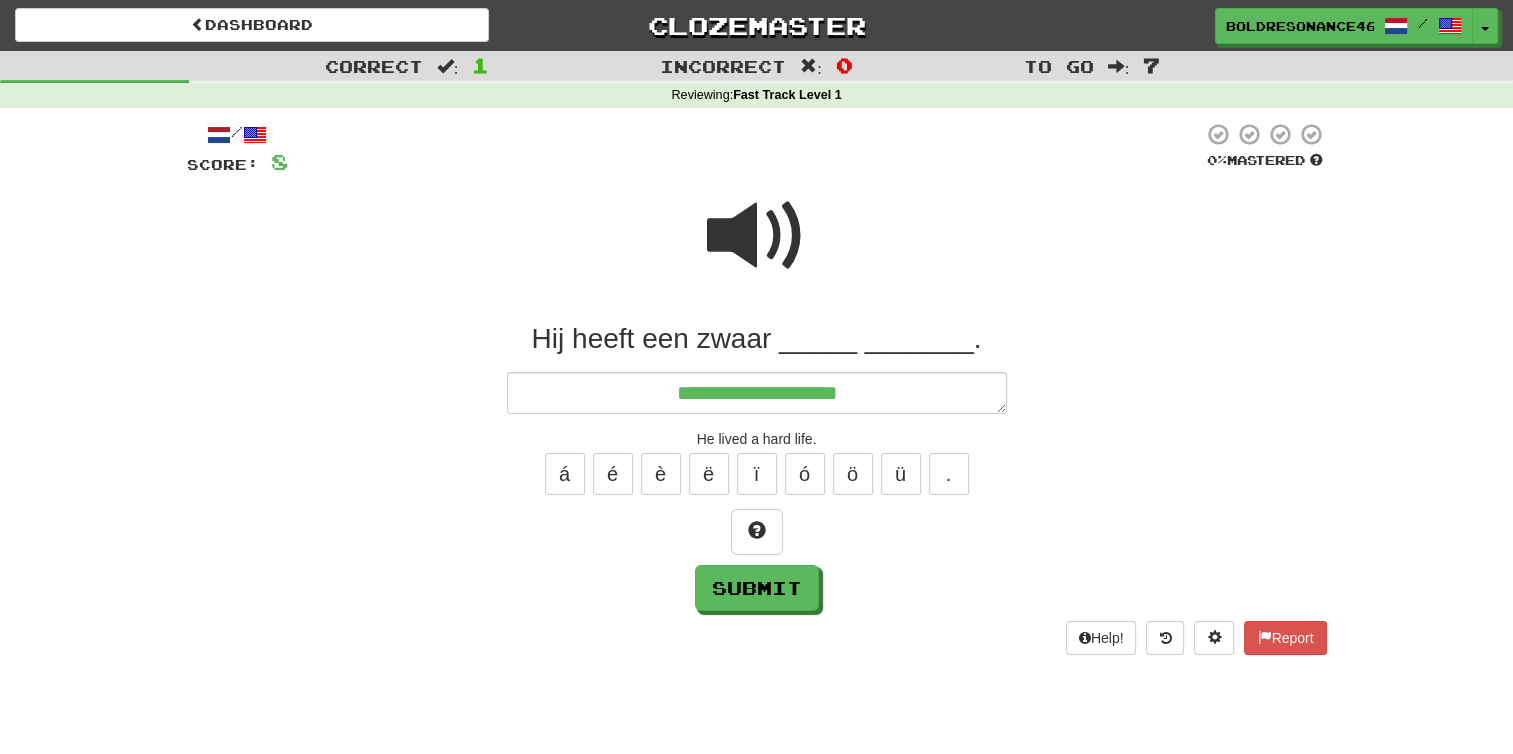 type on "*" 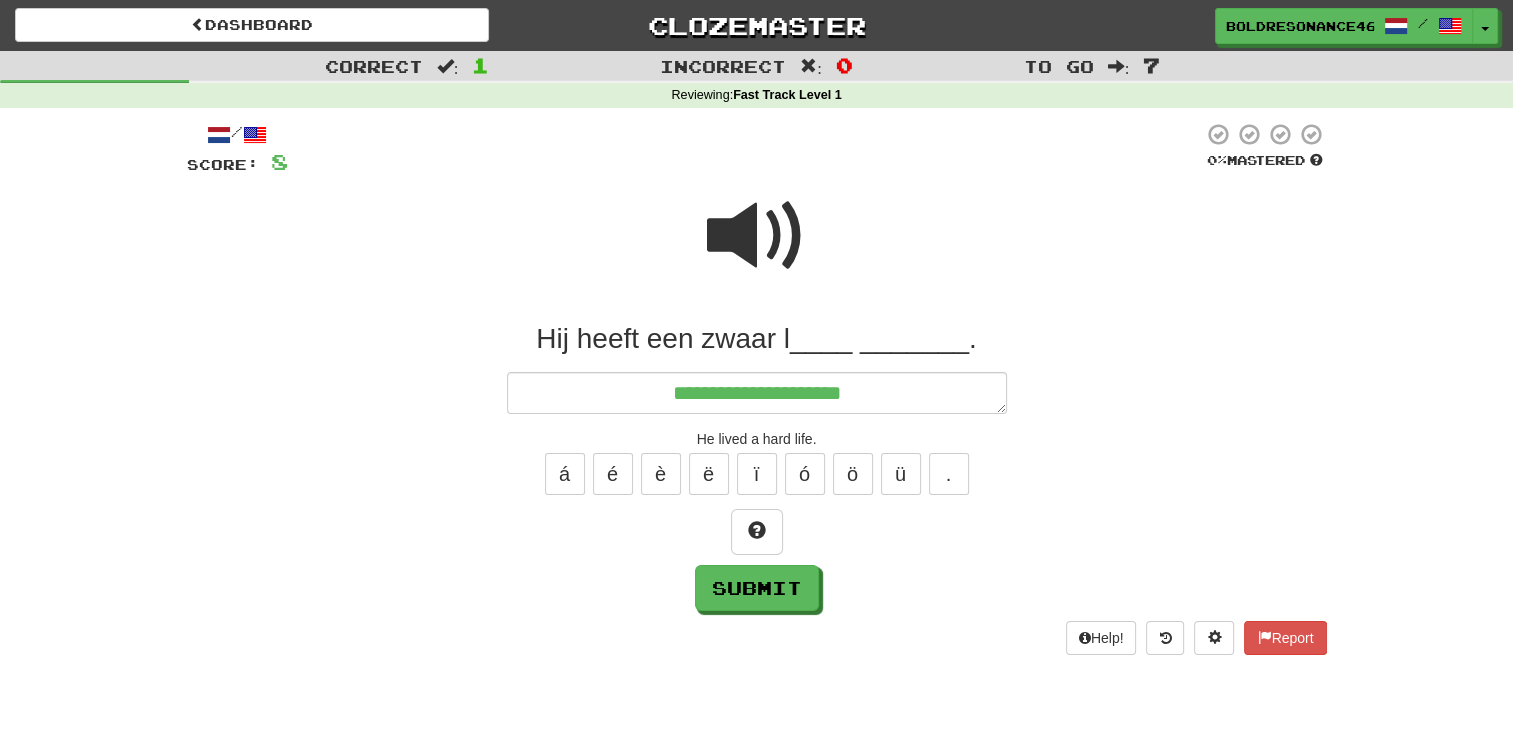 type on "*" 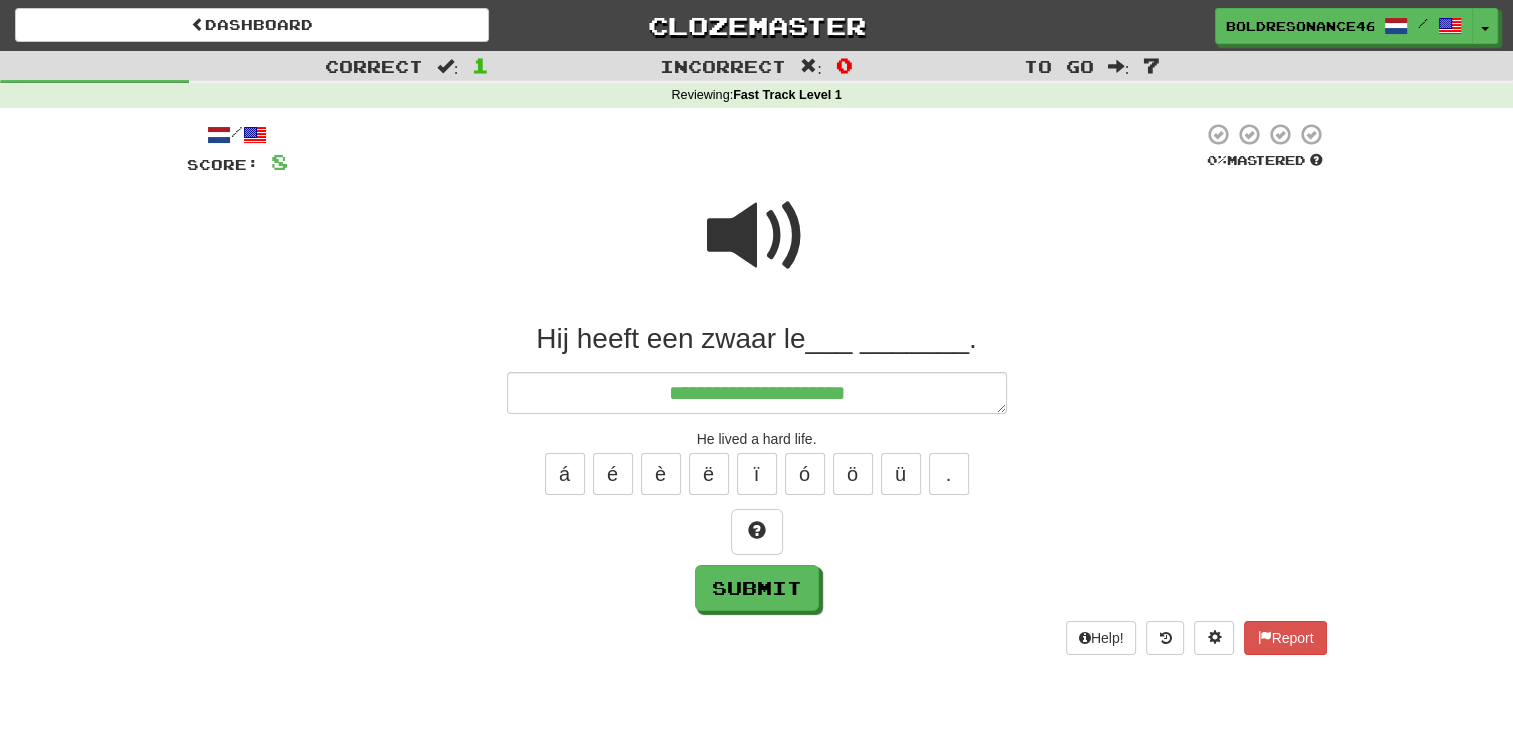 type on "*" 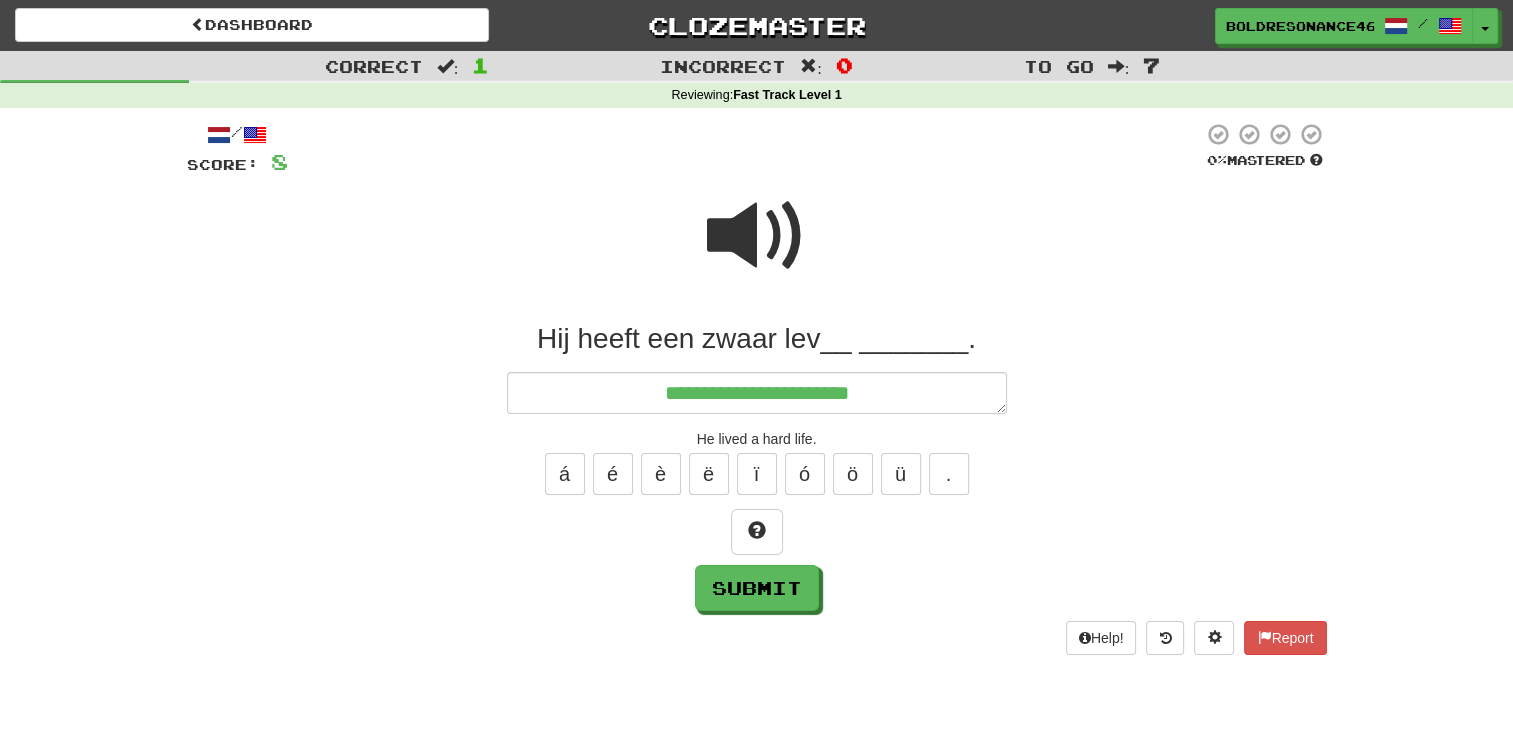 type on "*" 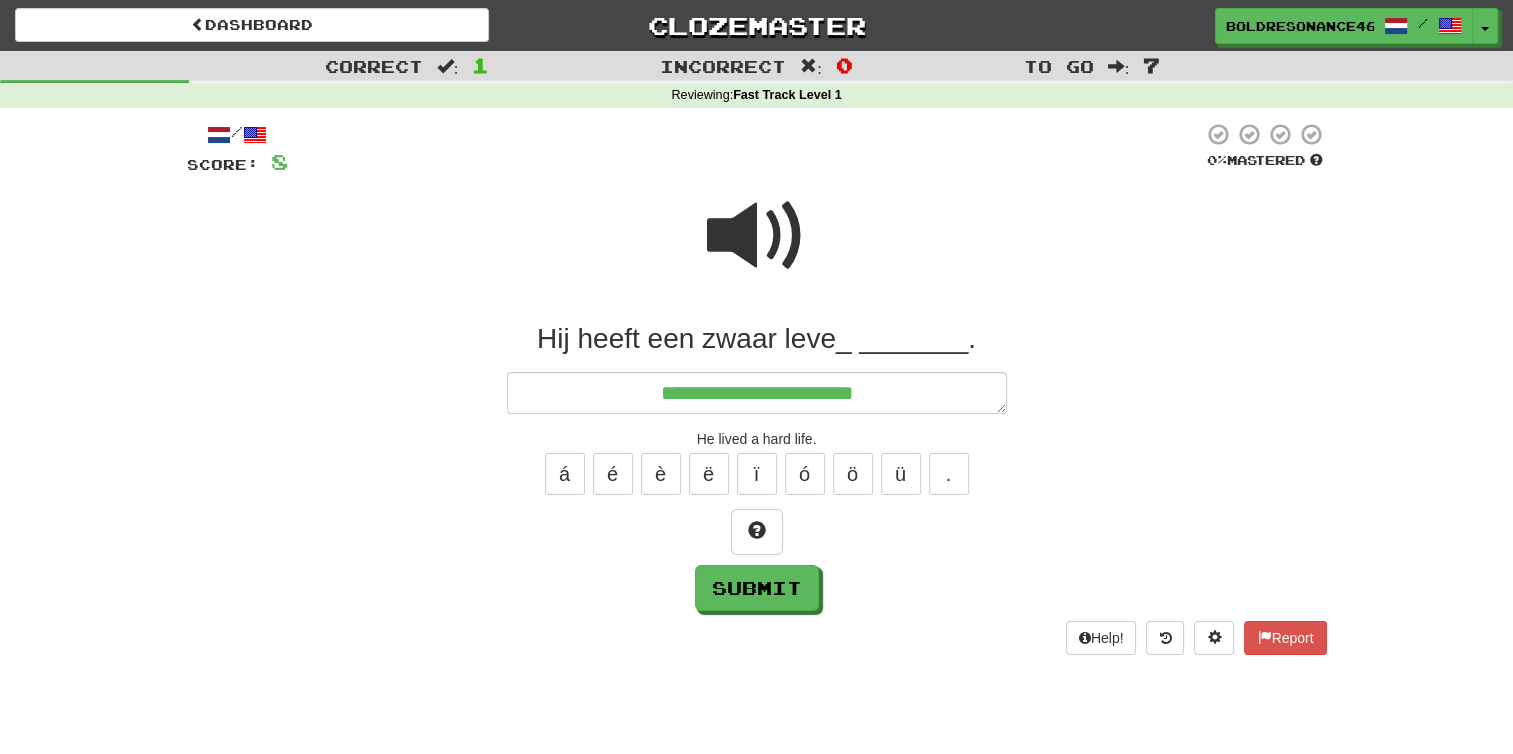 type on "*" 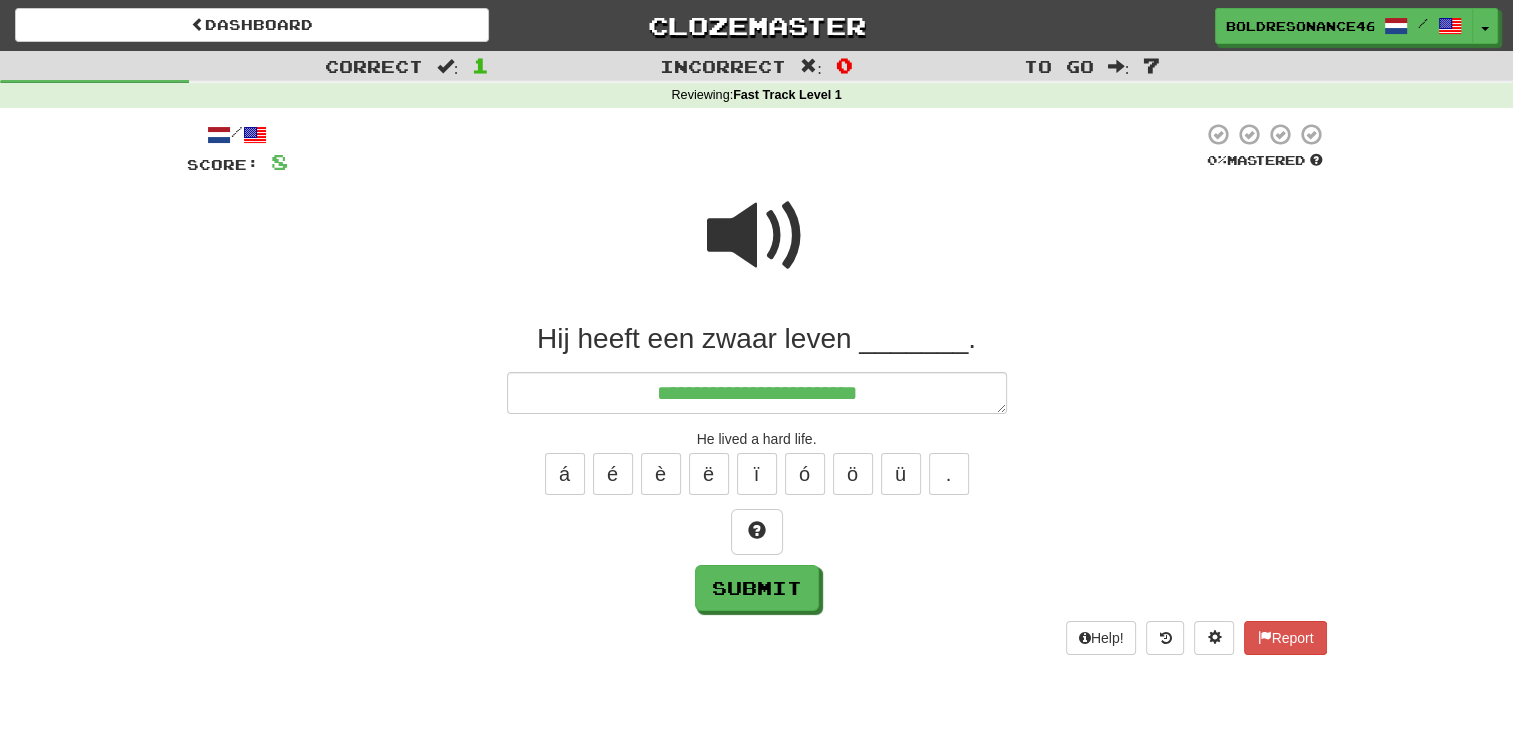 type on "**********" 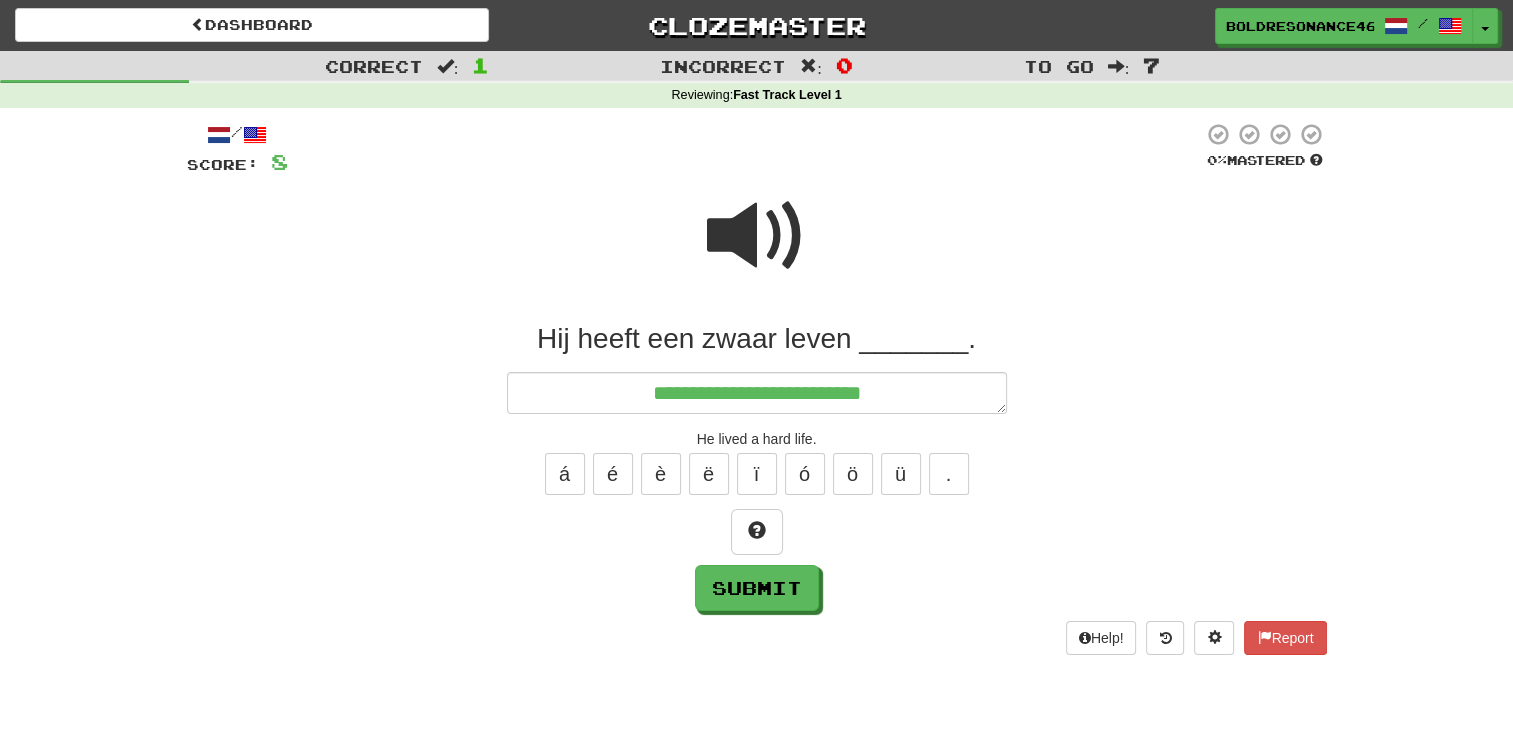 type on "*" 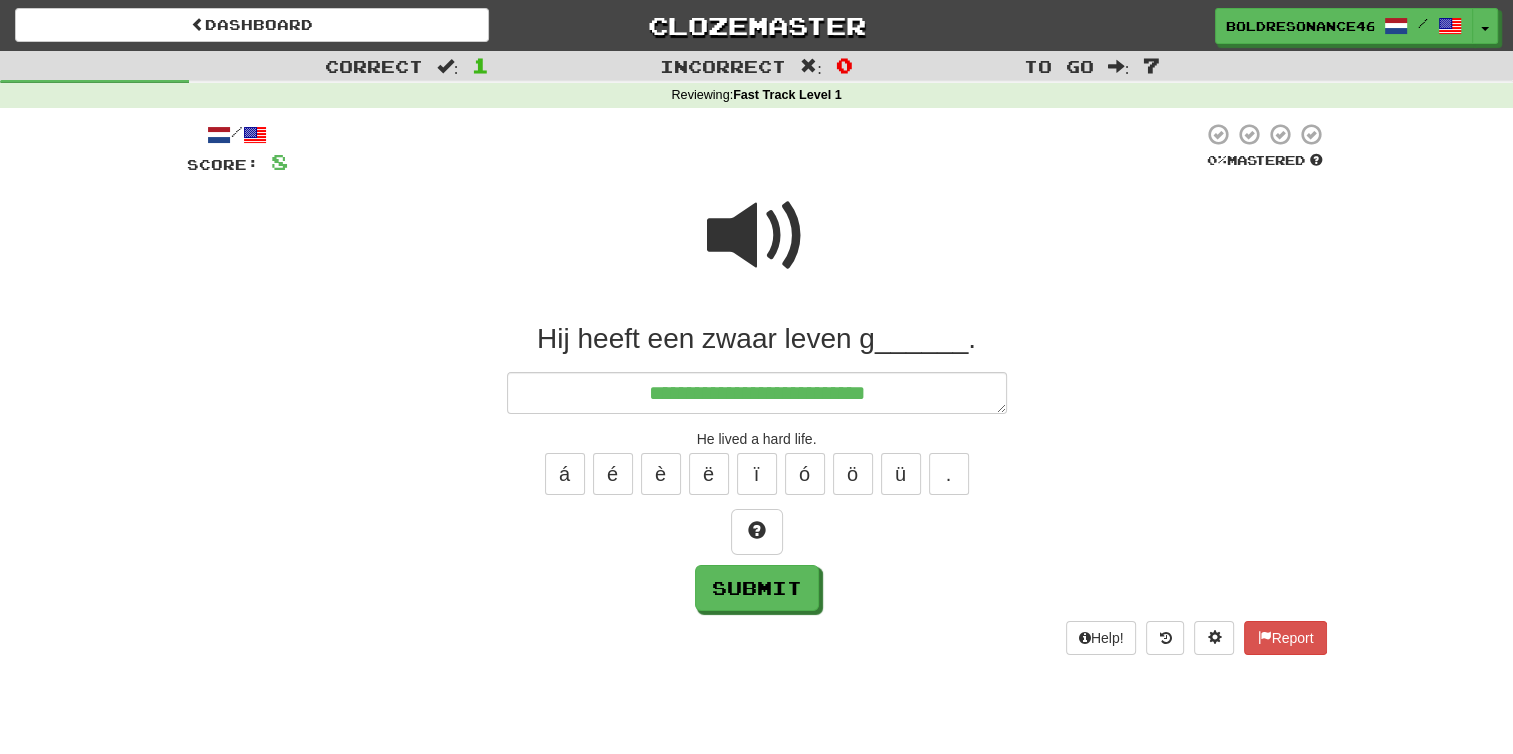 type on "*" 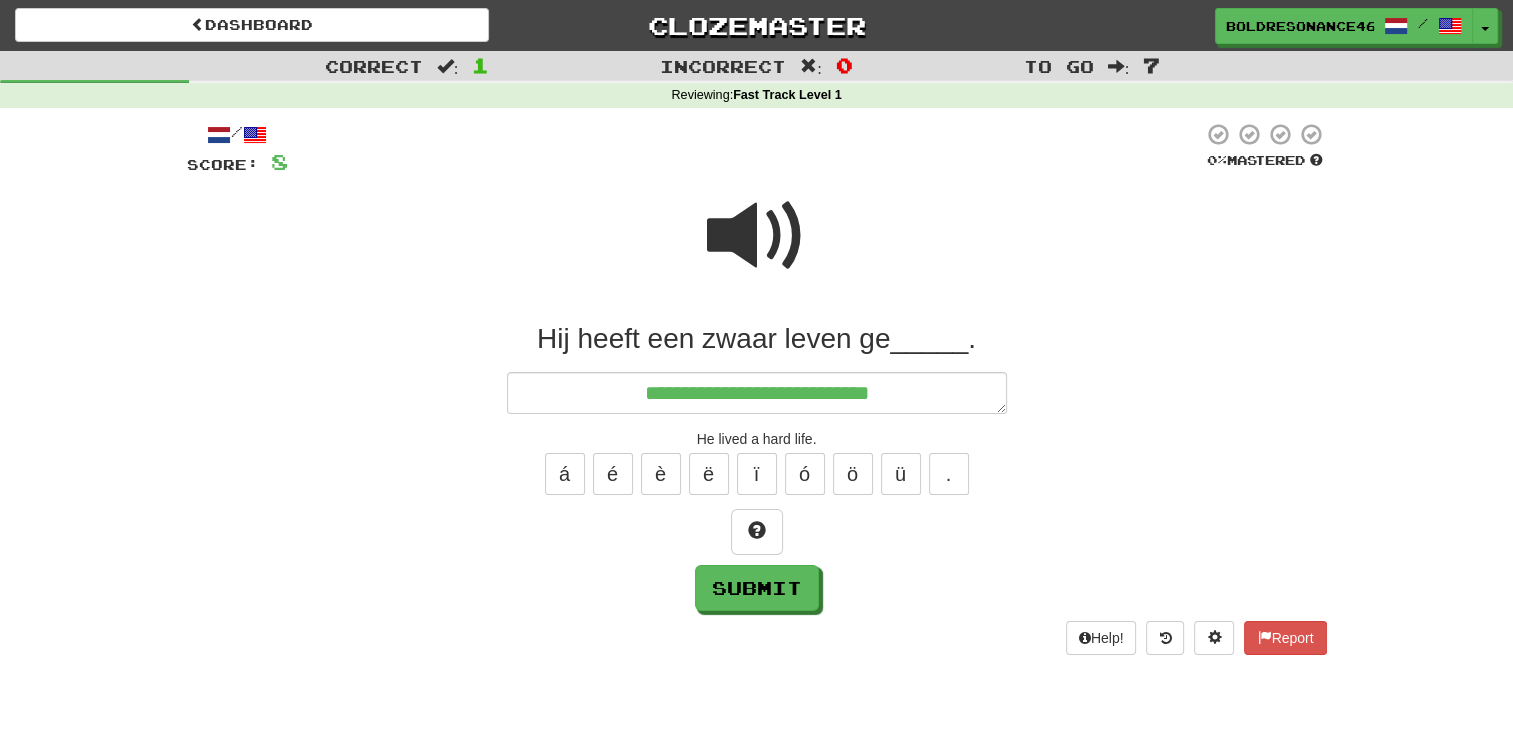 type on "*" 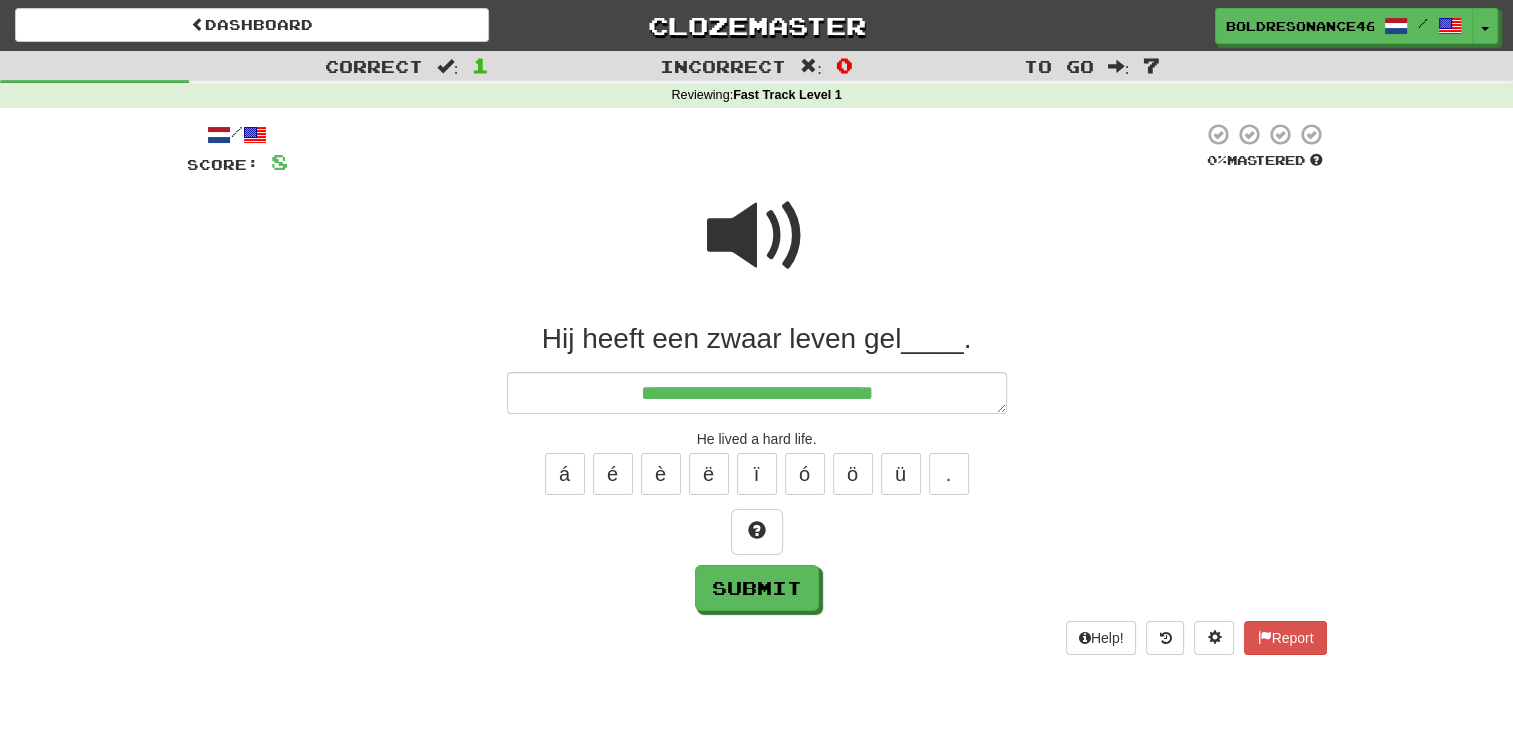 type on "*" 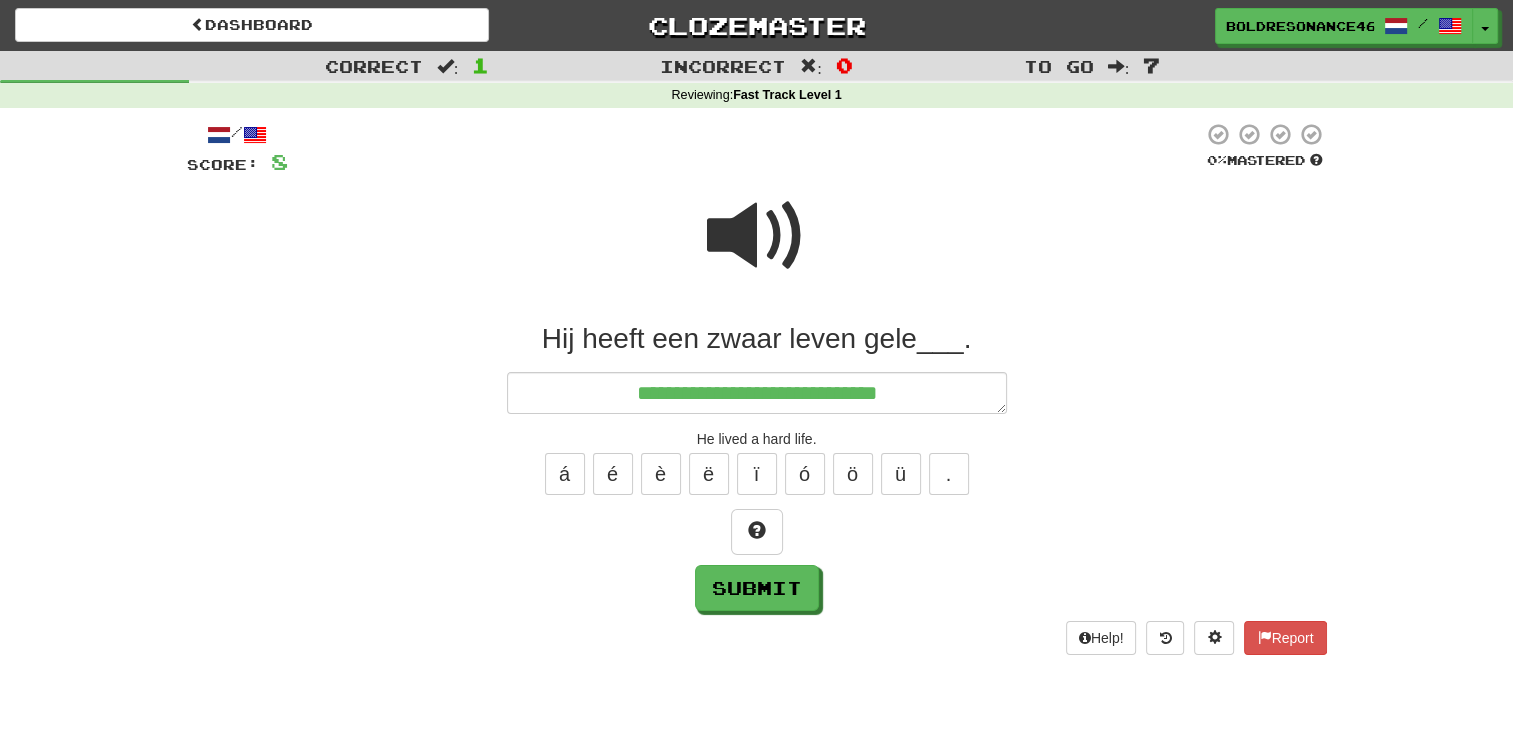 type on "*" 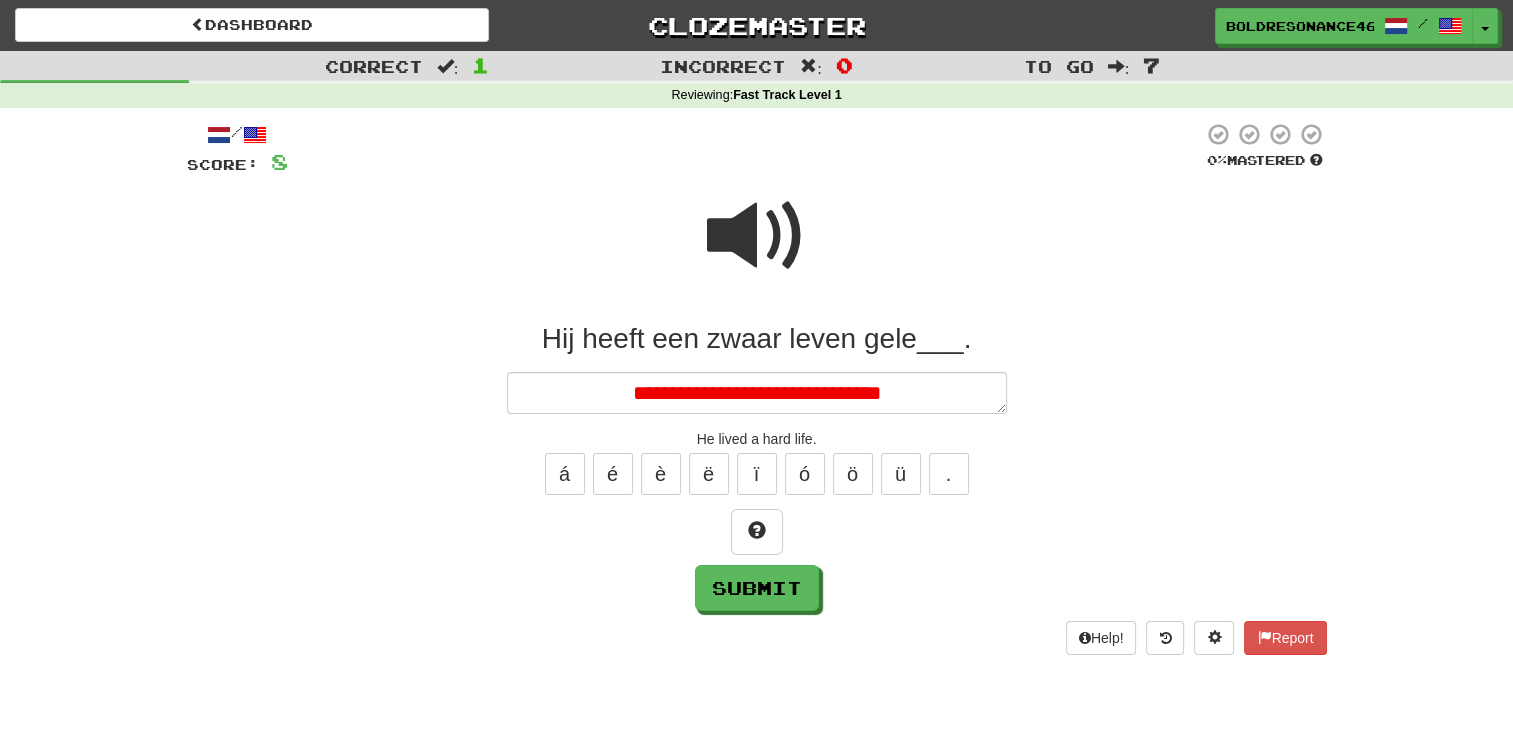 type on "*" 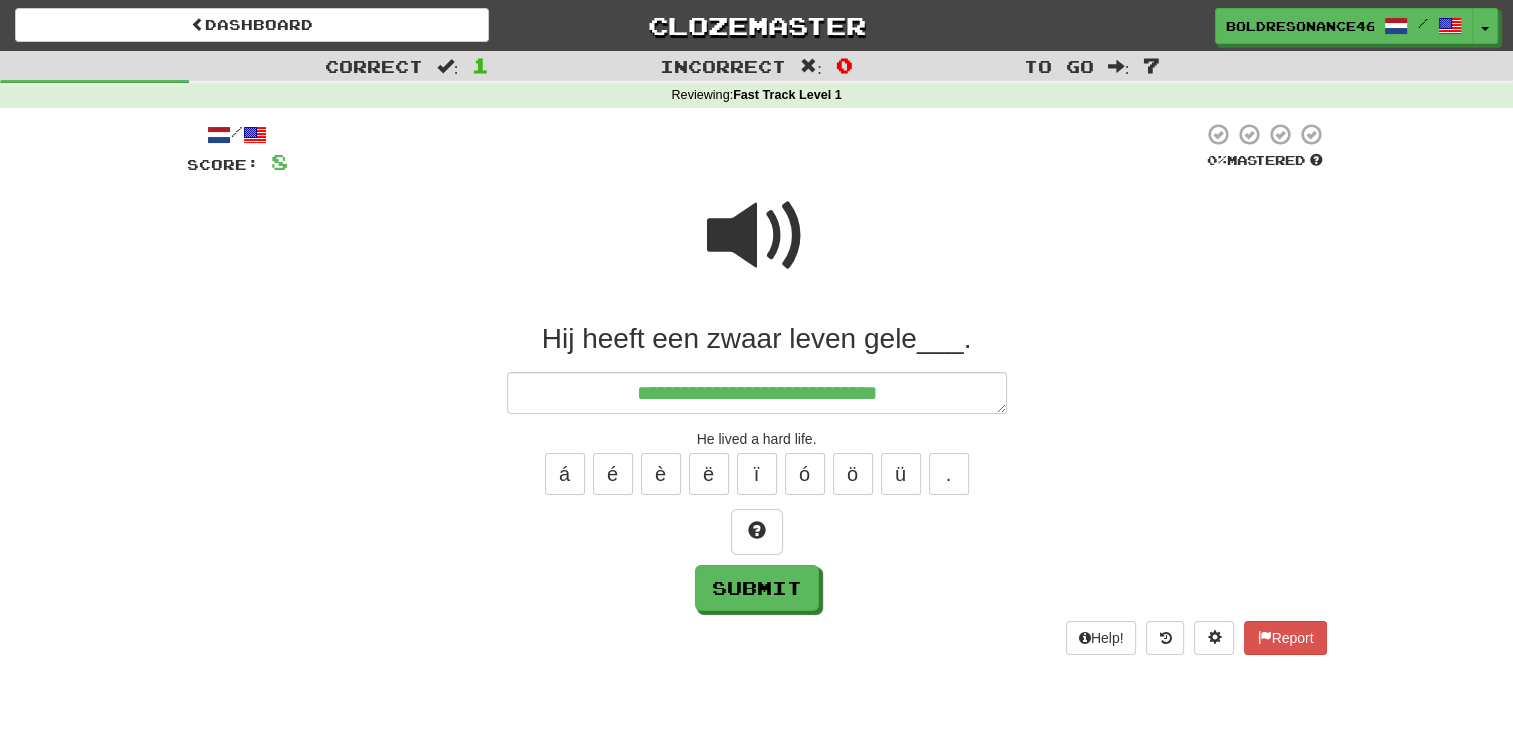 type on "*" 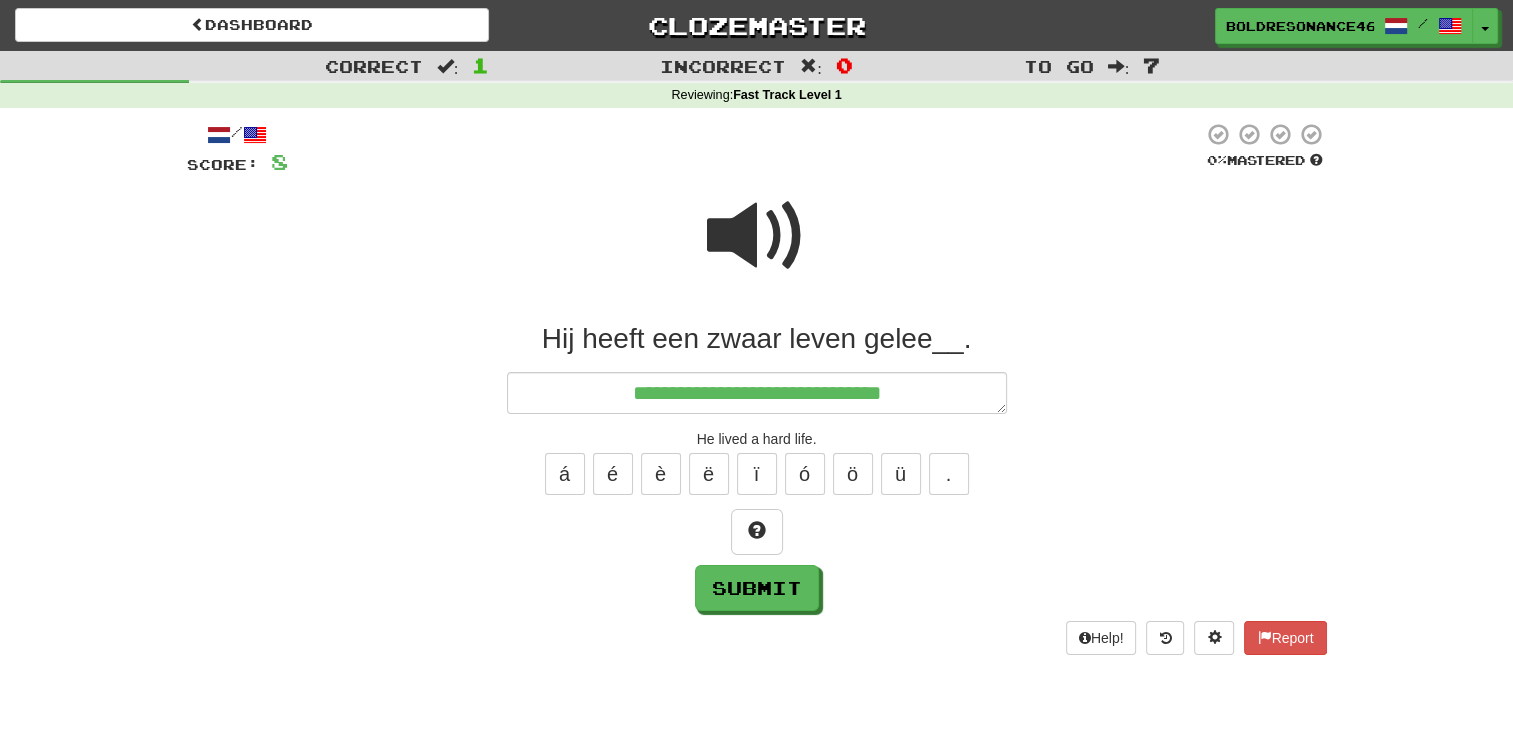 type on "*" 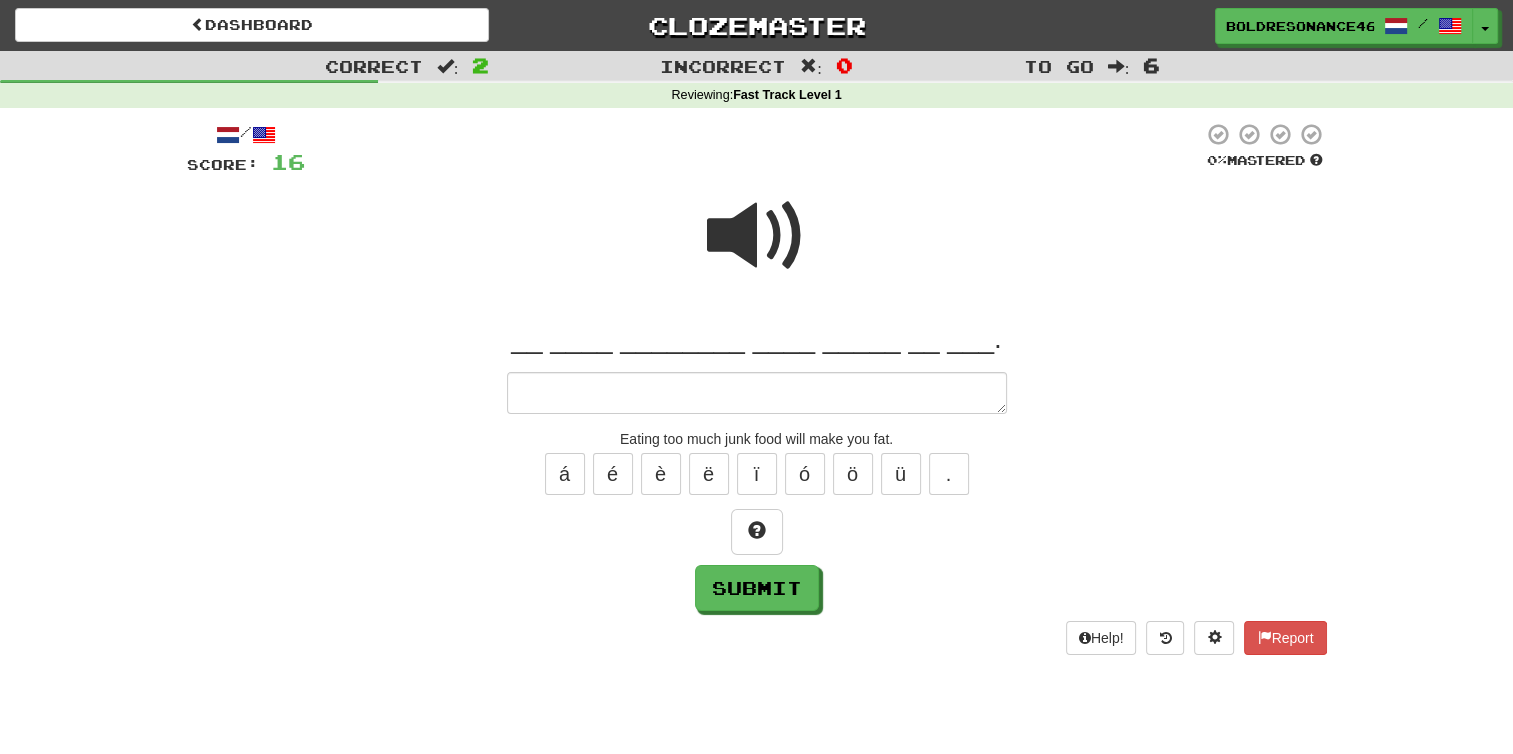 type on "*" 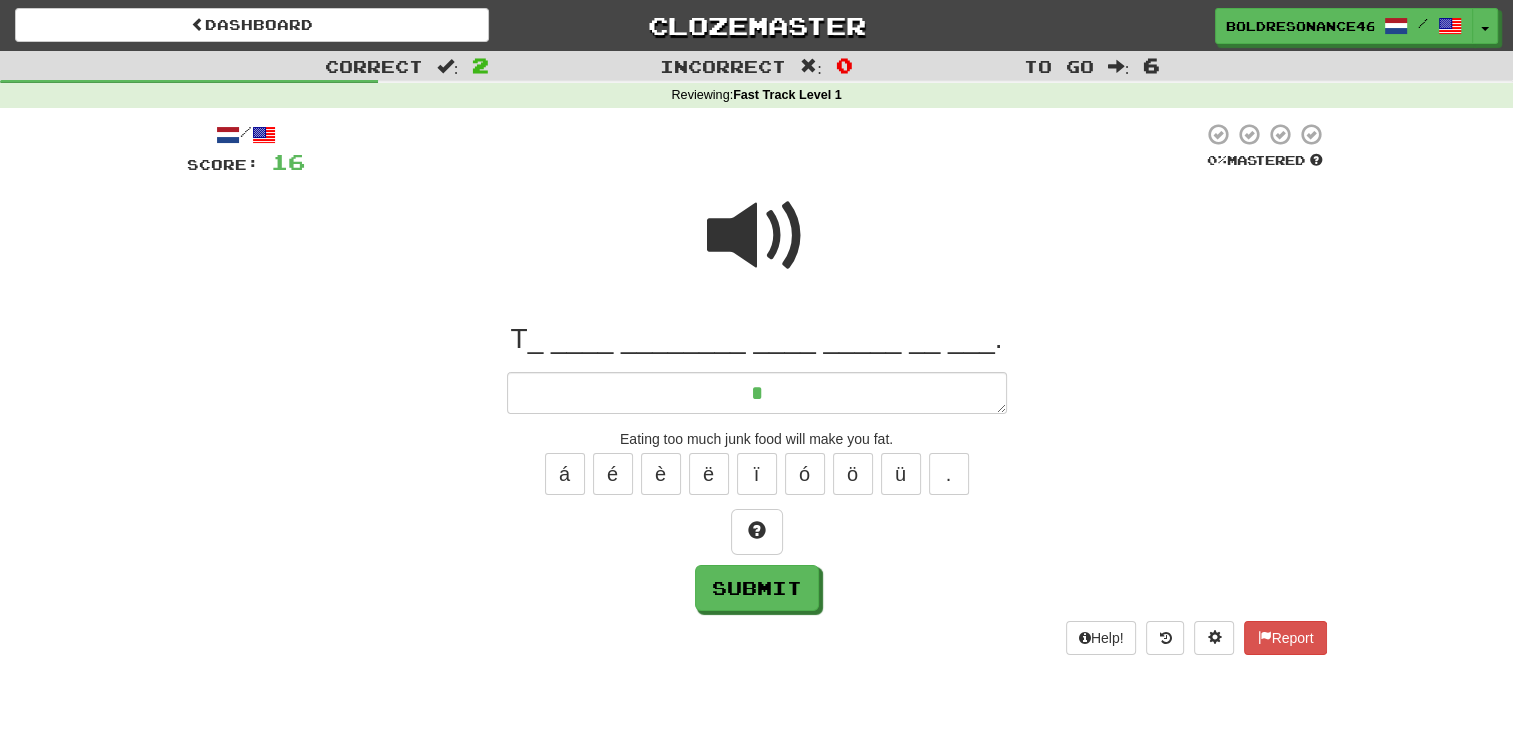 type on "*" 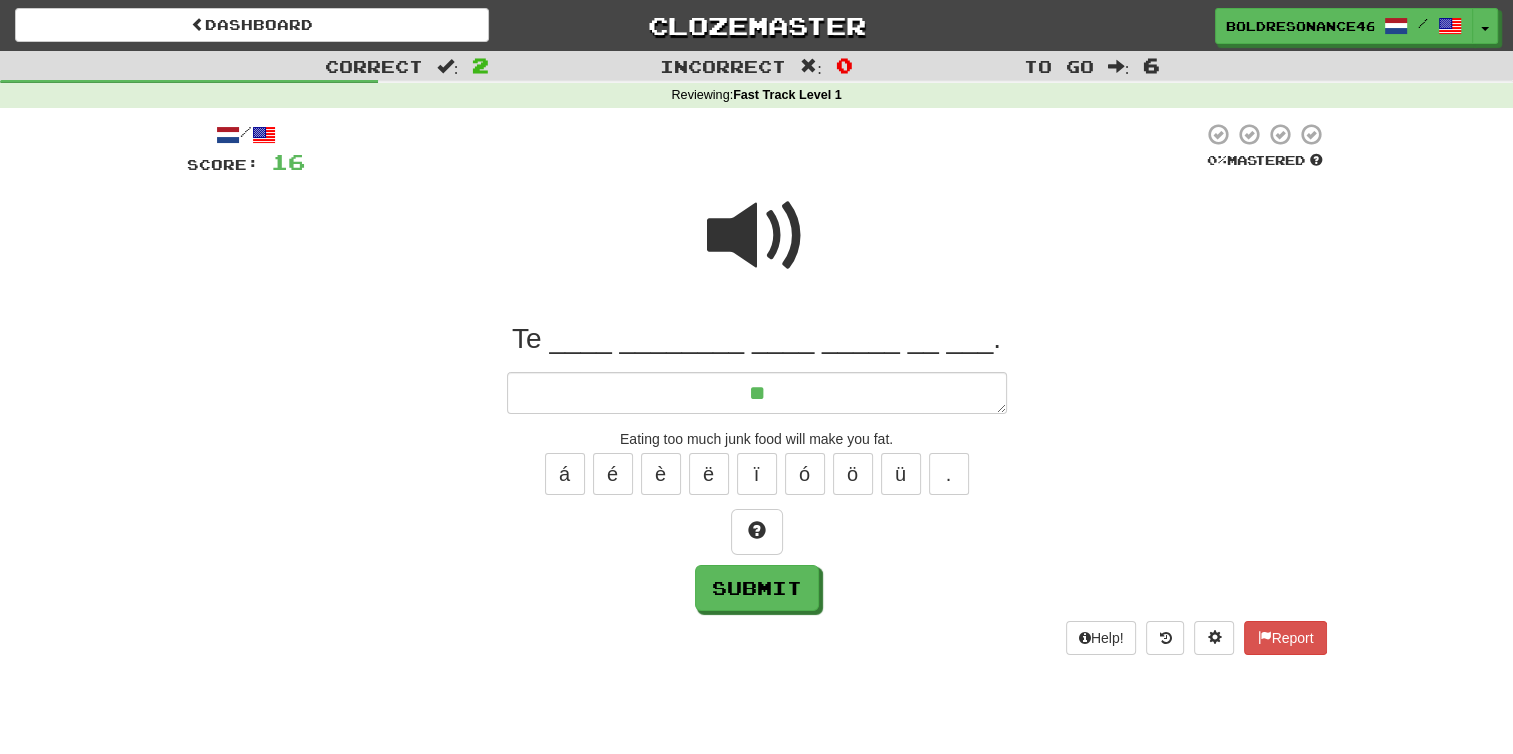 type on "*" 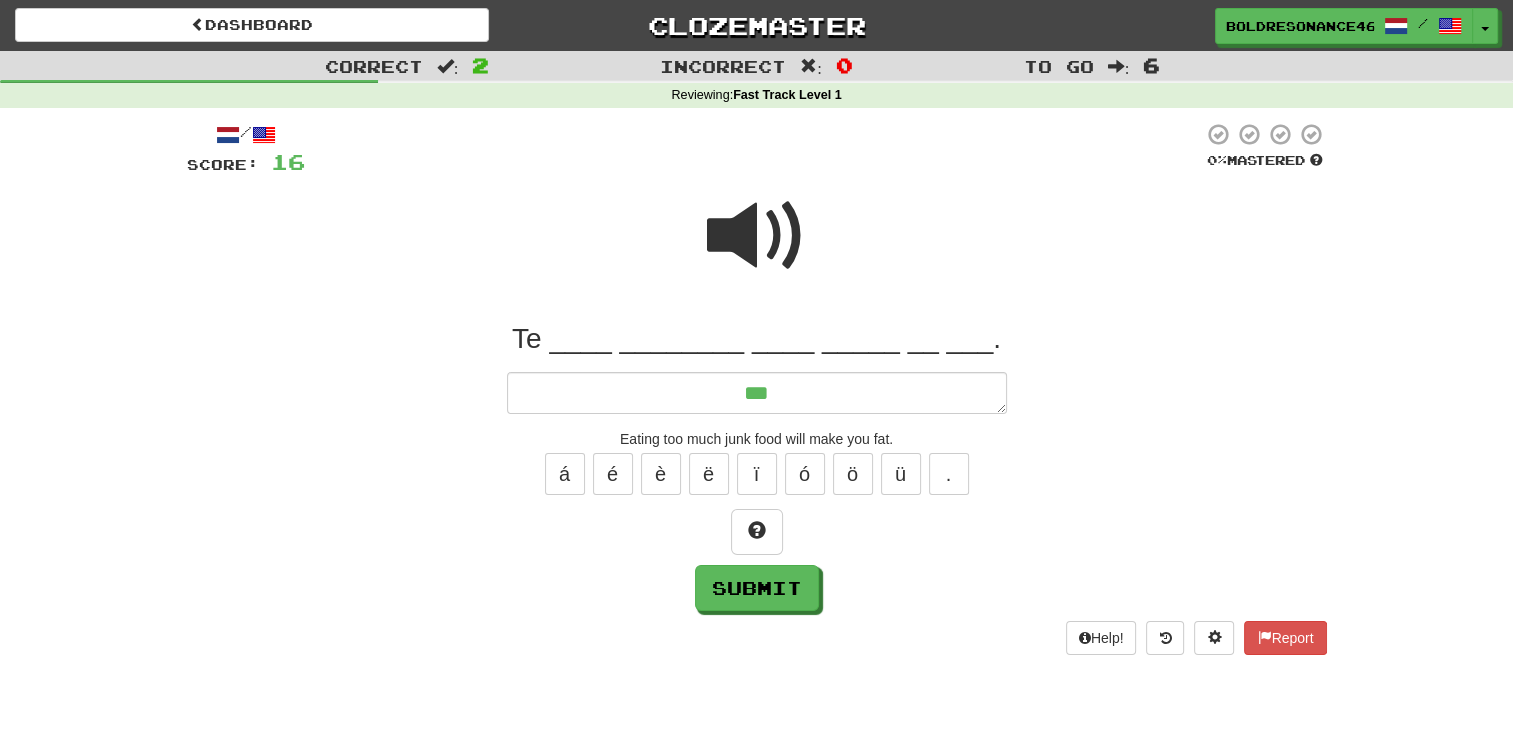 type on "*" 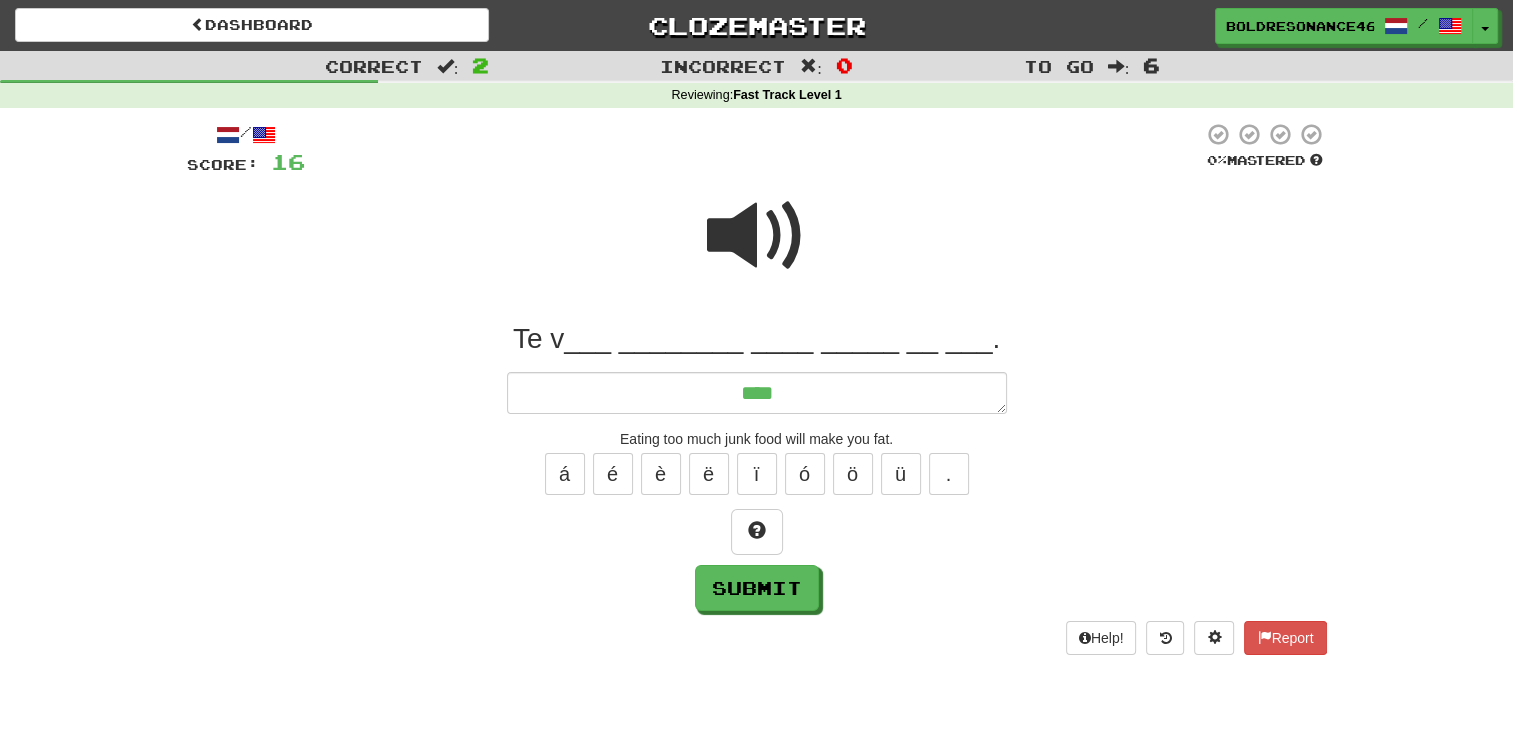 type on "*" 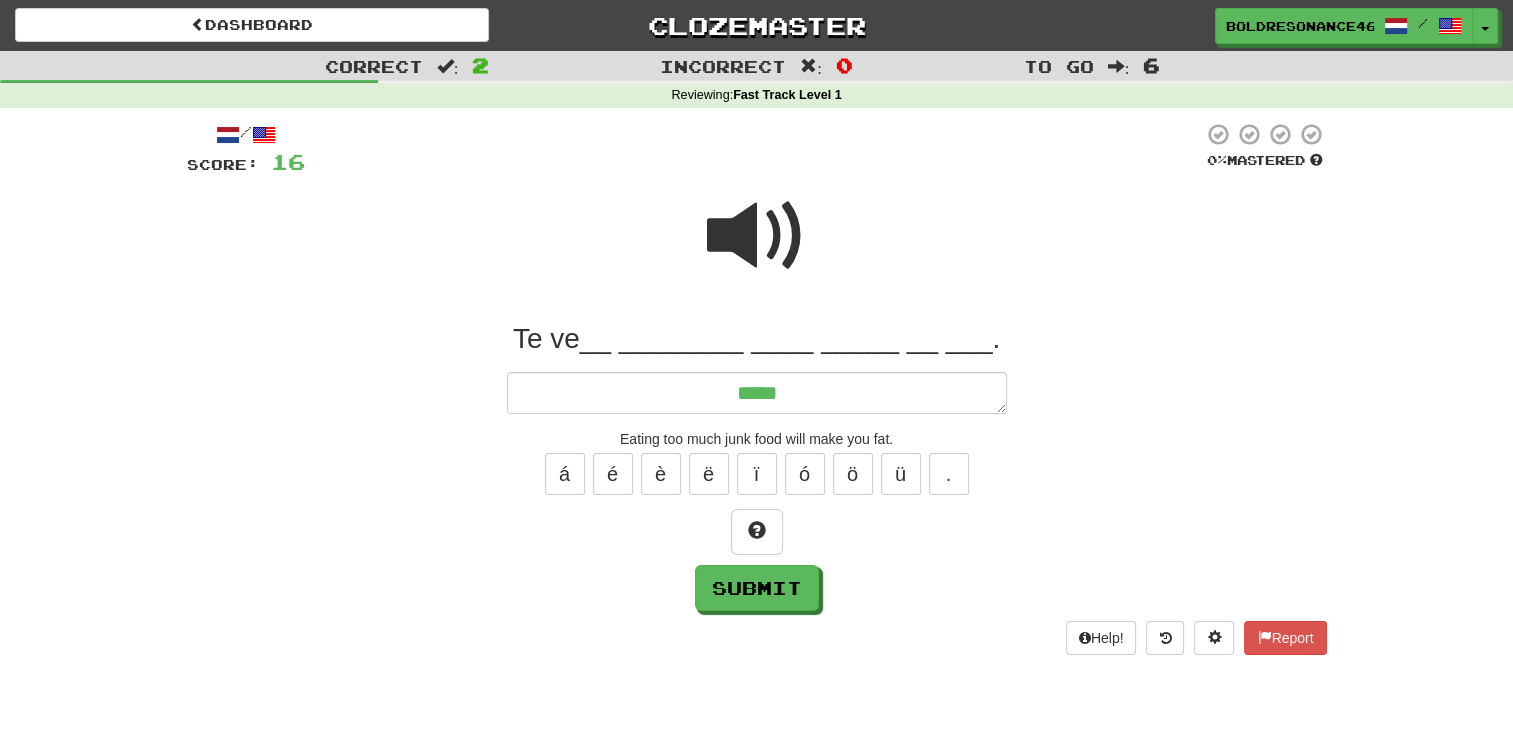 type on "*" 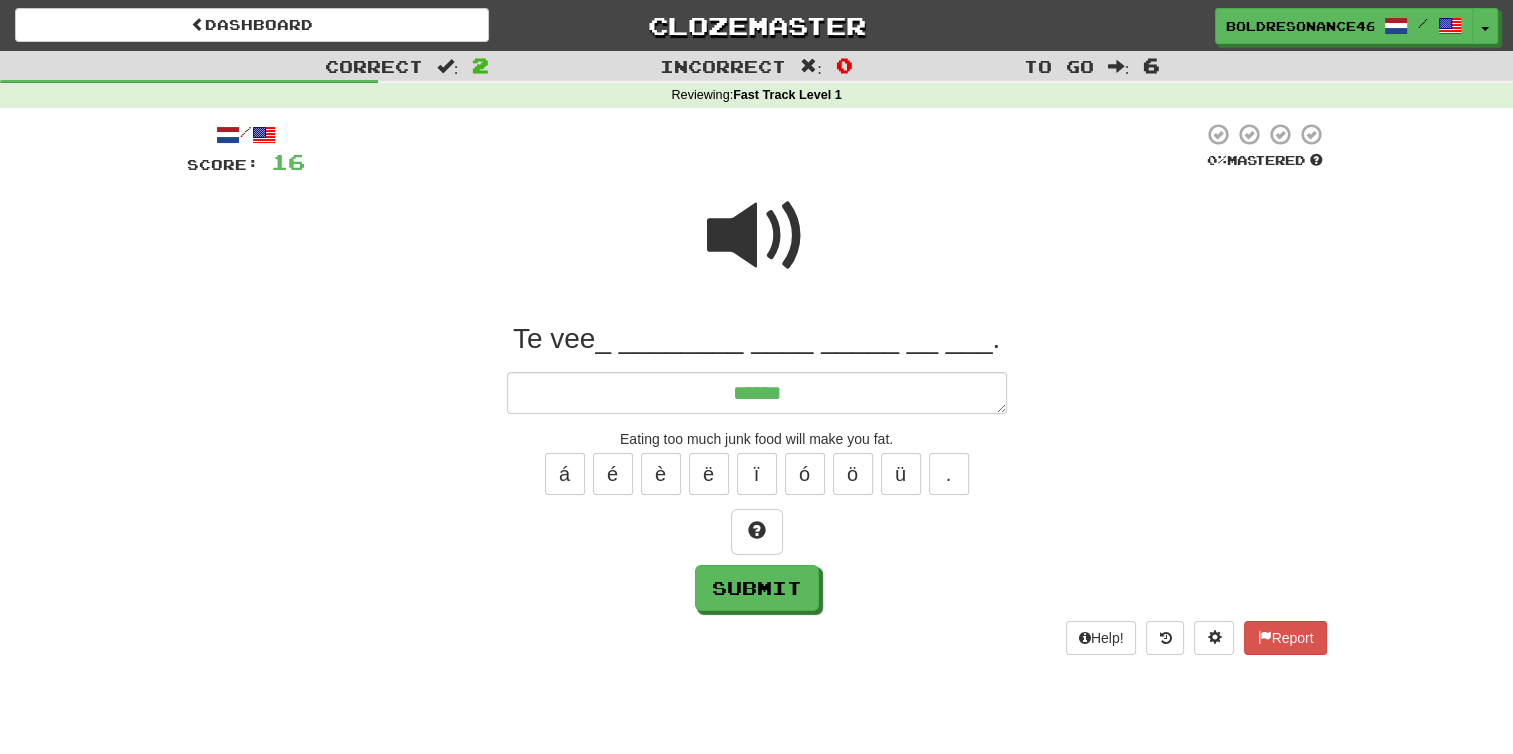 type 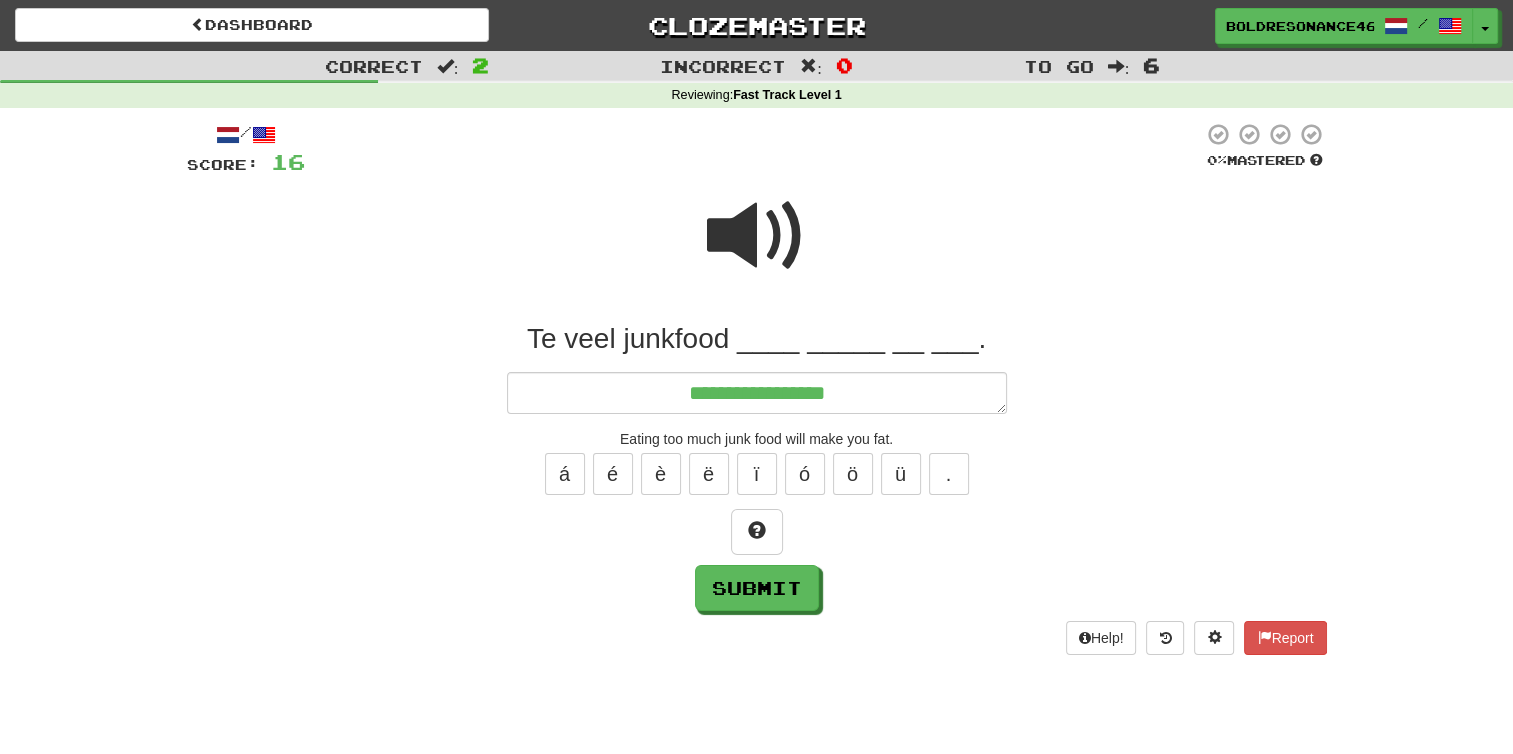 click at bounding box center (757, 249) 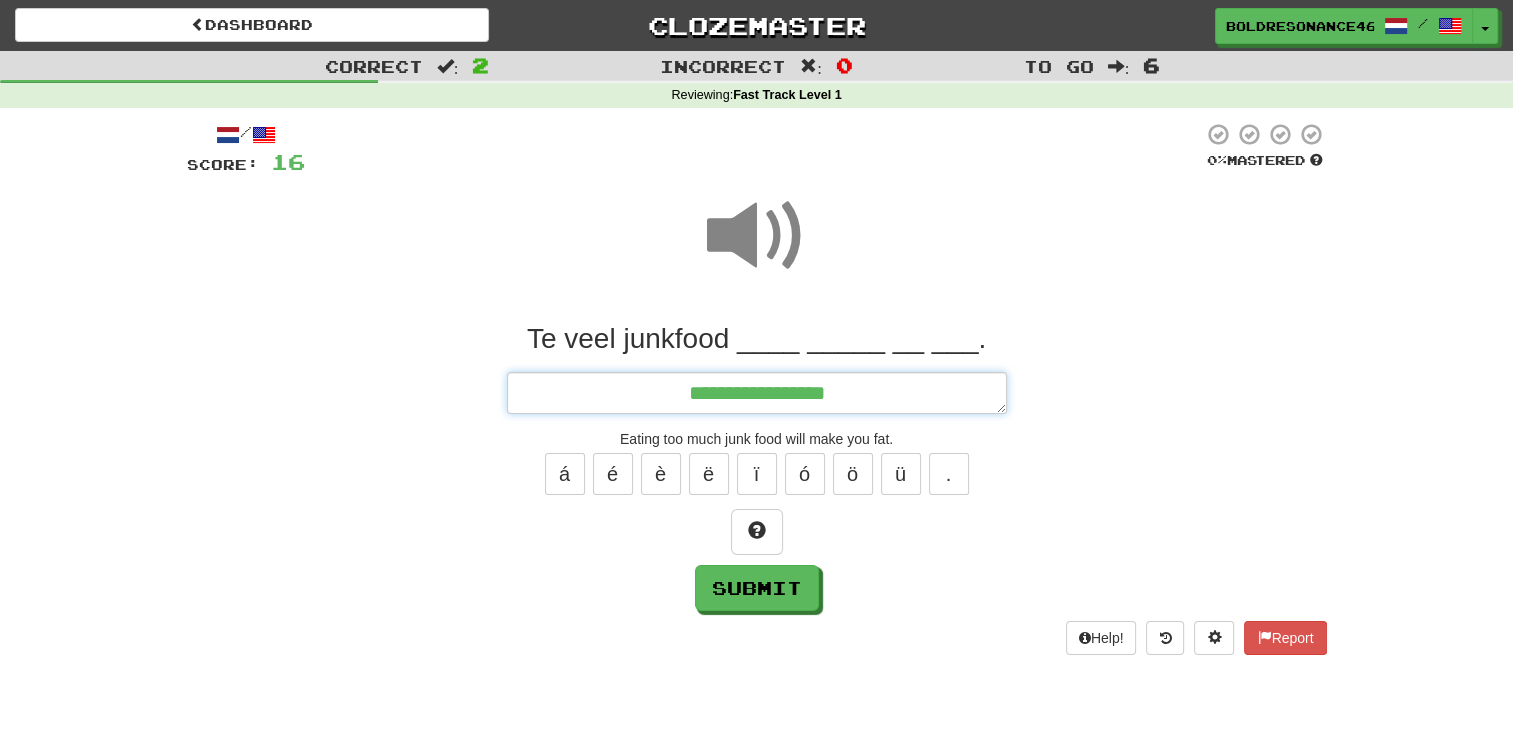 click on "**********" at bounding box center (757, 393) 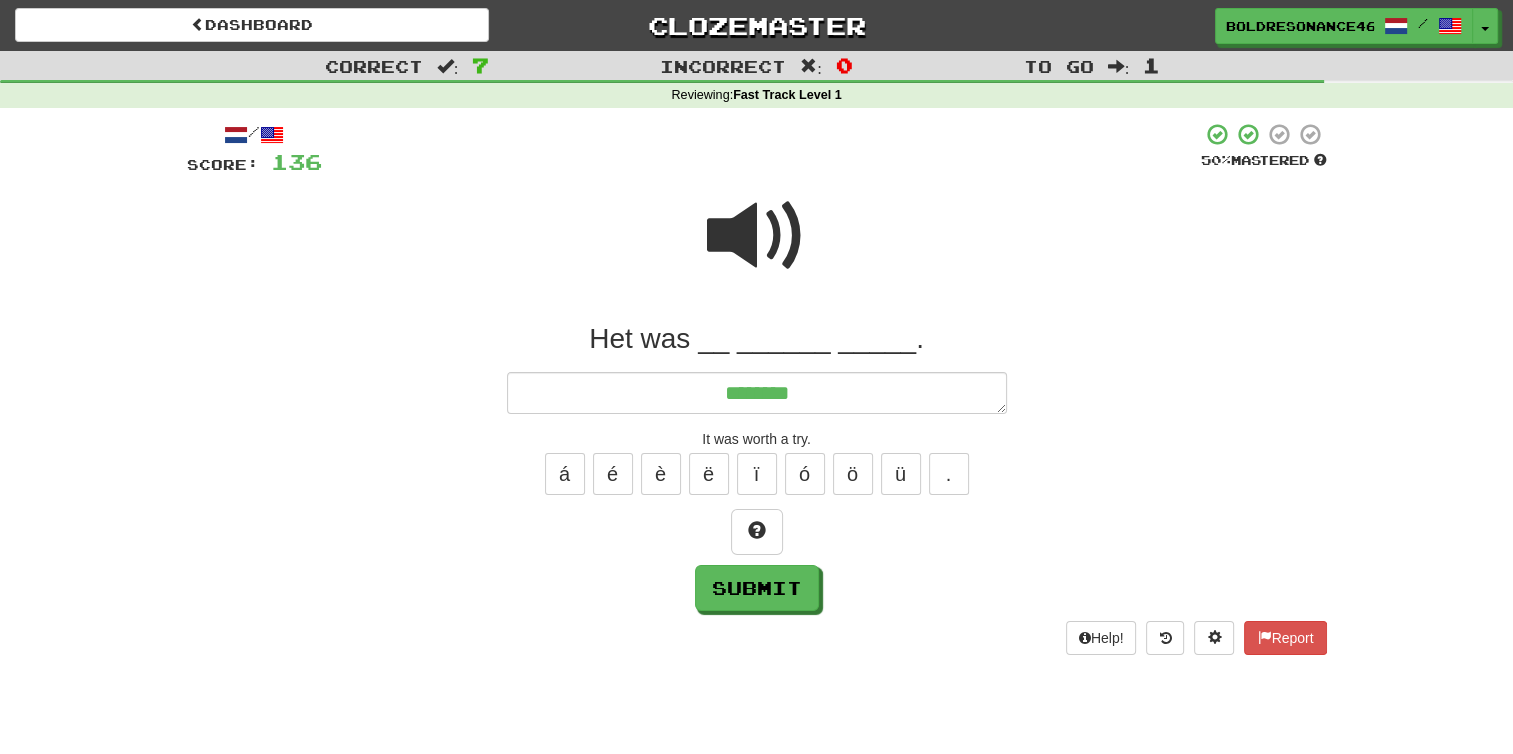 click at bounding box center [757, 236] 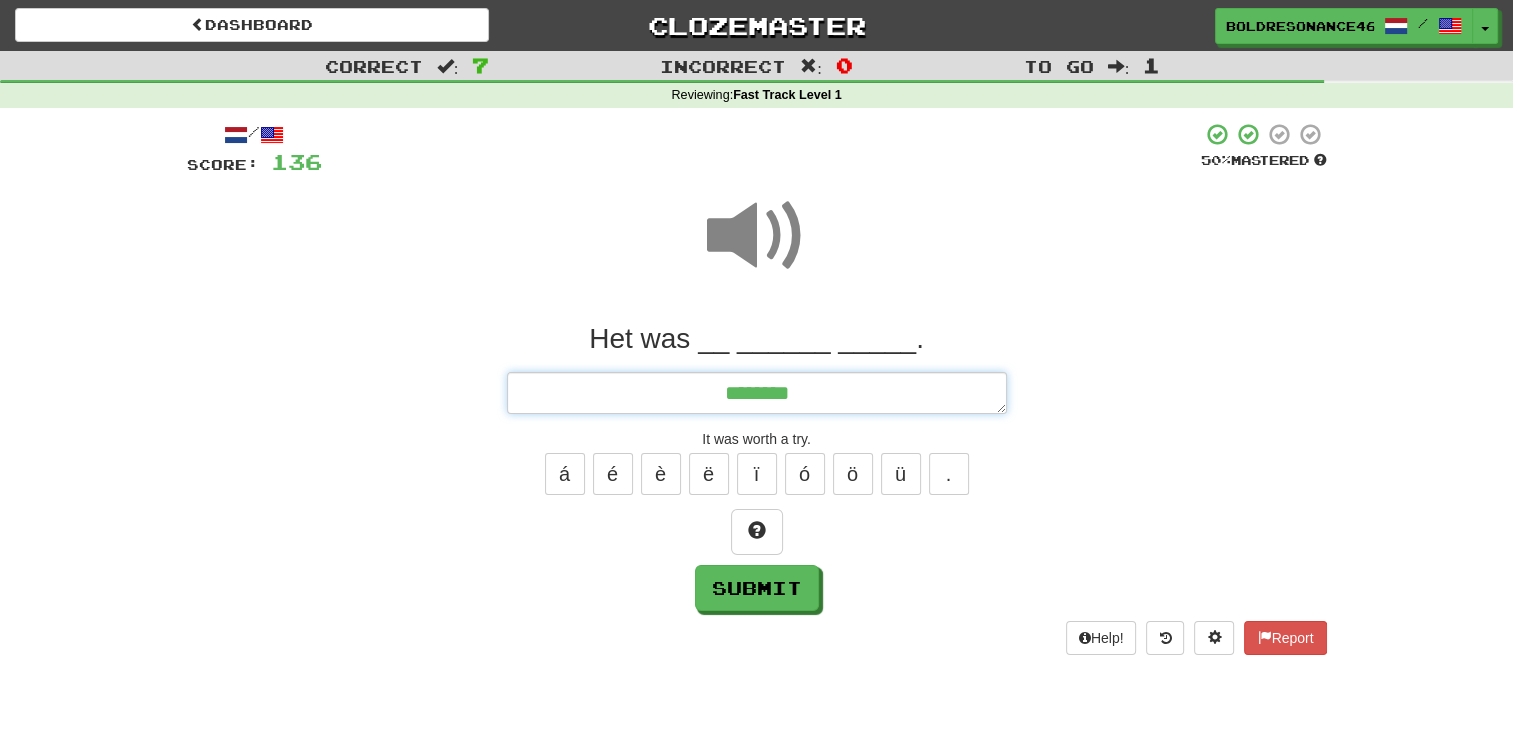 click on "*******" at bounding box center [757, 393] 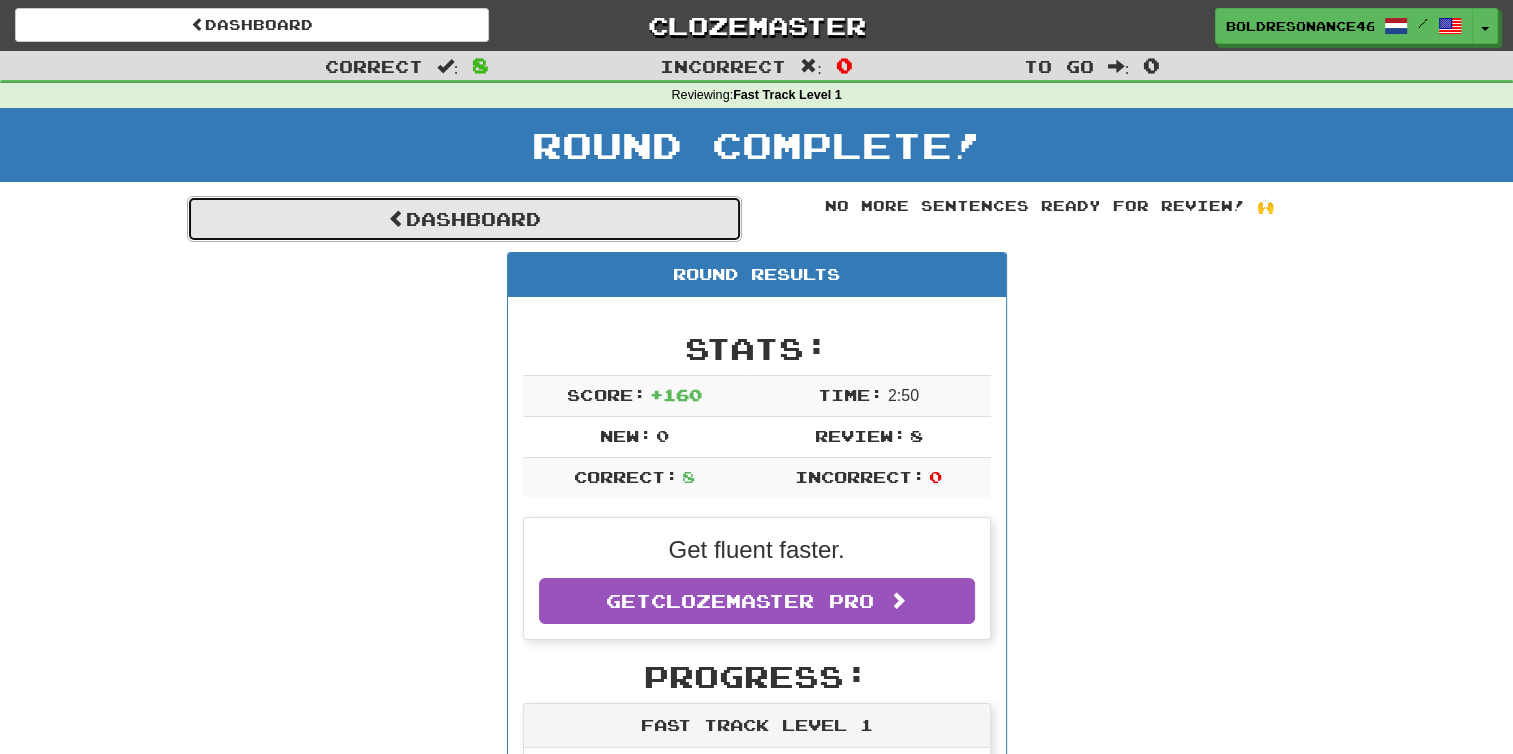 click on "Dashboard" at bounding box center (464, 219) 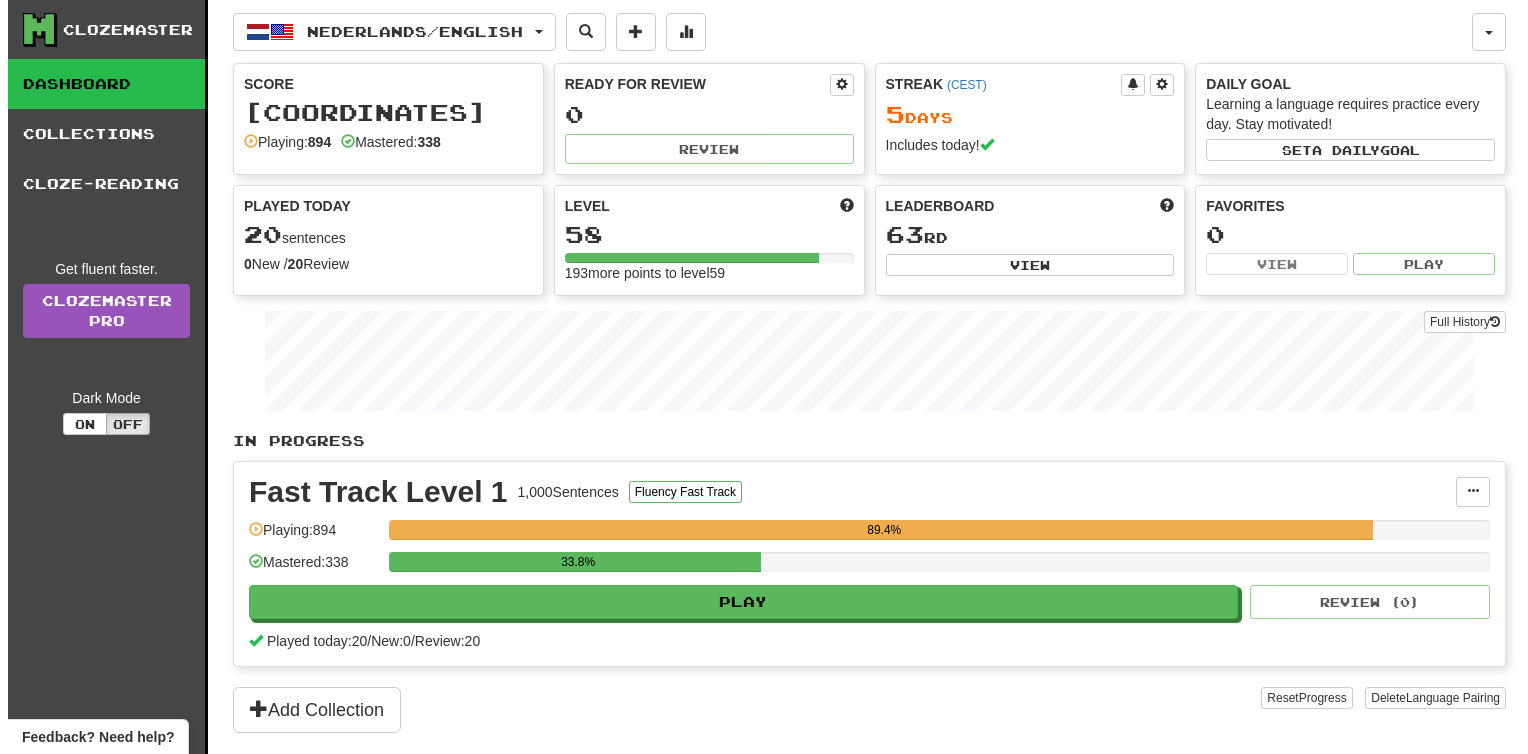scroll, scrollTop: 0, scrollLeft: 0, axis: both 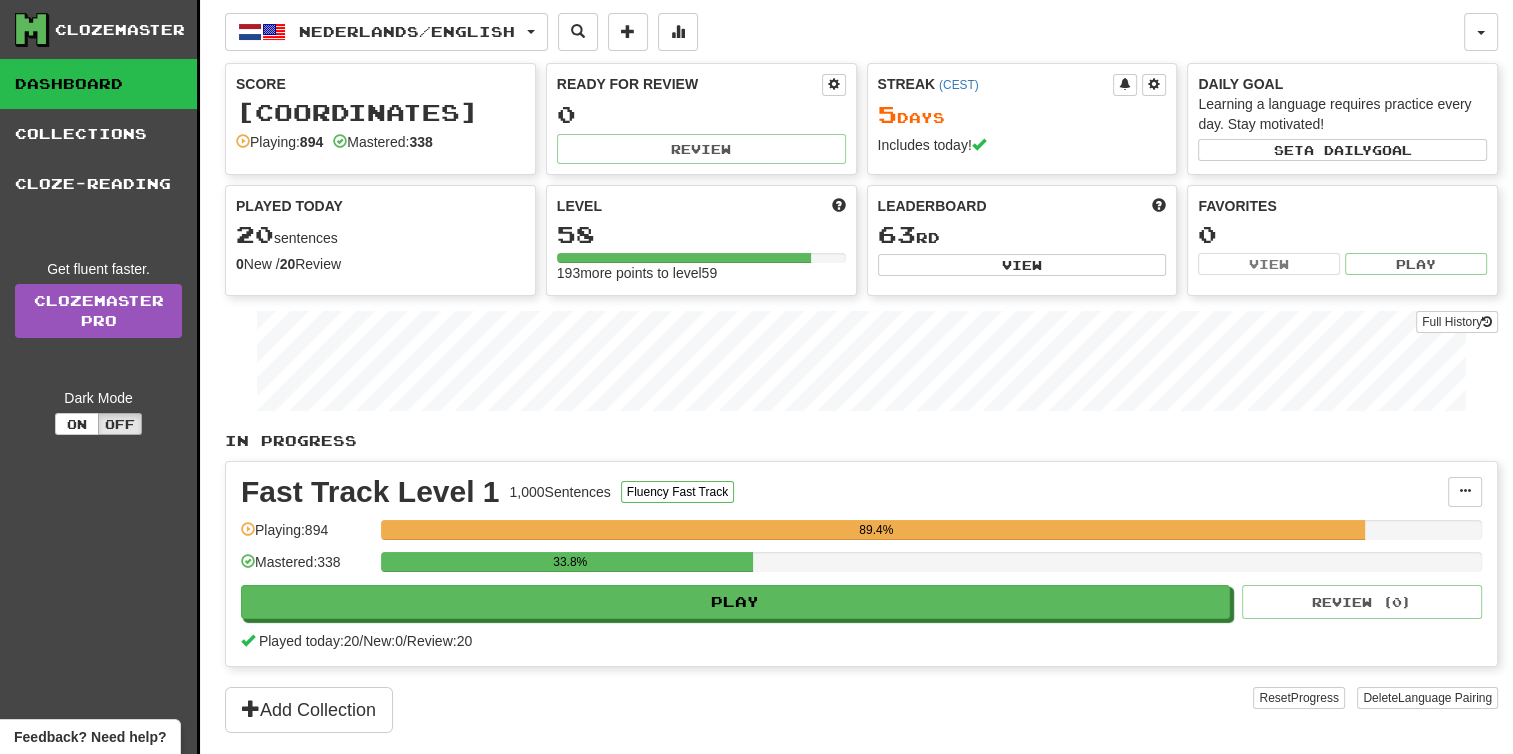 click on "33.8%" at bounding box center [931, 568] 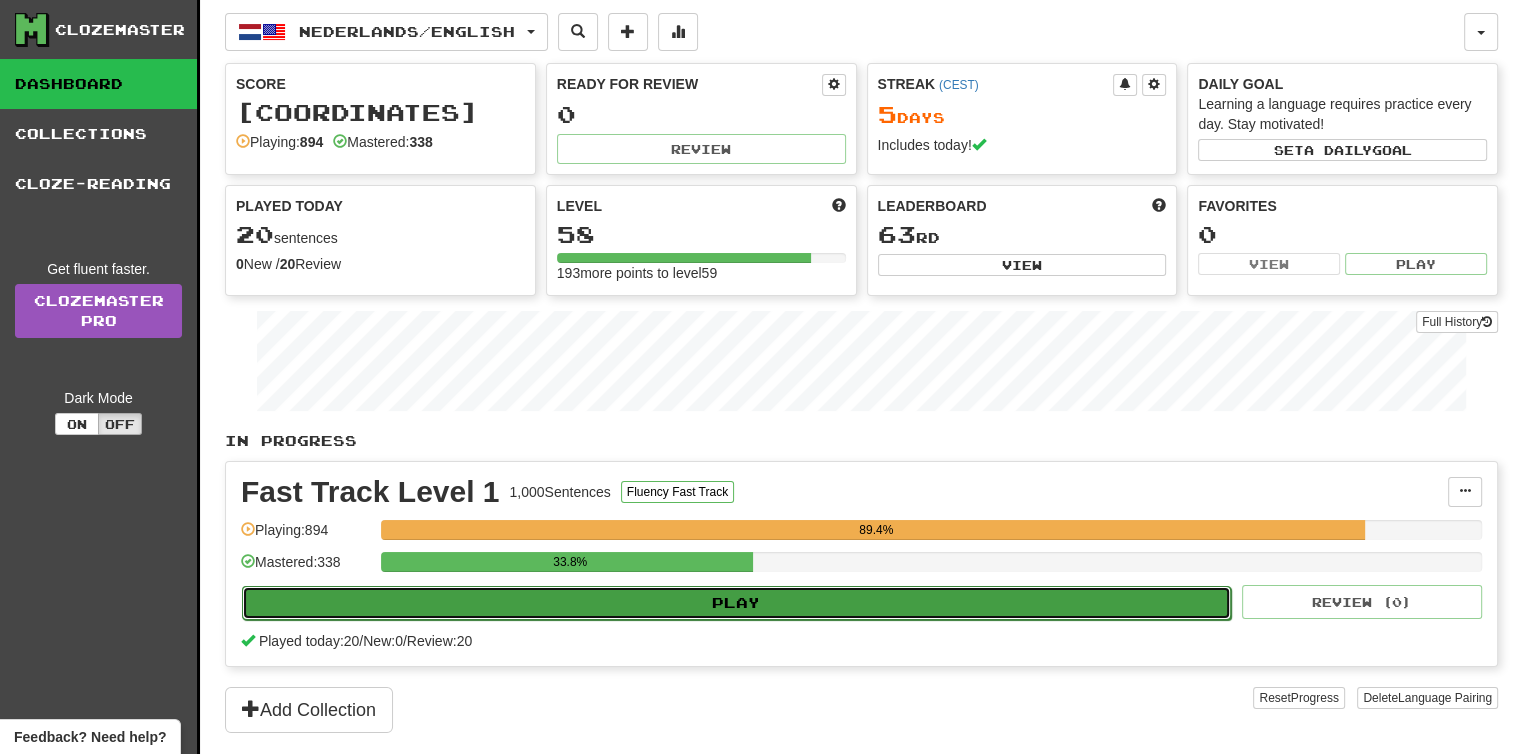 click on "Play" at bounding box center (736, 603) 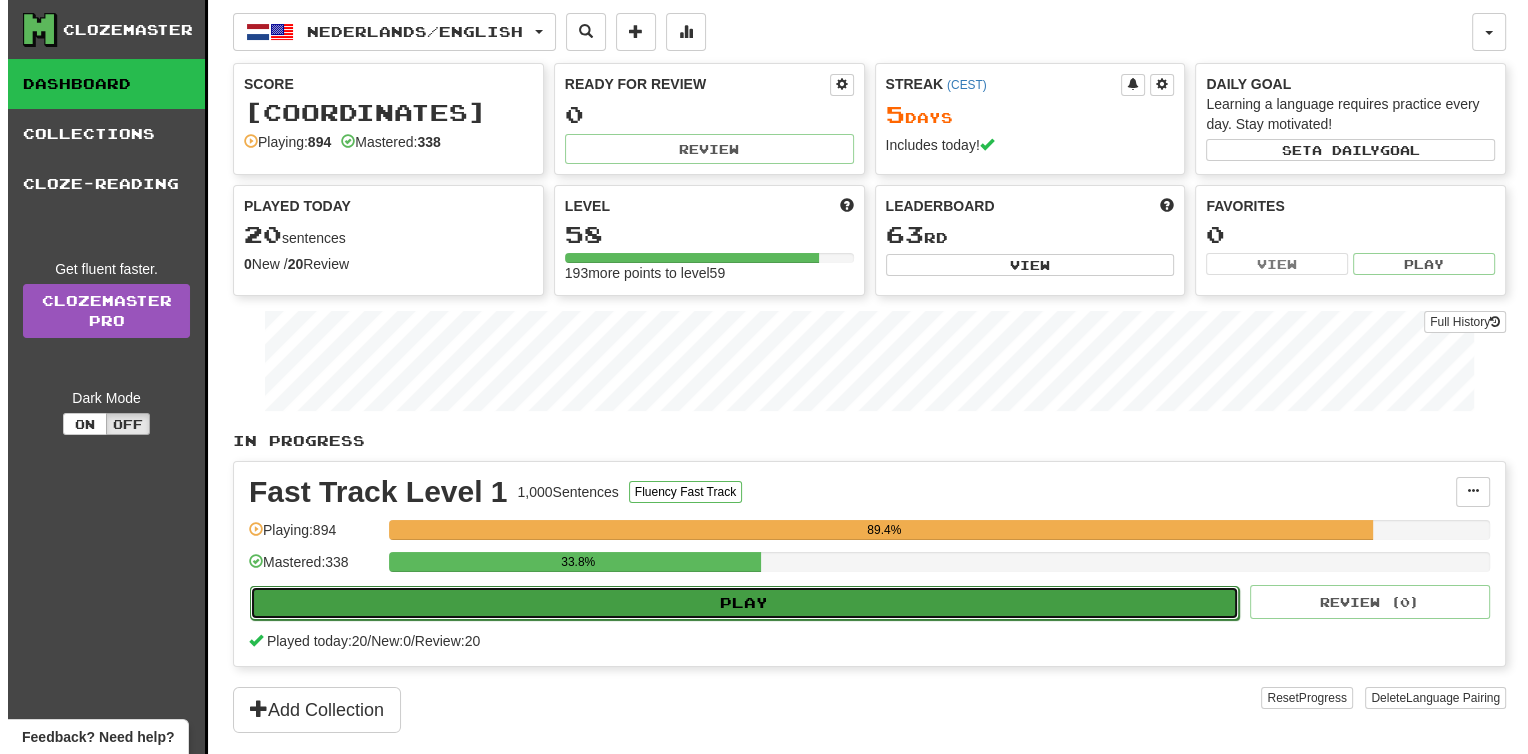 select on "**" 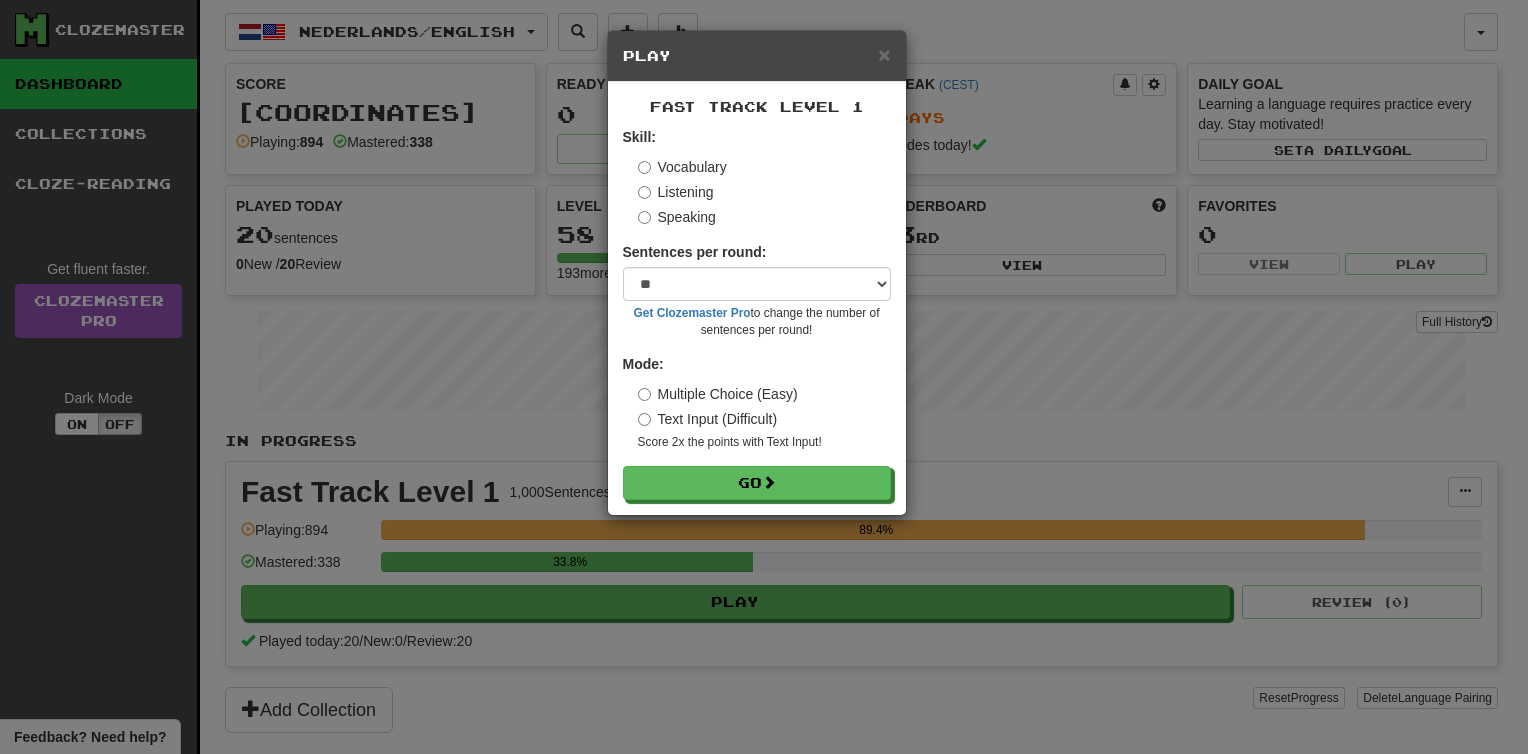 click on "Text Input (Difficult)" at bounding box center [708, 419] 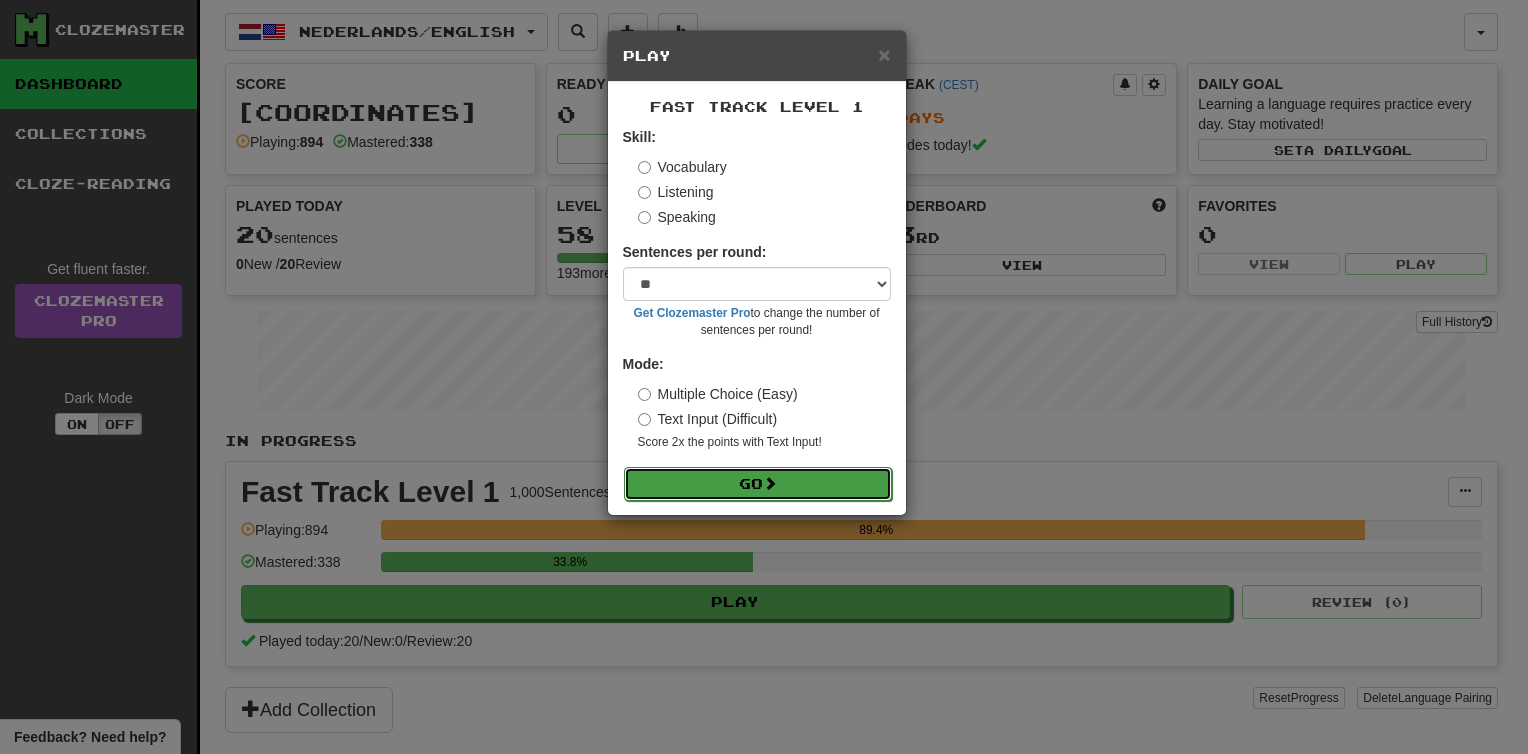 click on "Go" at bounding box center (758, 484) 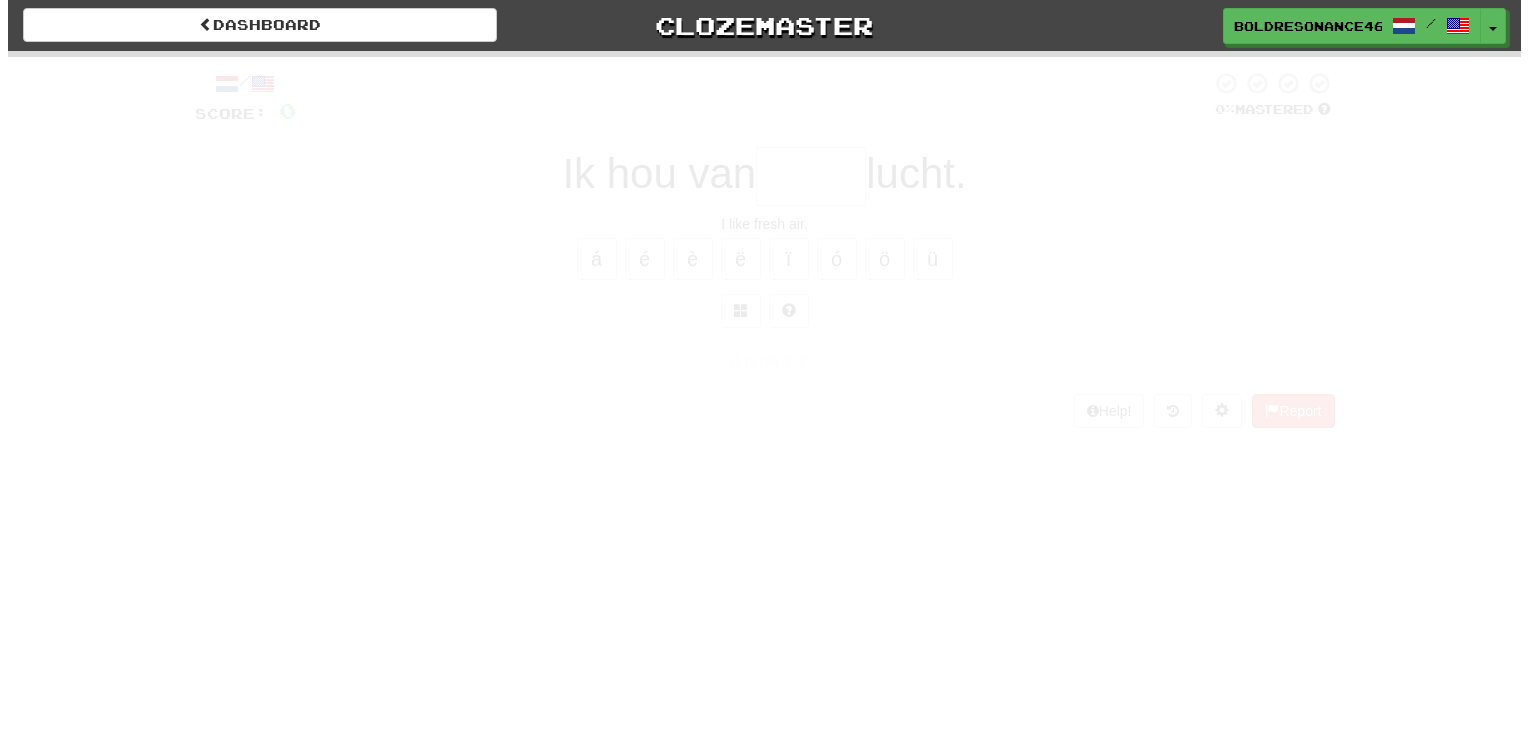 scroll, scrollTop: 0, scrollLeft: 0, axis: both 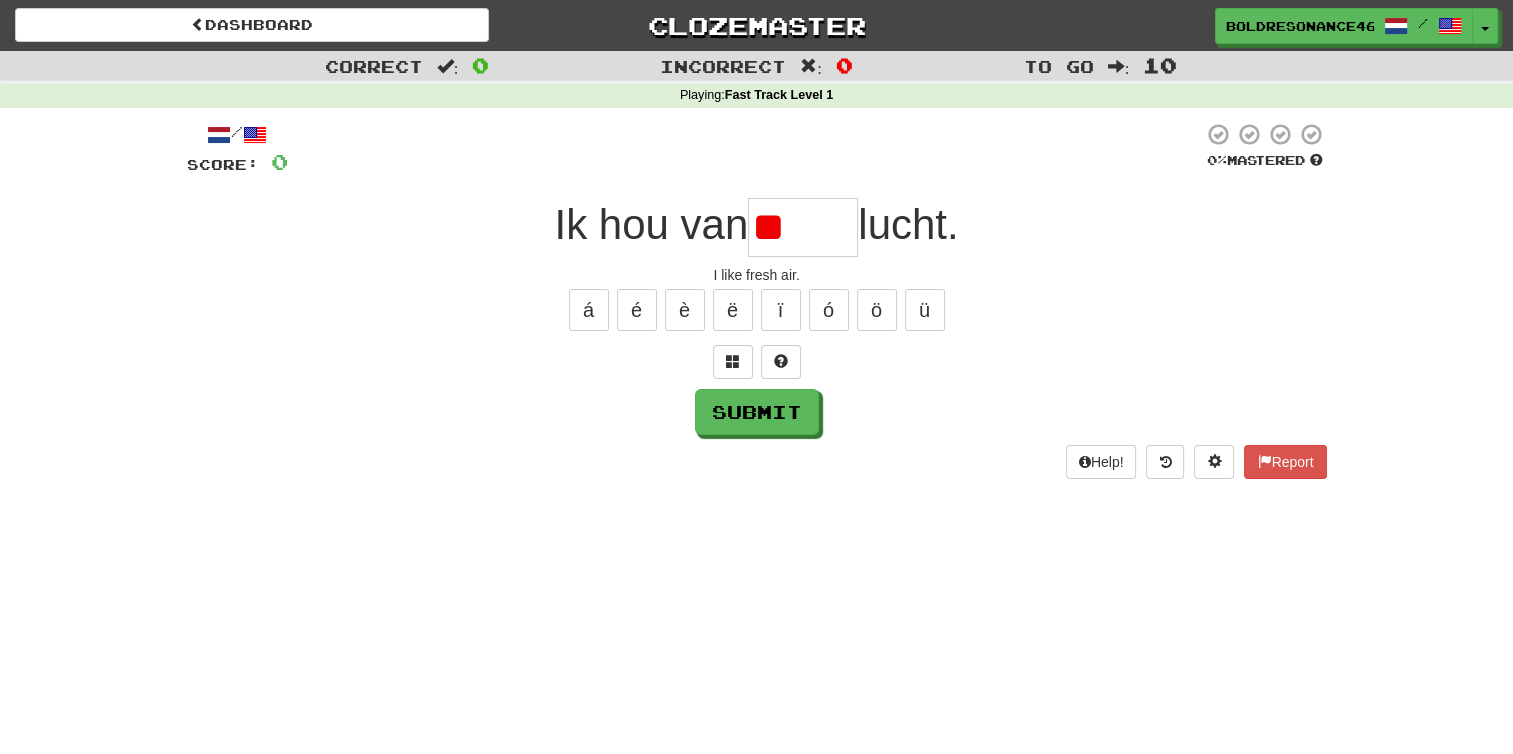 type on "*" 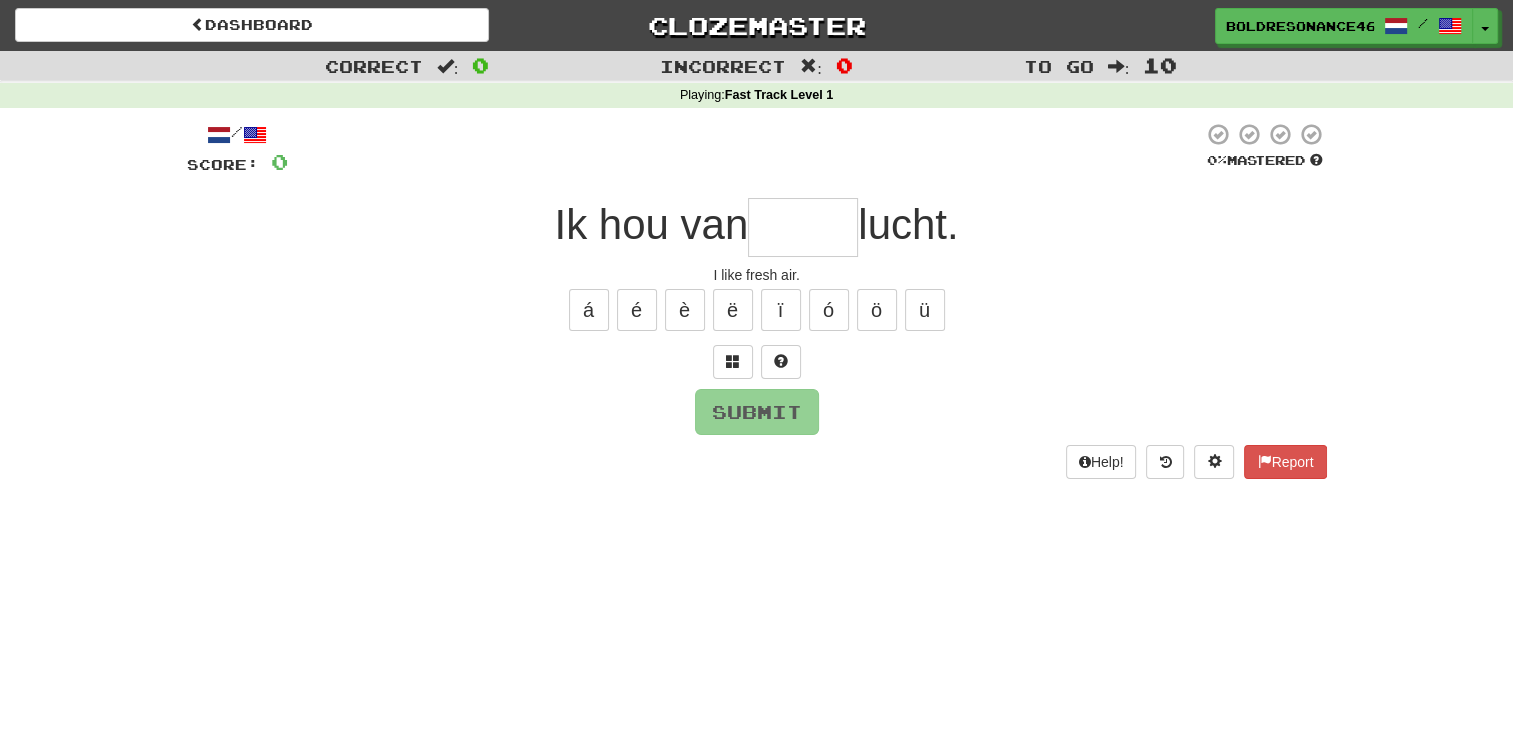 type on "*" 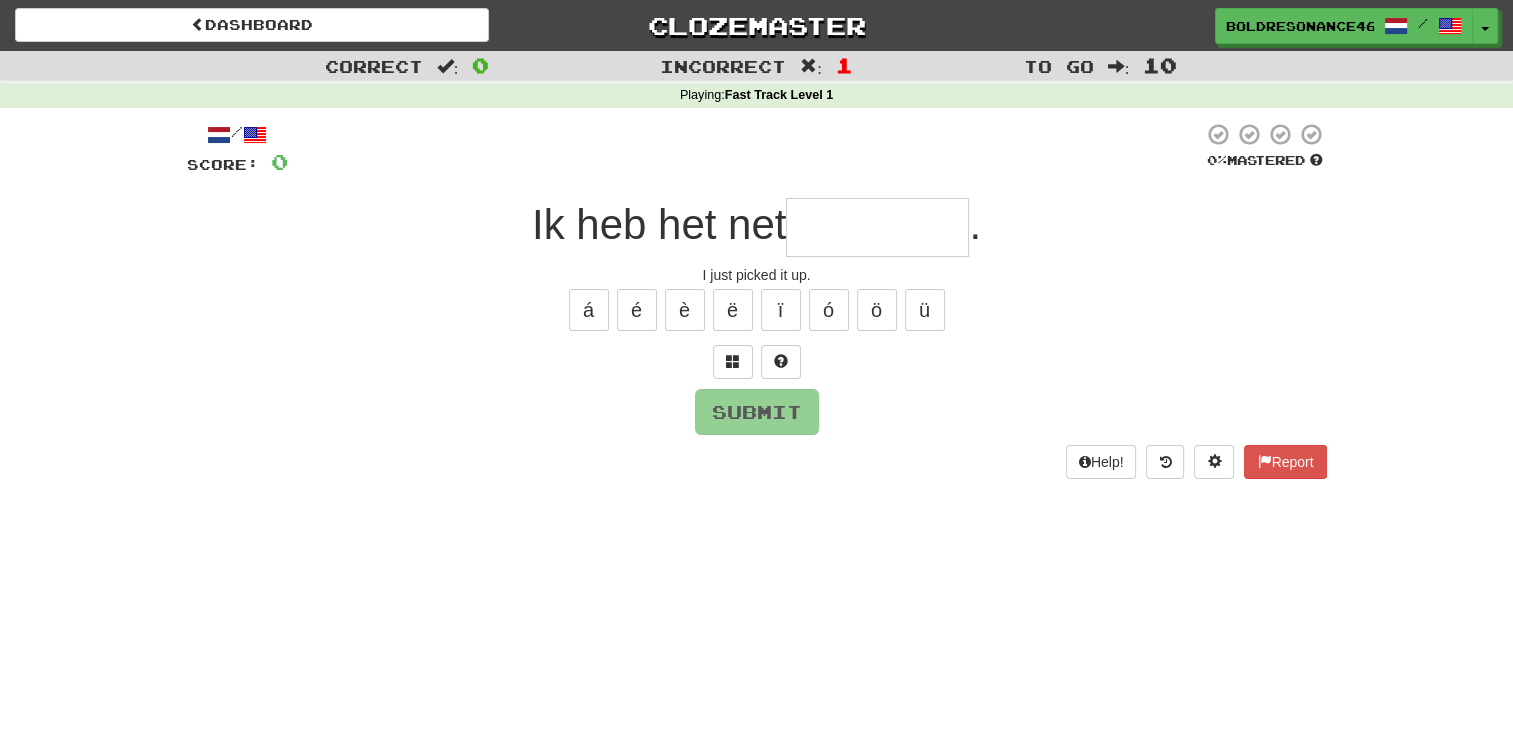 type on "********" 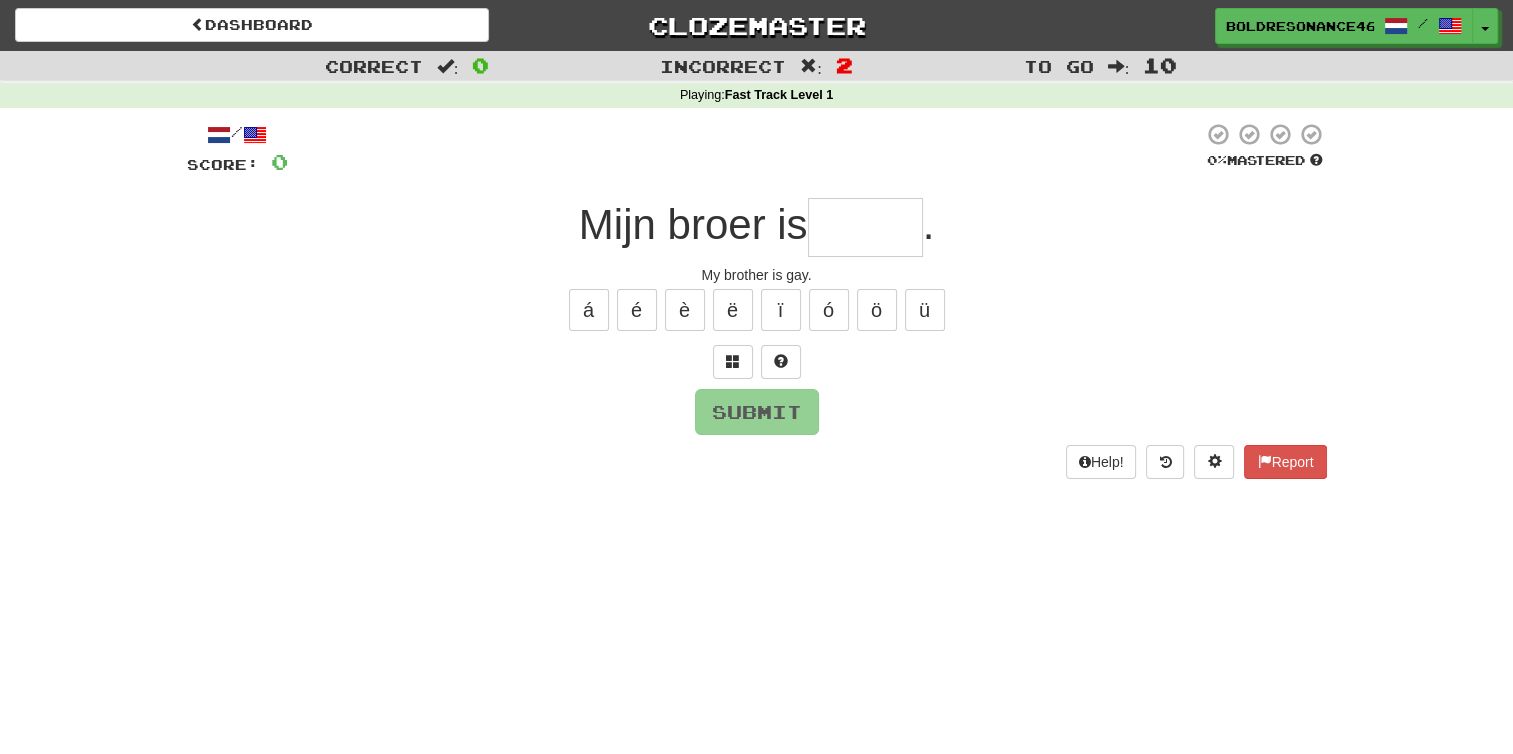 type on "****" 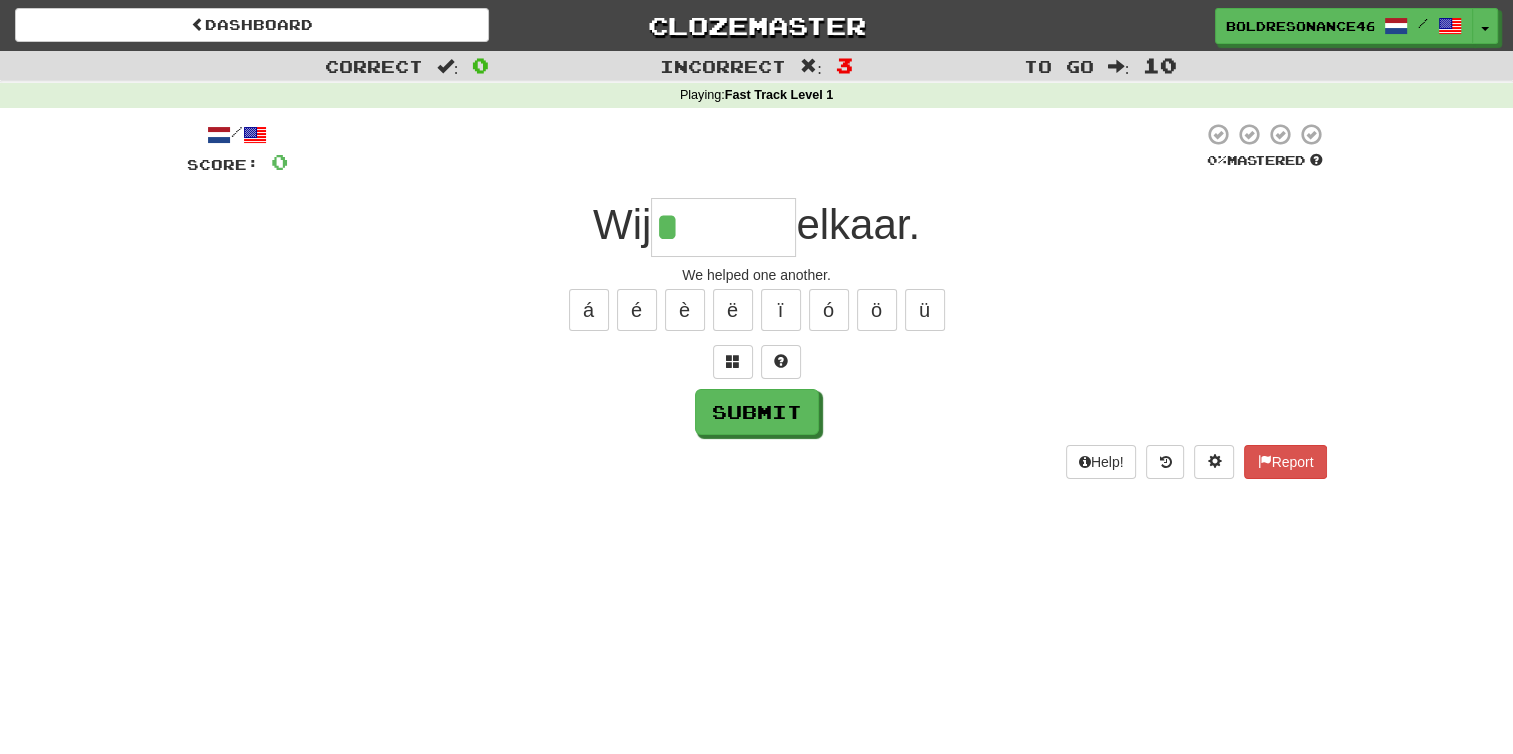type on "*******" 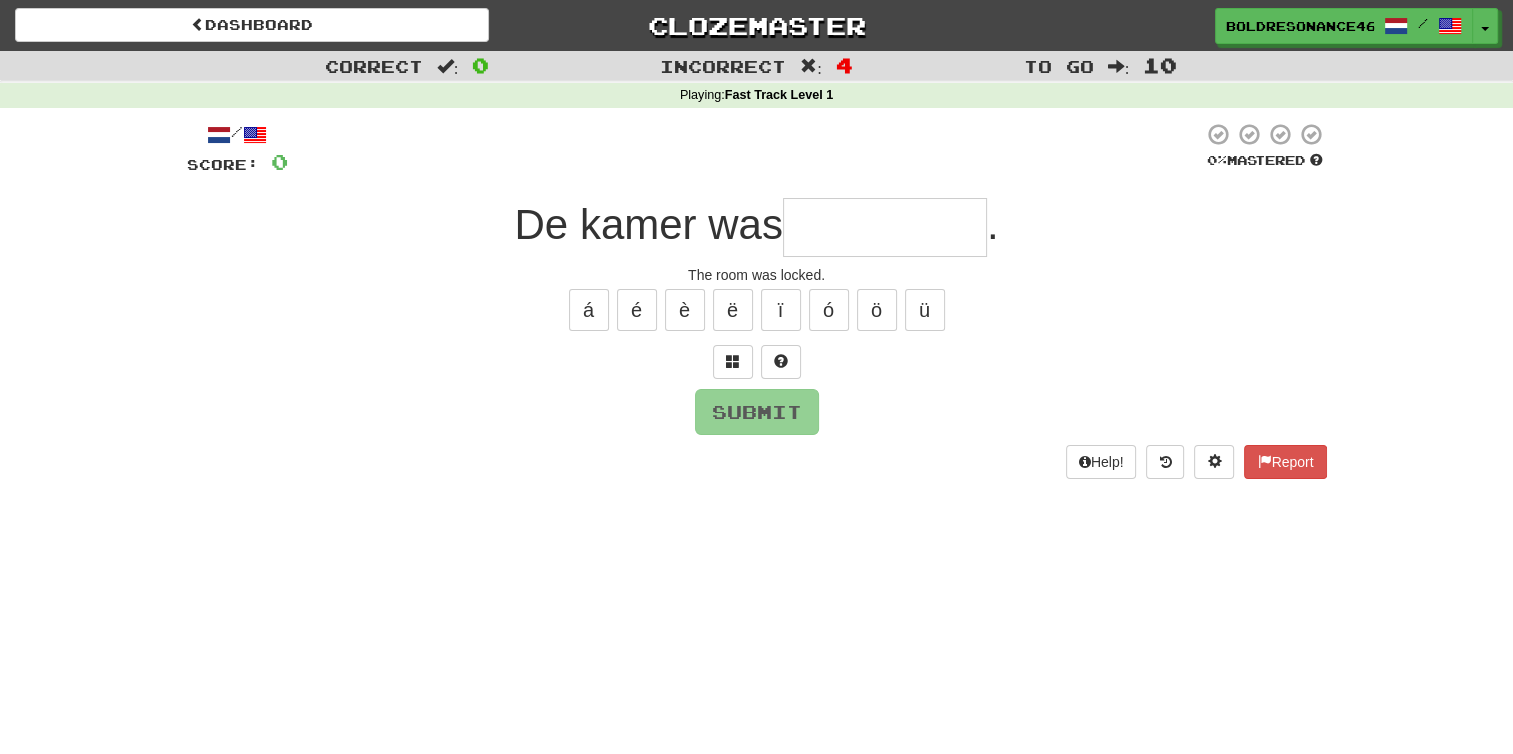 type on "**********" 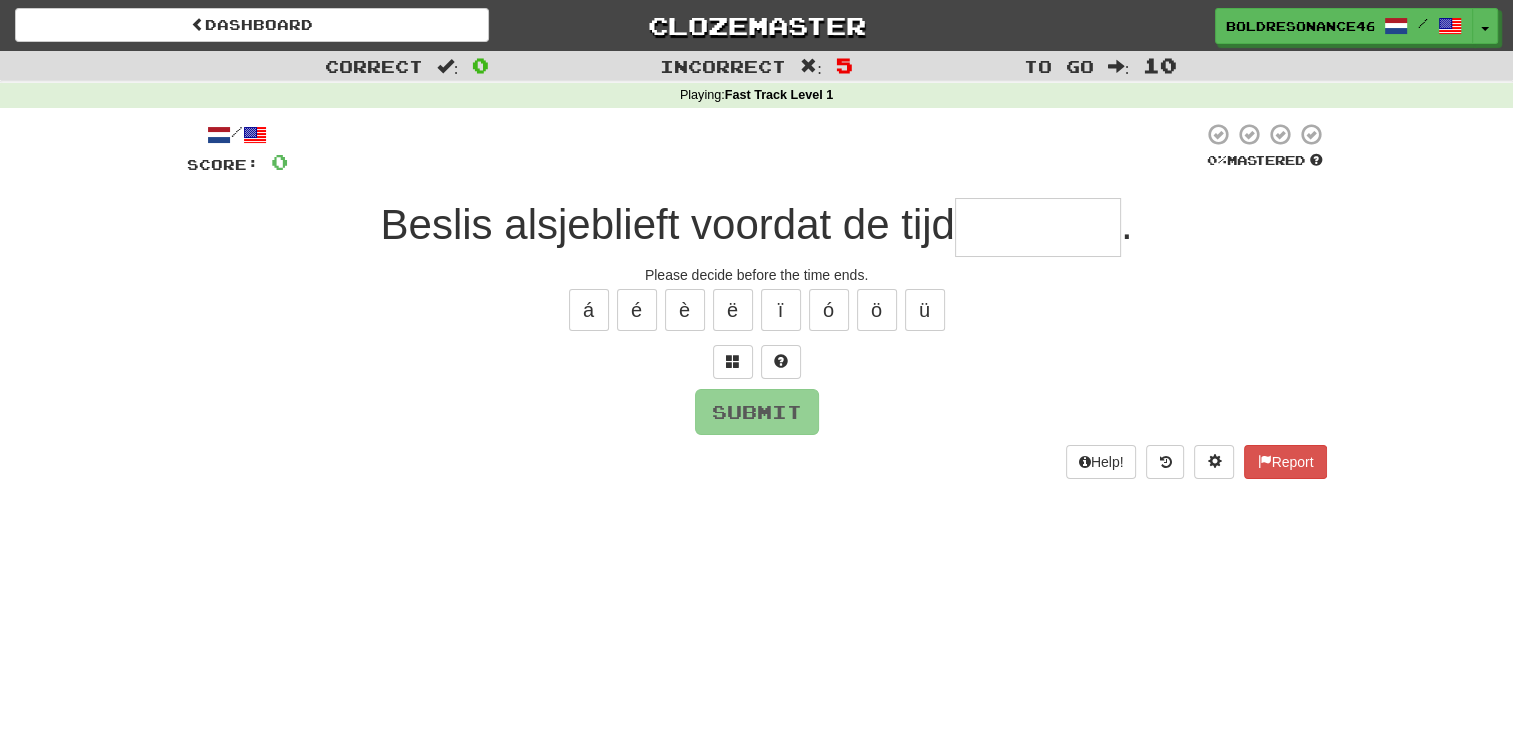type on "*" 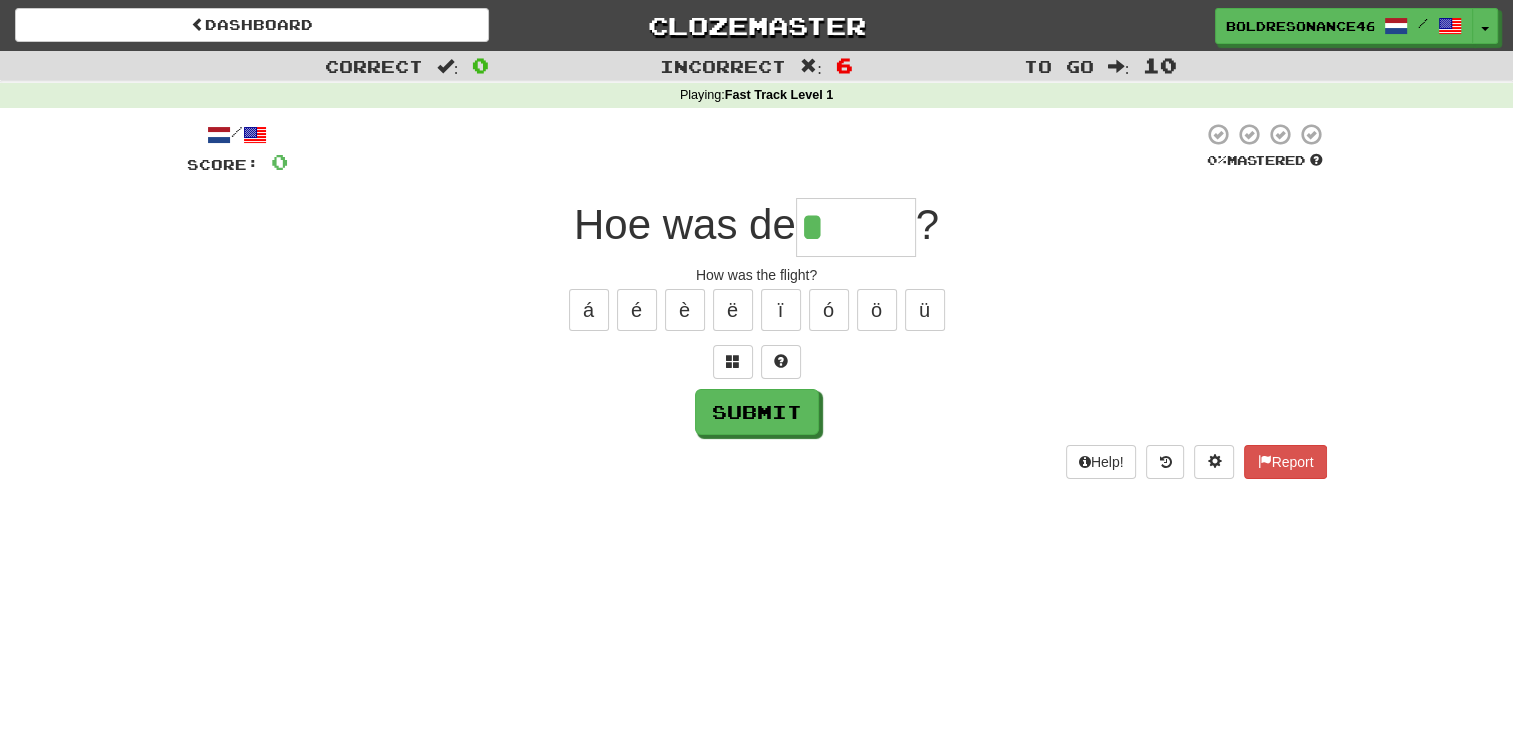 type on "******" 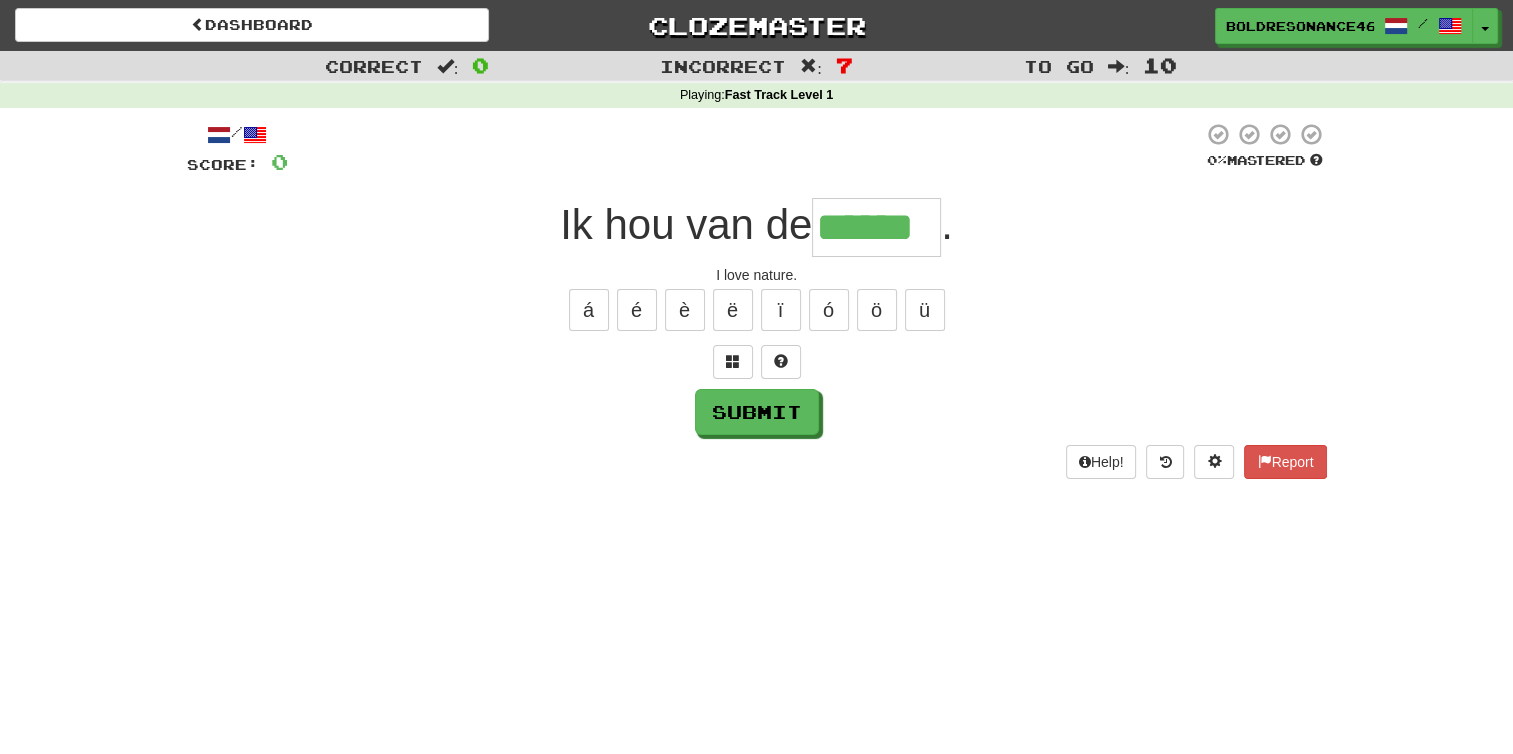 type on "******" 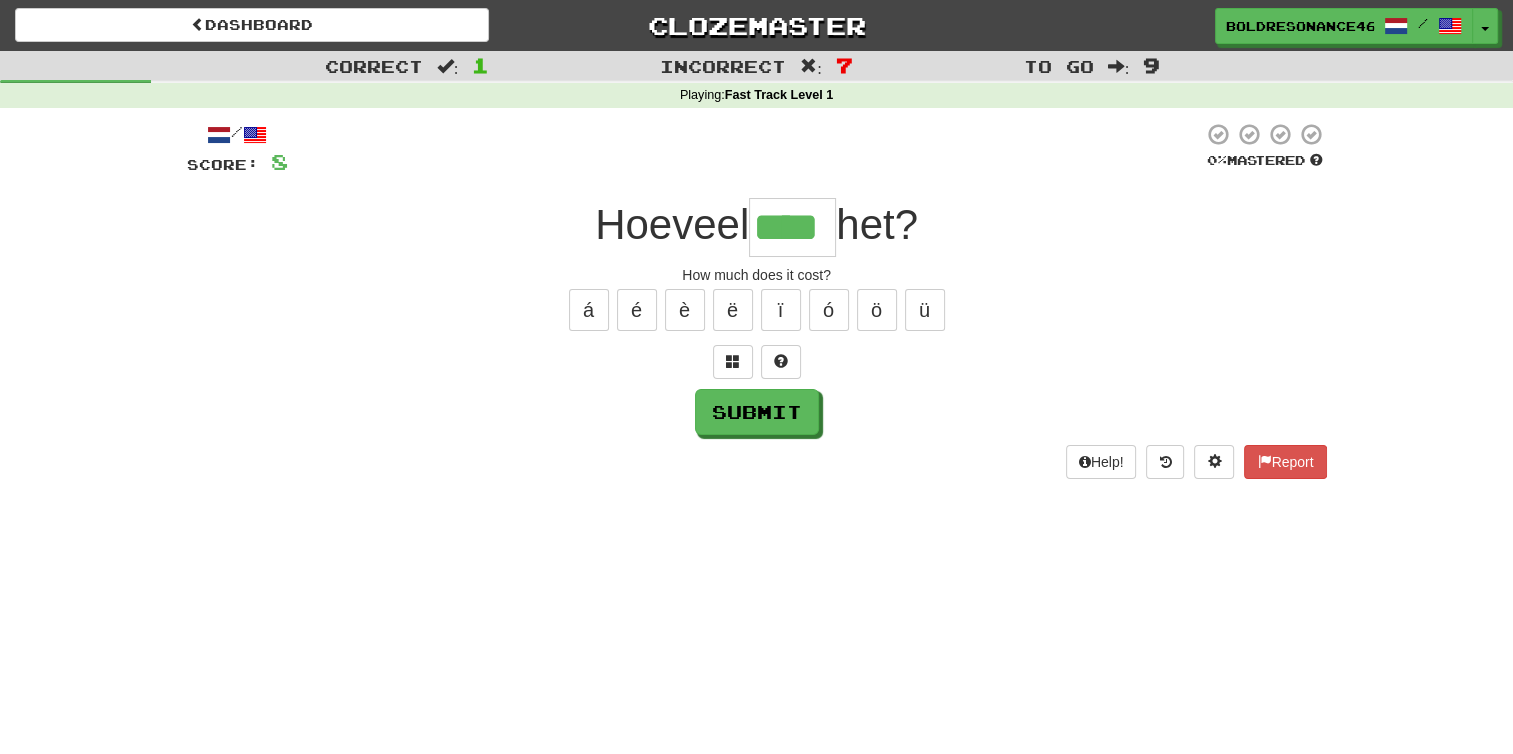 type on "****" 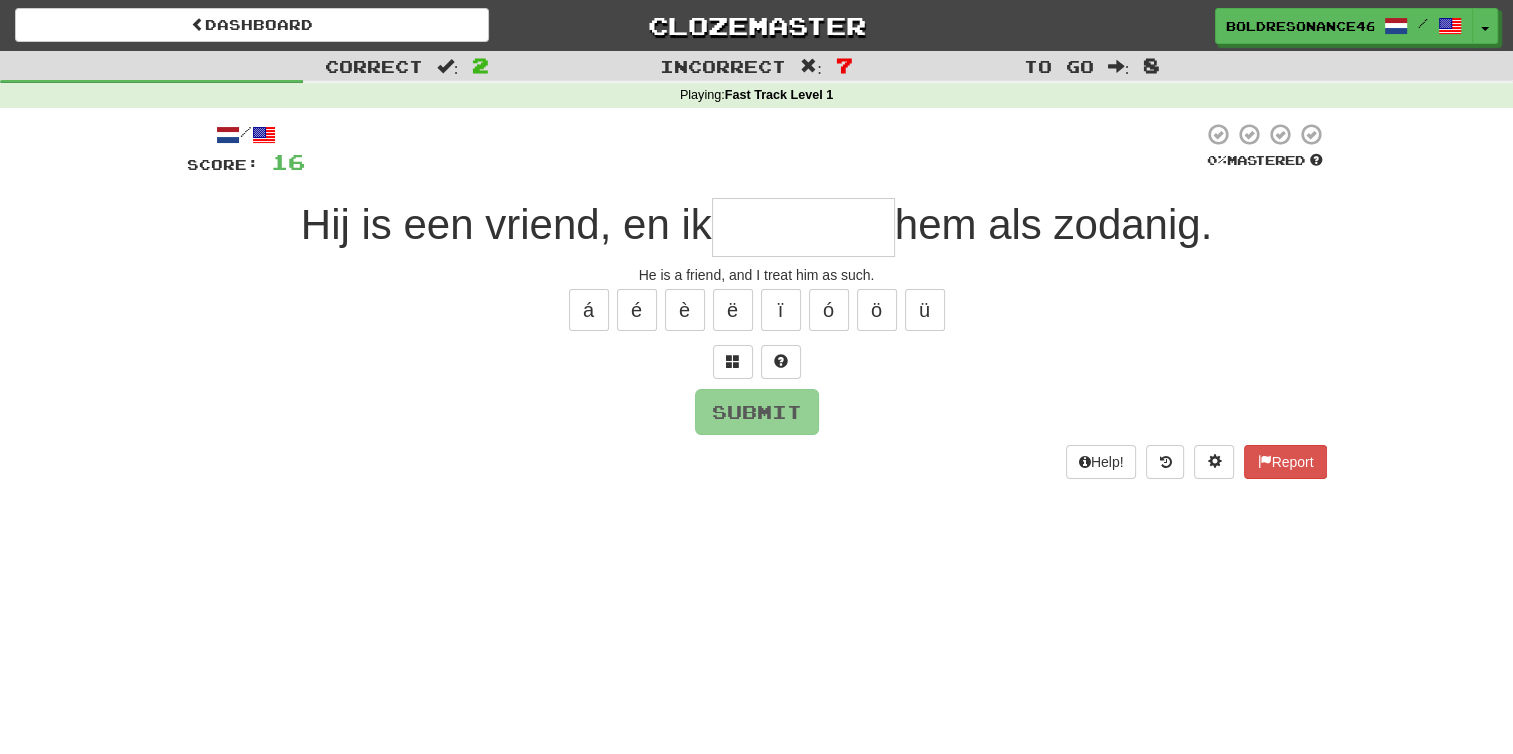 type on "********" 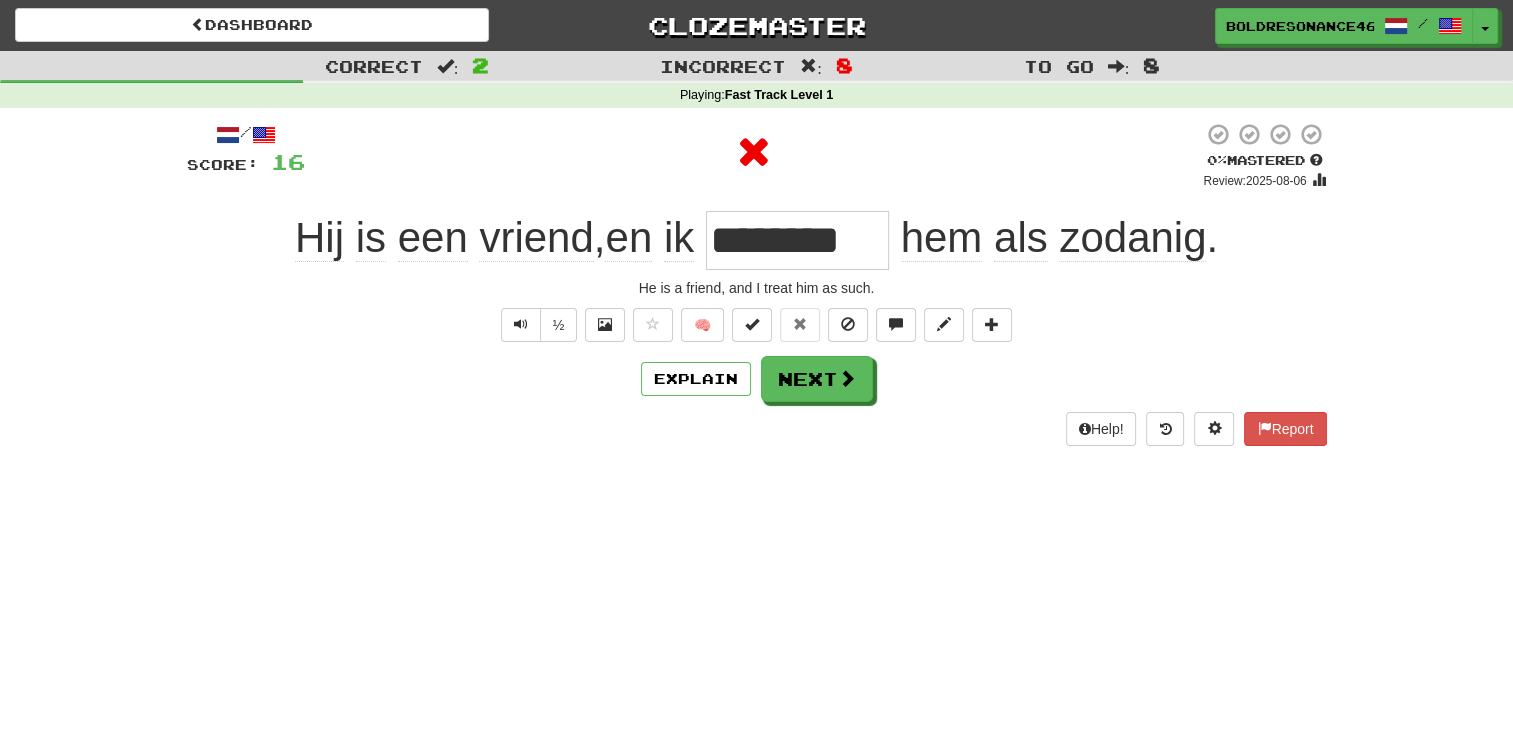 type 